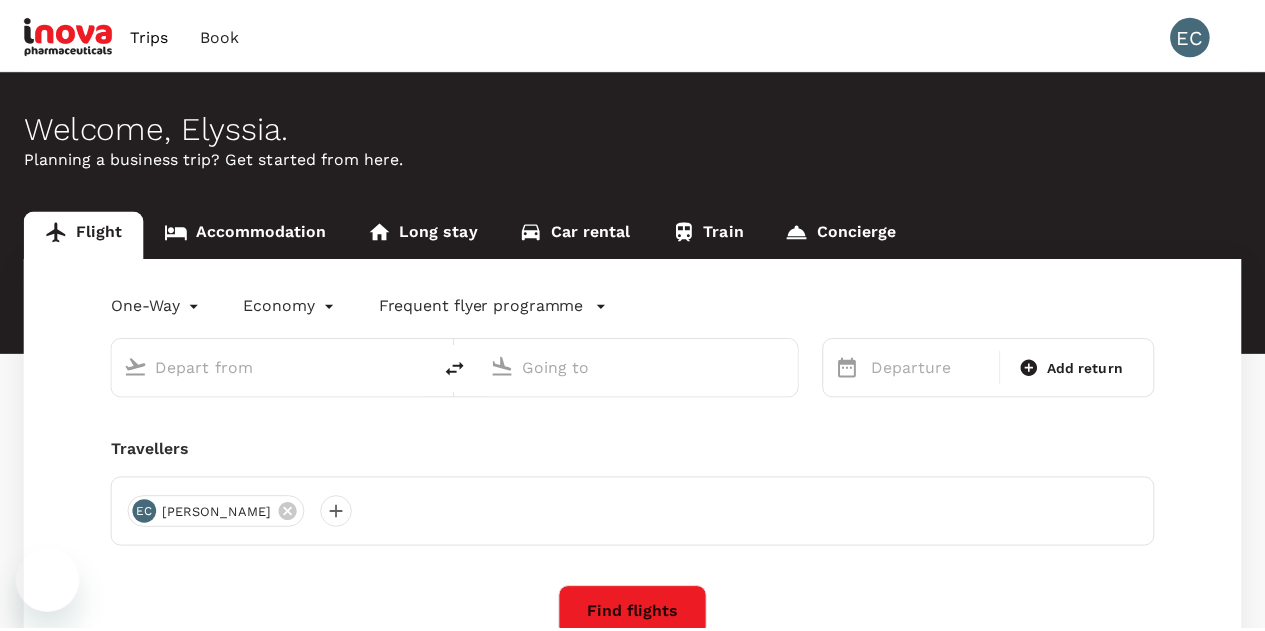 scroll, scrollTop: 0, scrollLeft: 0, axis: both 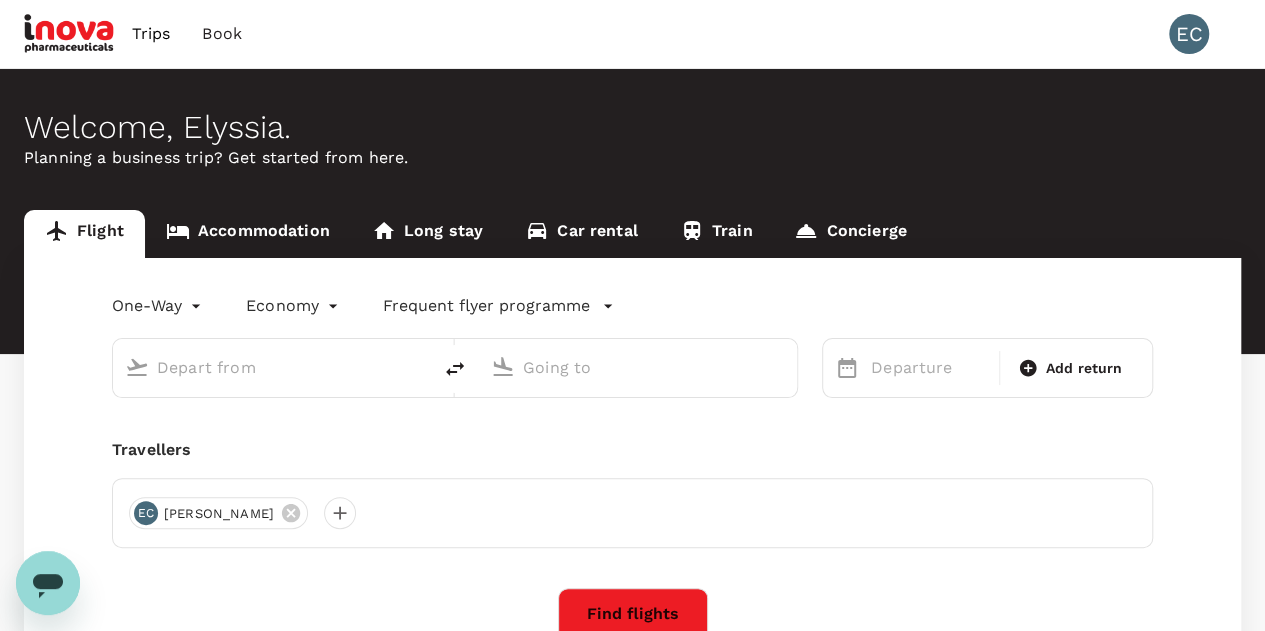 click on "Accommodation" at bounding box center (248, 234) 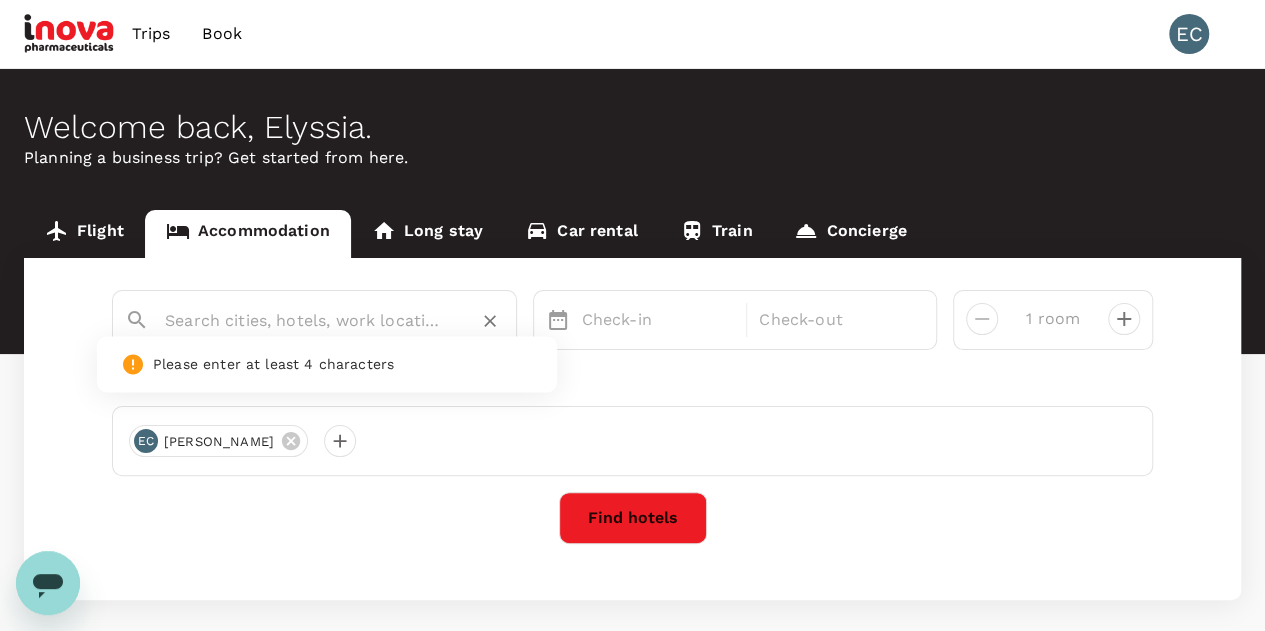 click at bounding box center (306, 320) 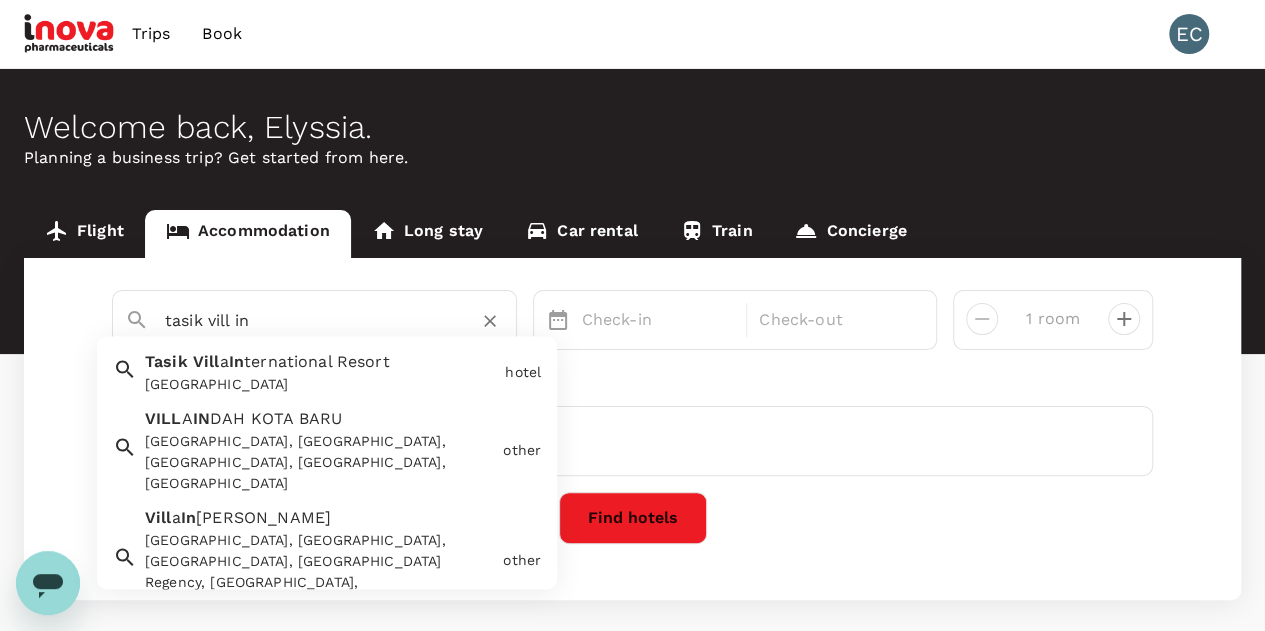 click on "Tasik   Vill a  In ternational Resort Tasik Villa International Resort" at bounding box center (317, 369) 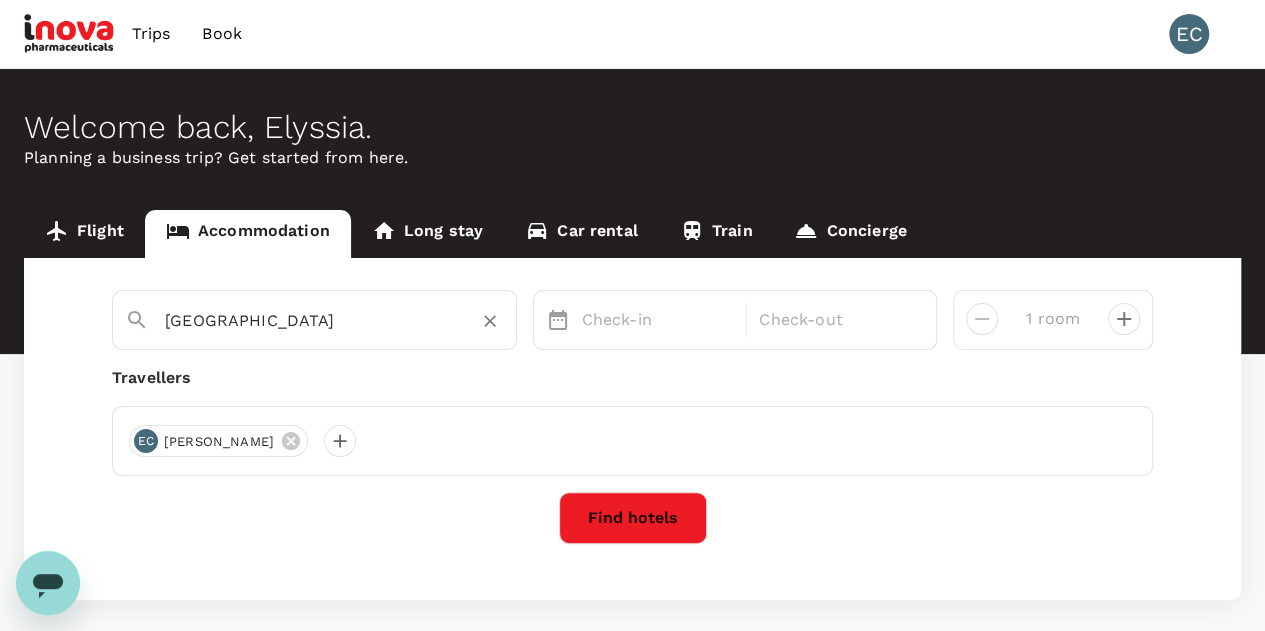 type on "Tasik Villa International Resort" 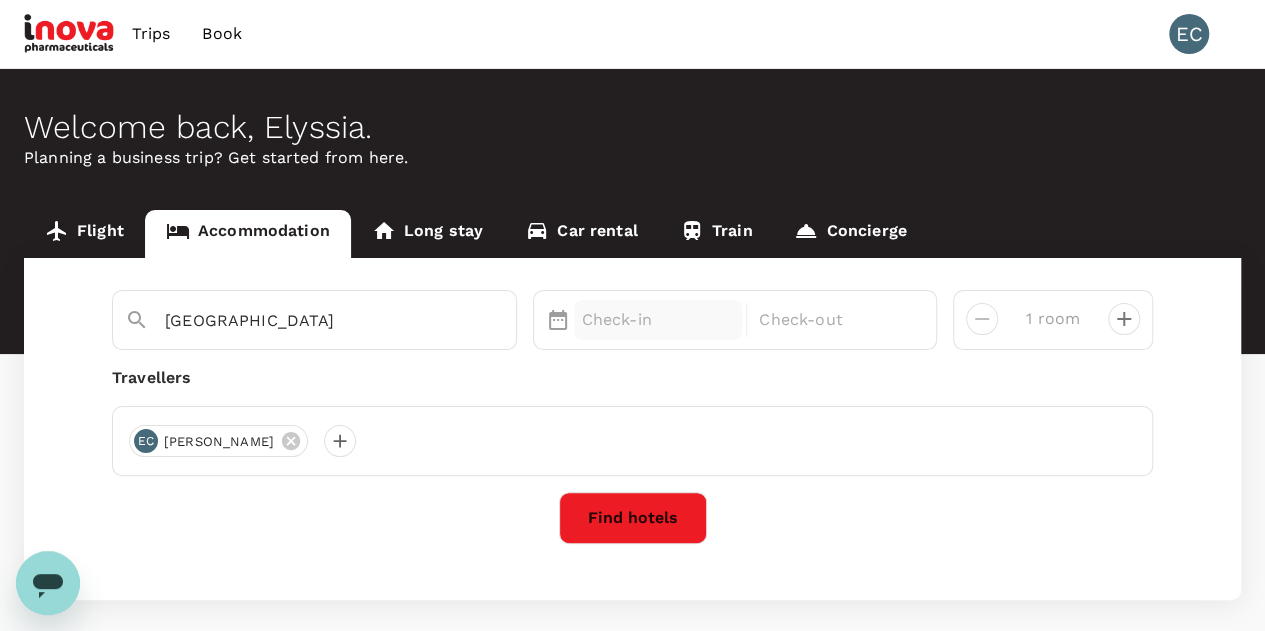 click on "Check-in" at bounding box center [658, 320] 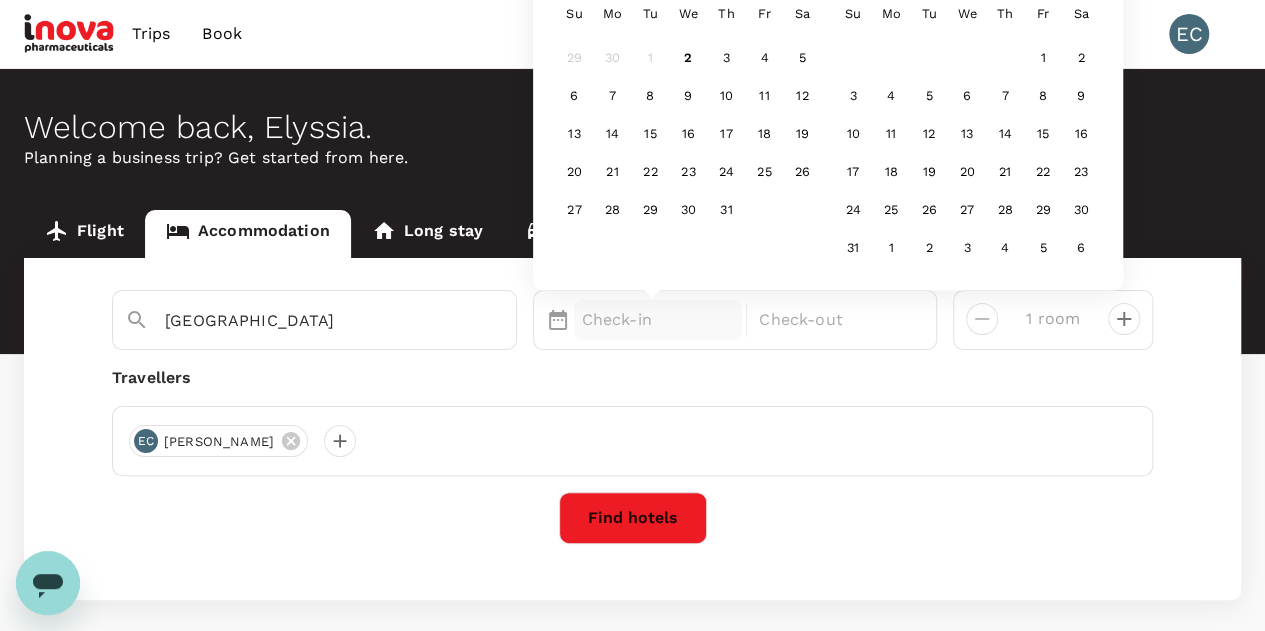 click on "EC Elyssia Chin" at bounding box center [632, 441] 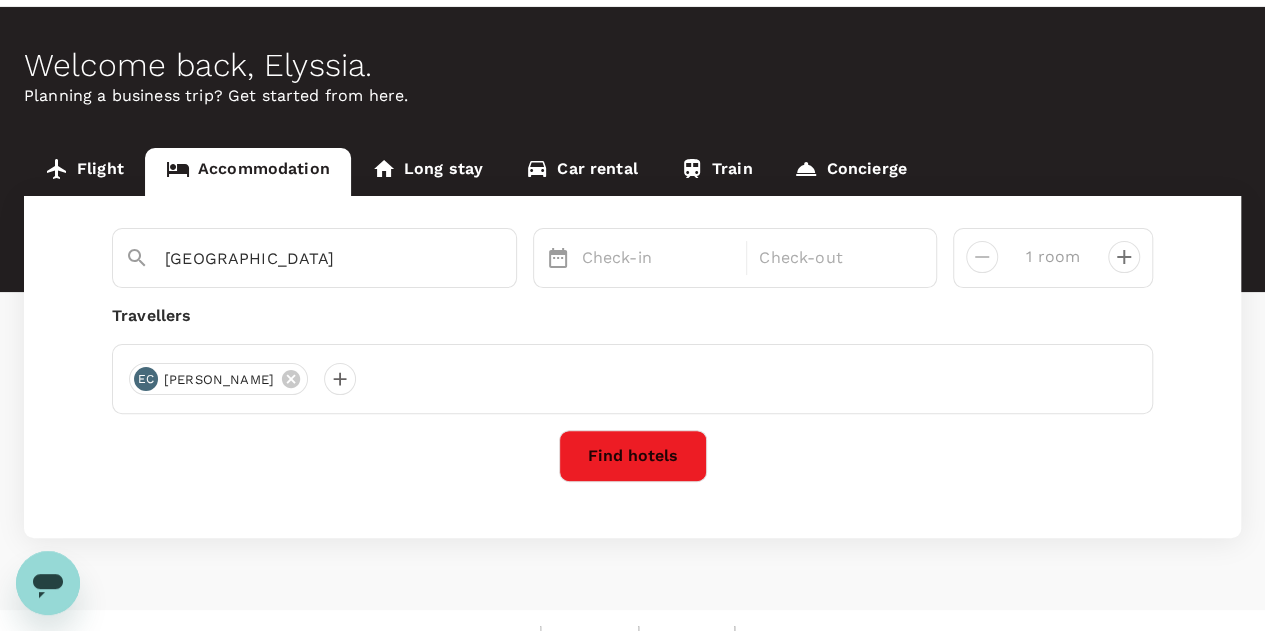 scroll, scrollTop: 92, scrollLeft: 0, axis: vertical 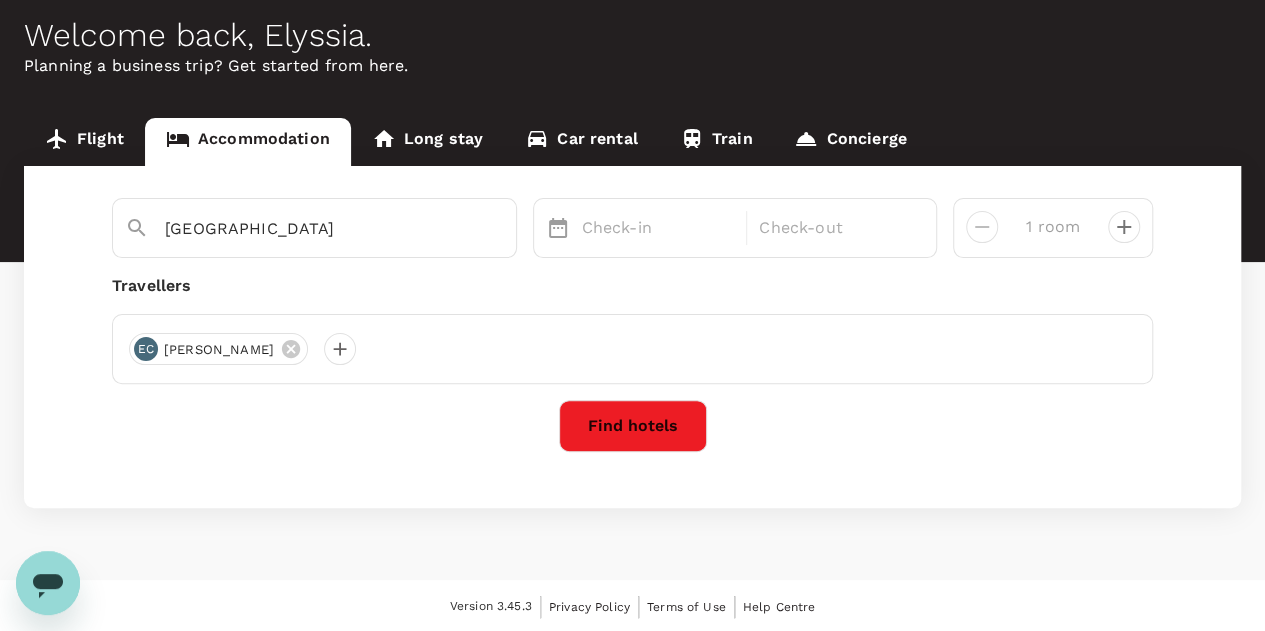 click 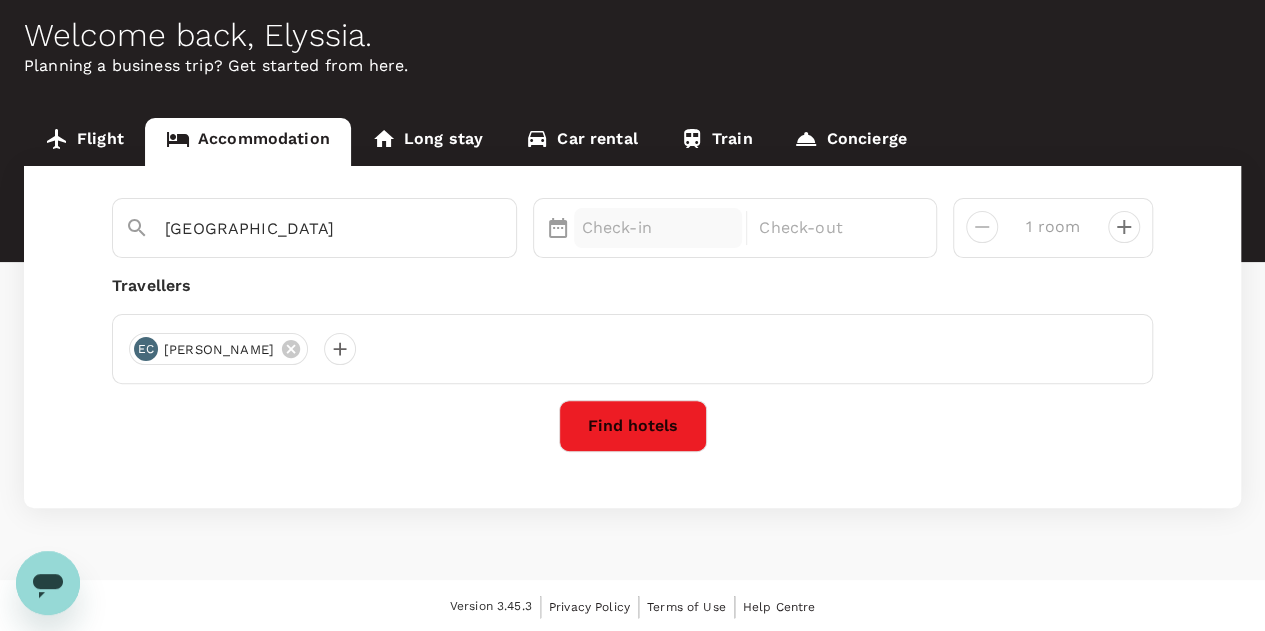 click on "Check-in" at bounding box center (658, 228) 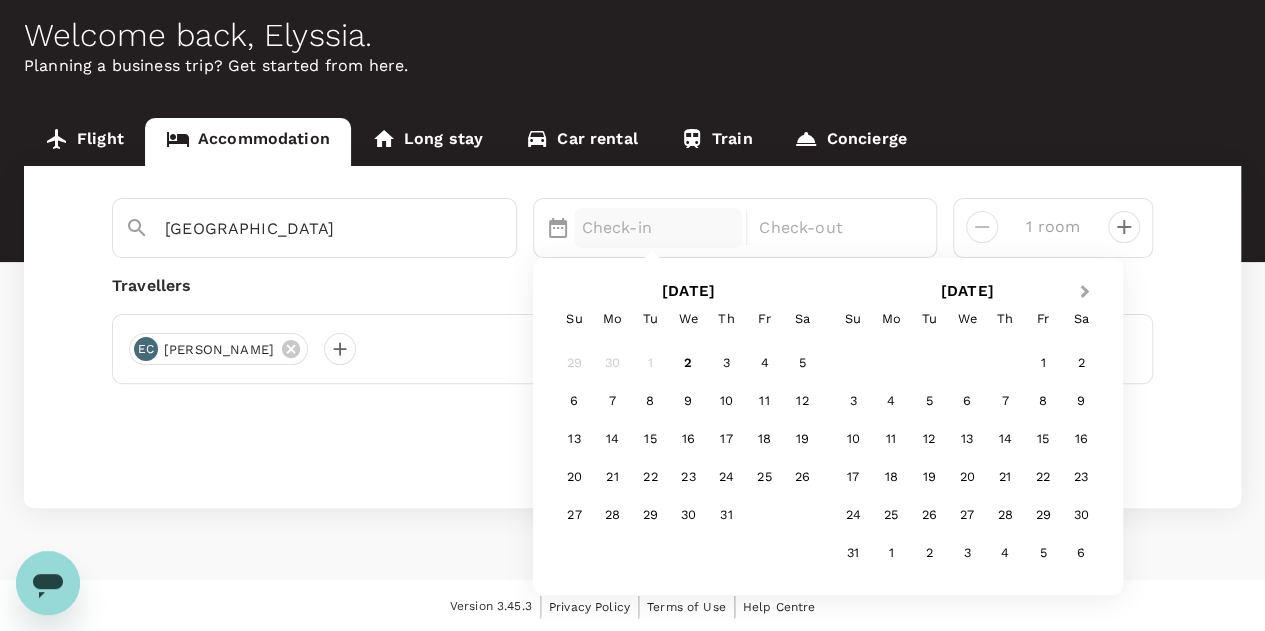 click on "Next Month" at bounding box center (1084, 292) 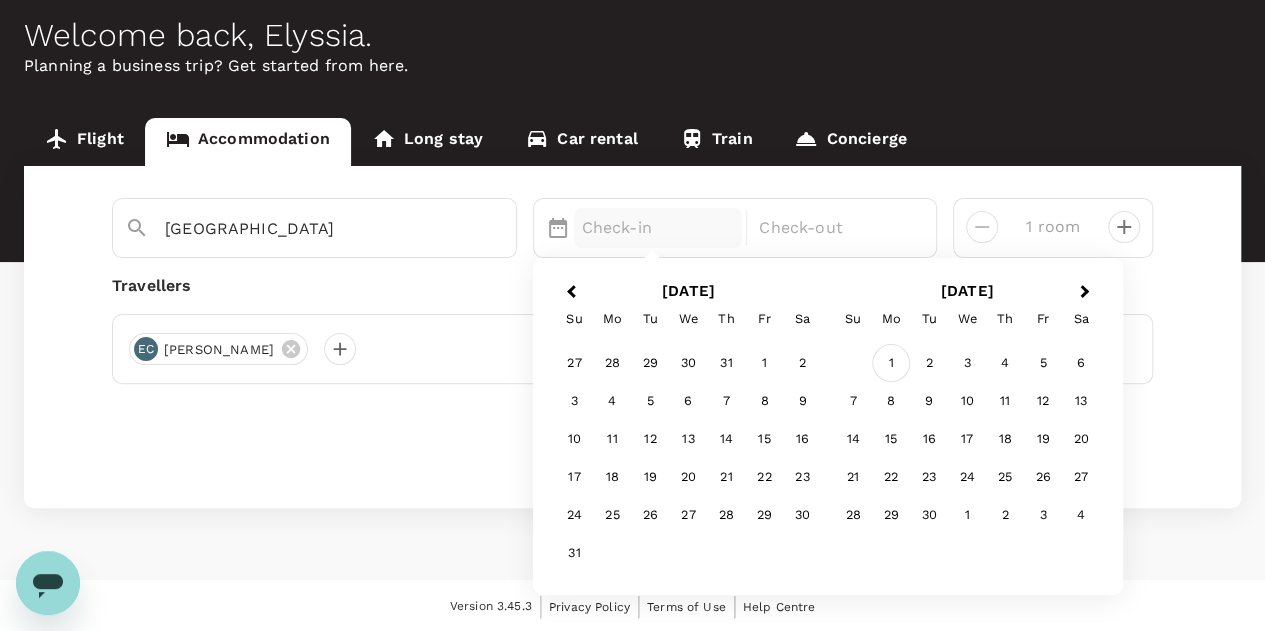 click on "1" at bounding box center (891, 364) 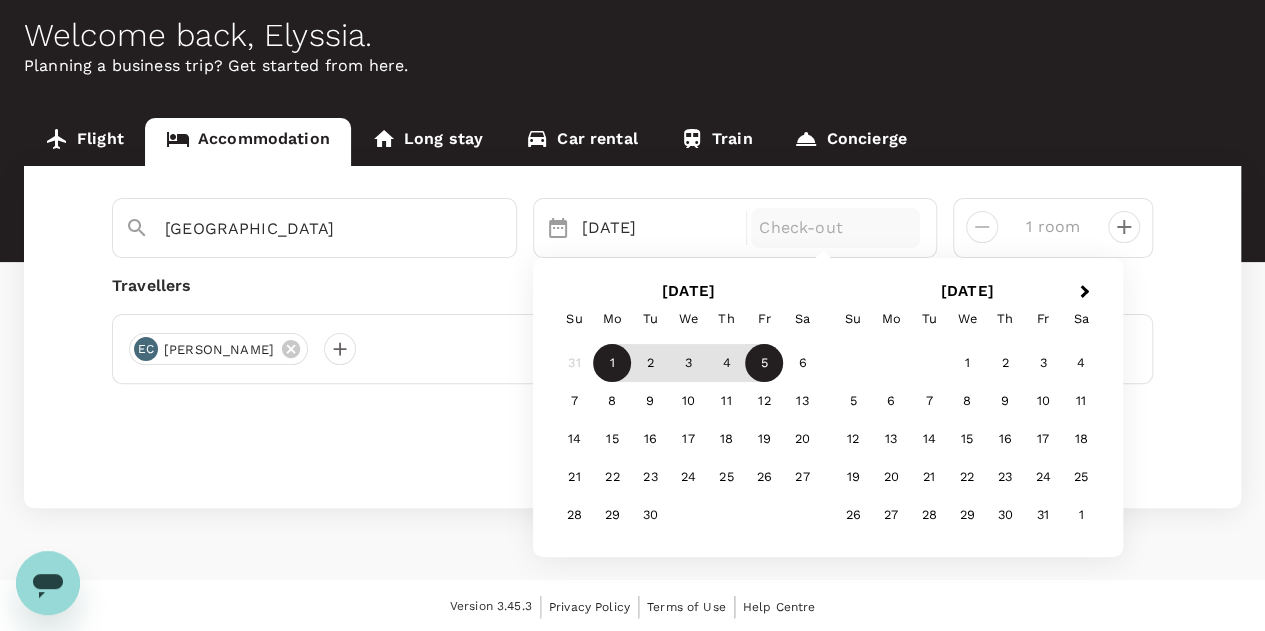 click on "5" at bounding box center [764, 364] 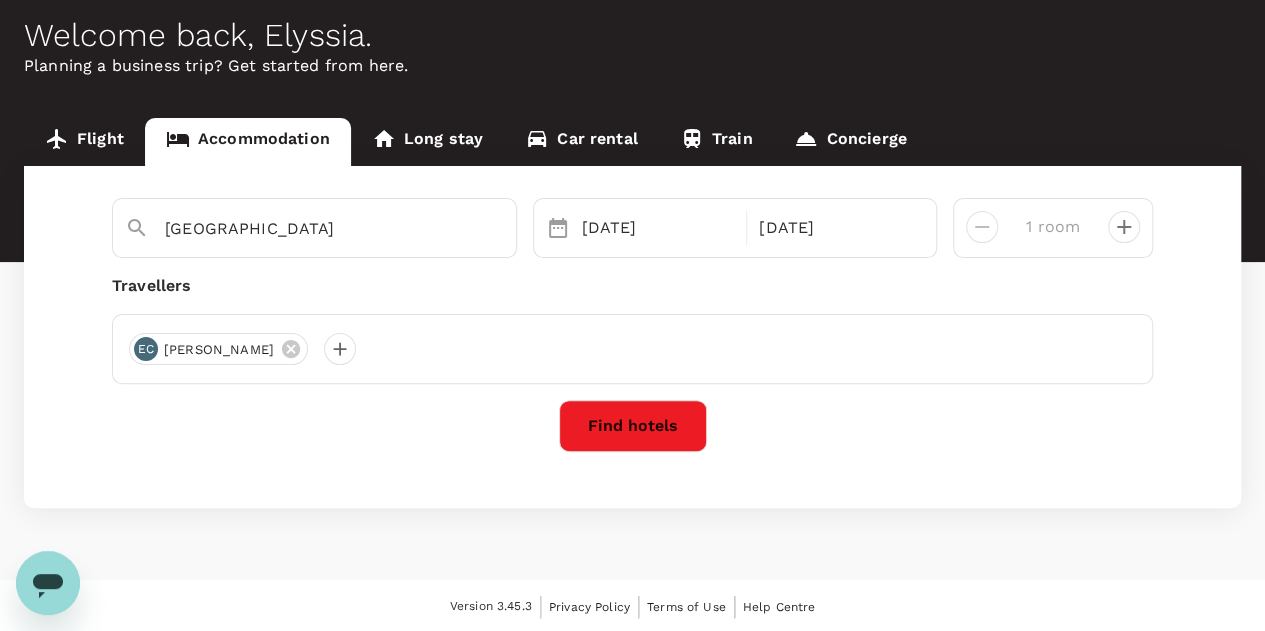 click 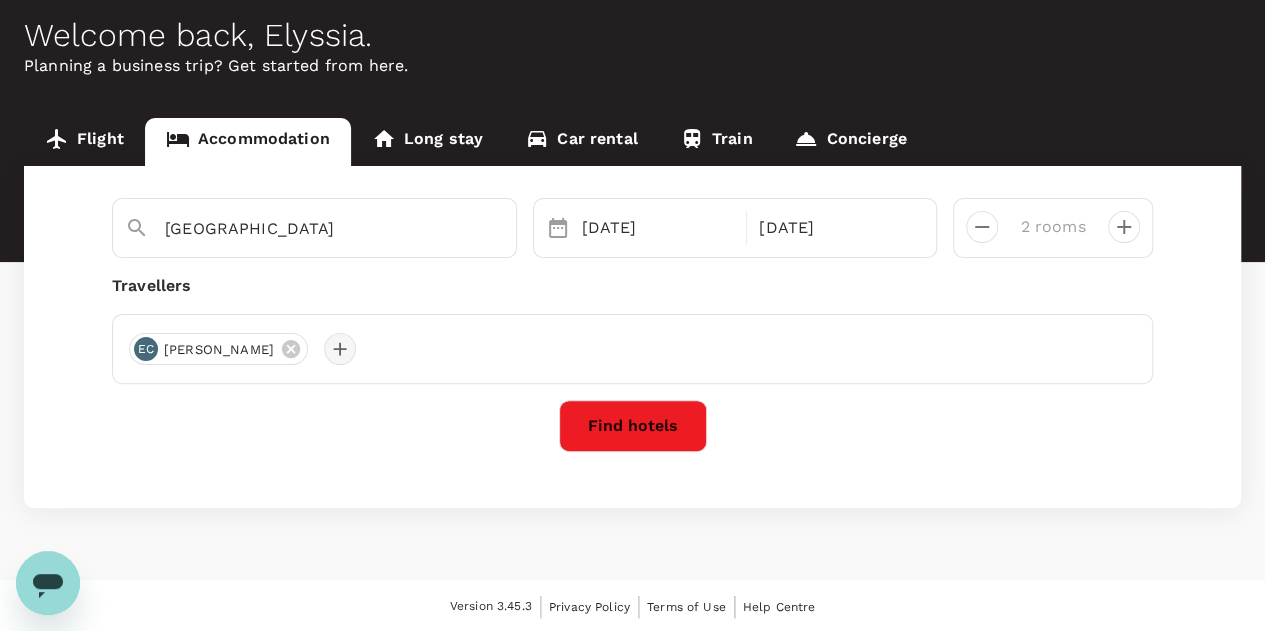 click at bounding box center (340, 349) 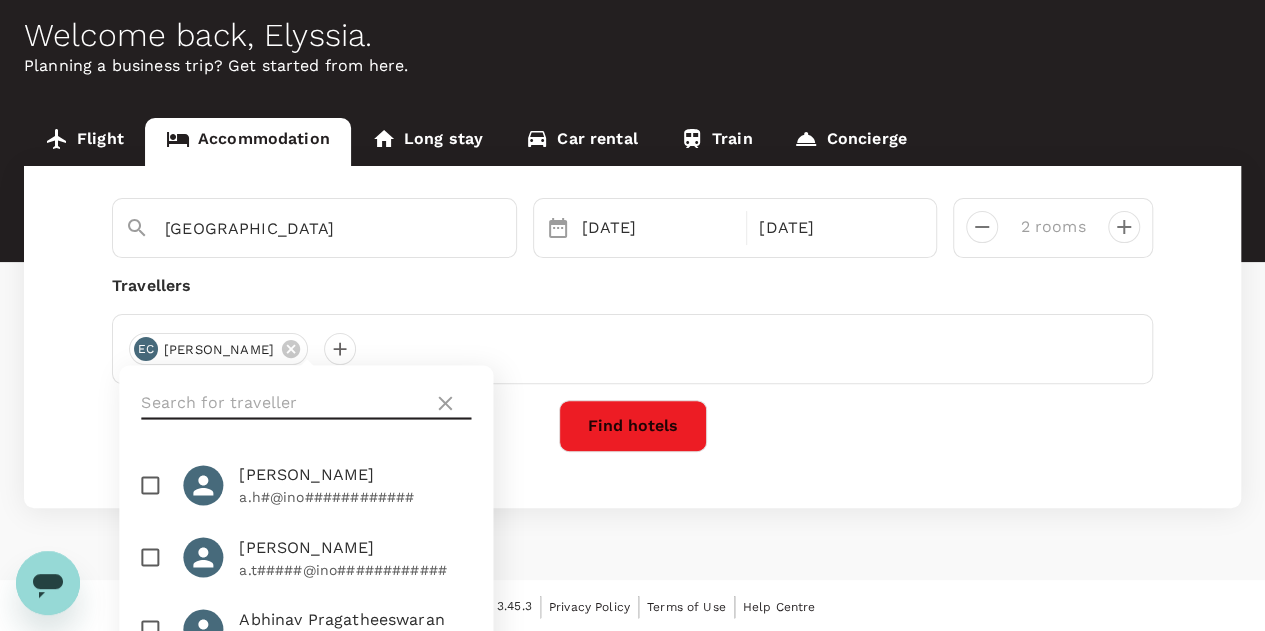 click at bounding box center (283, 403) 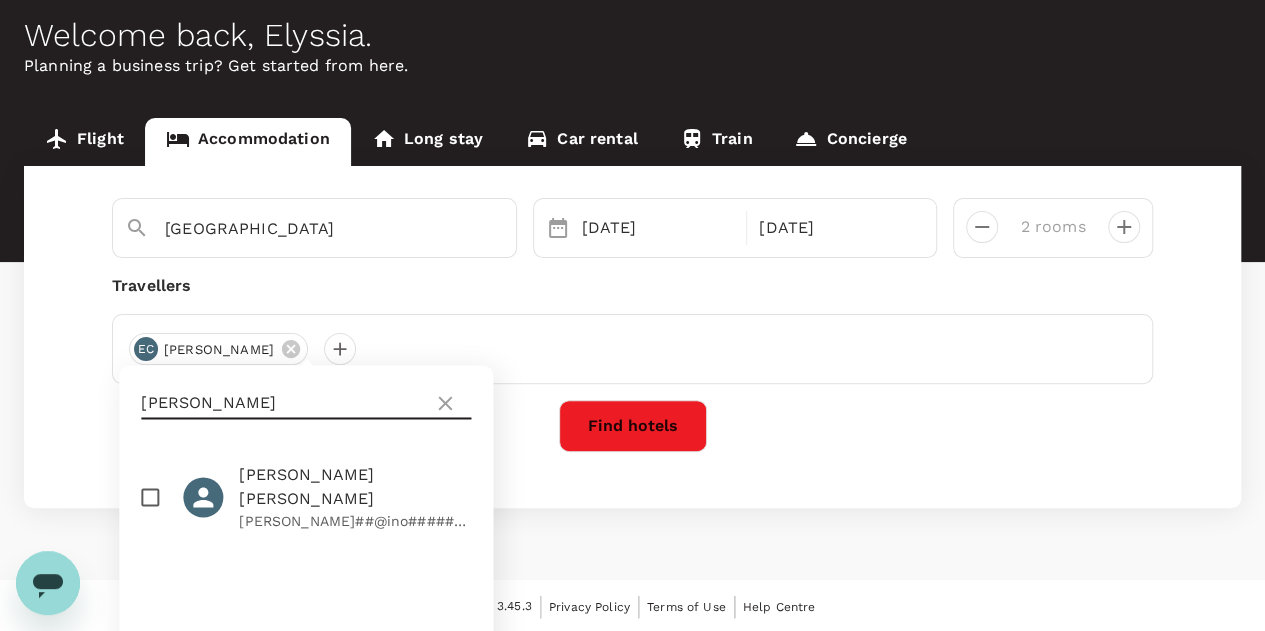 type on "jennifer" 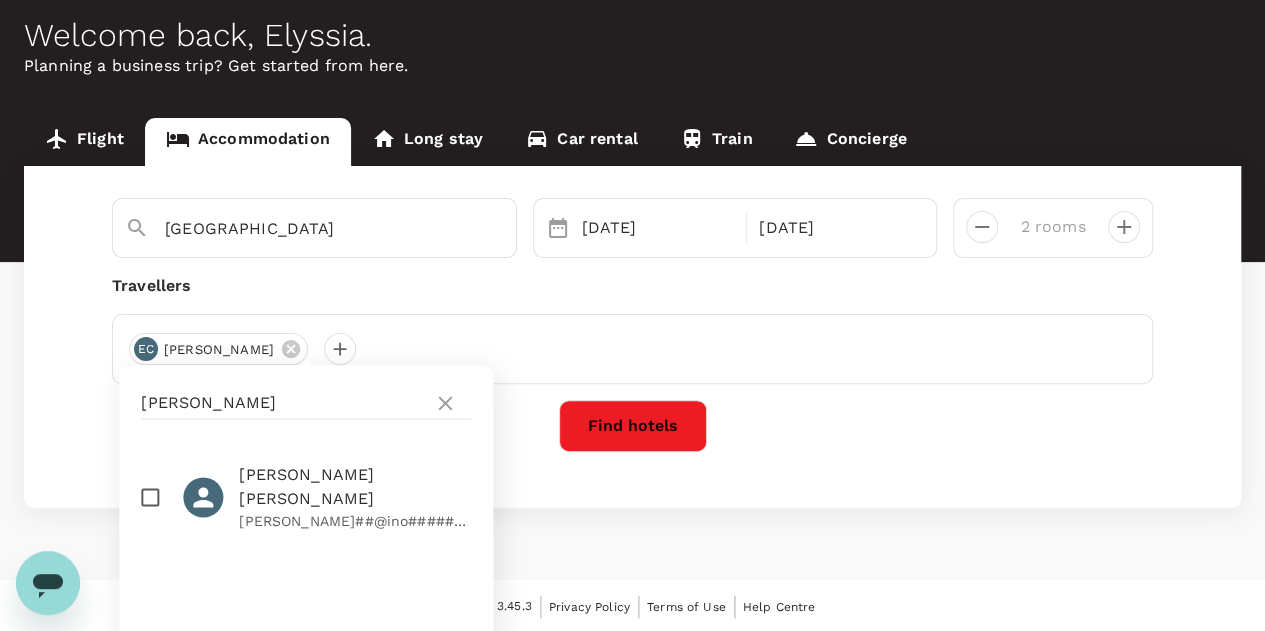click on "j.t##@ino############" at bounding box center [355, 521] 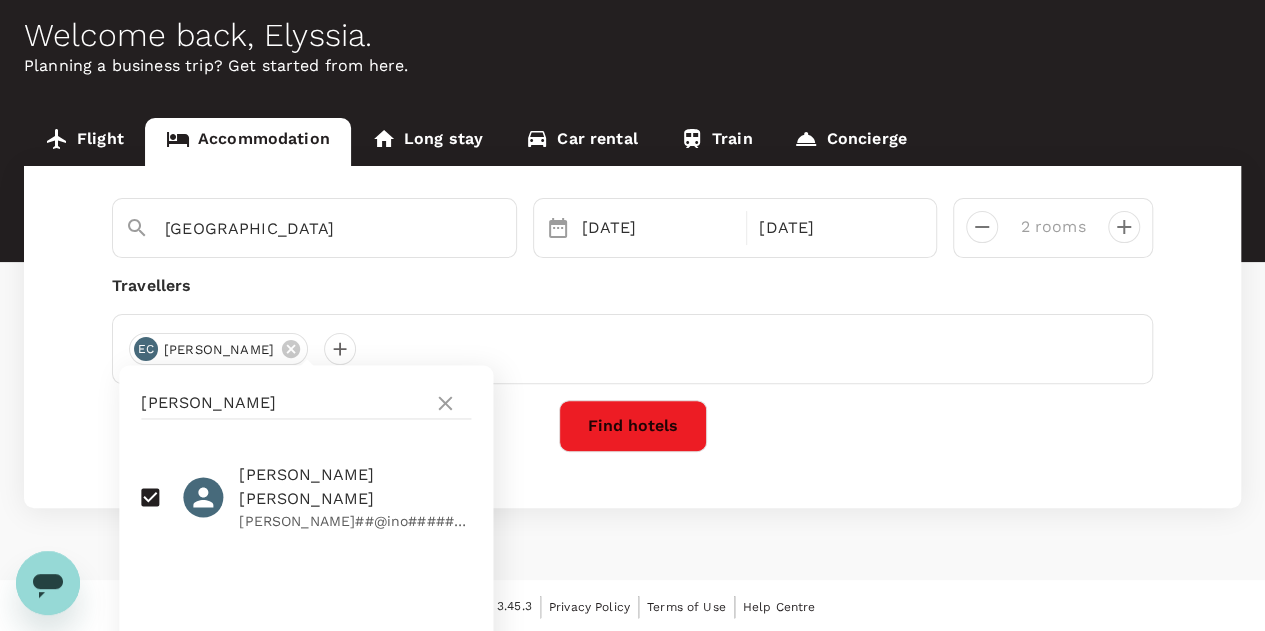 click on "EC Elyssia Chin" at bounding box center (632, 349) 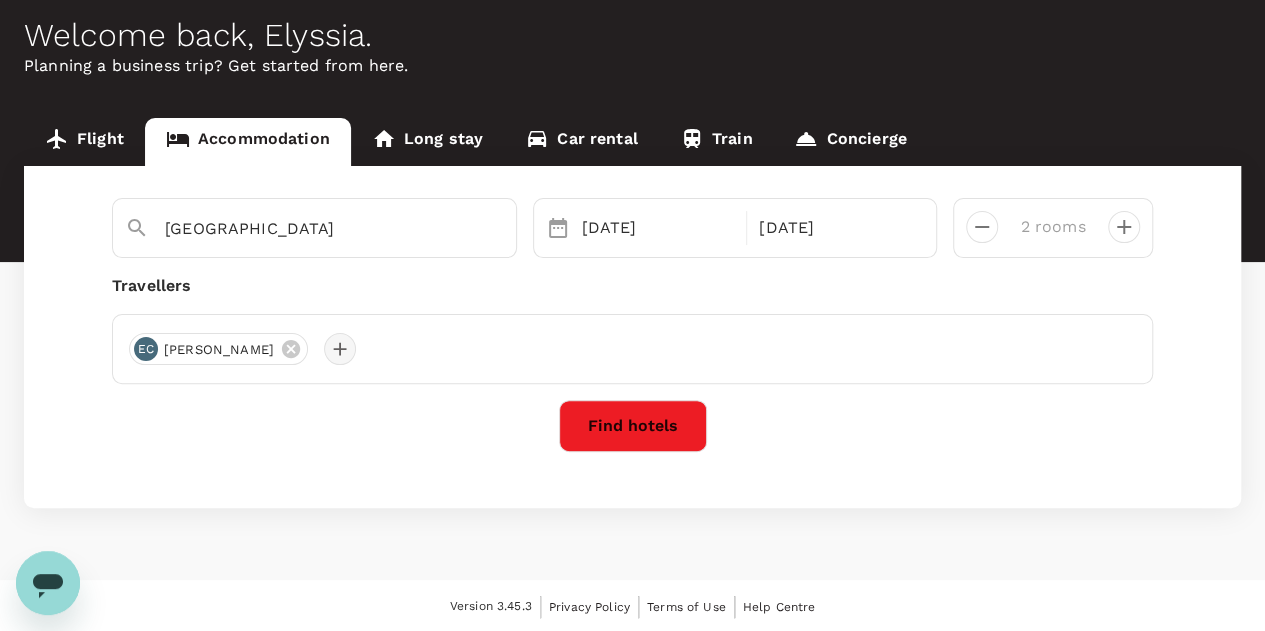 click at bounding box center (340, 349) 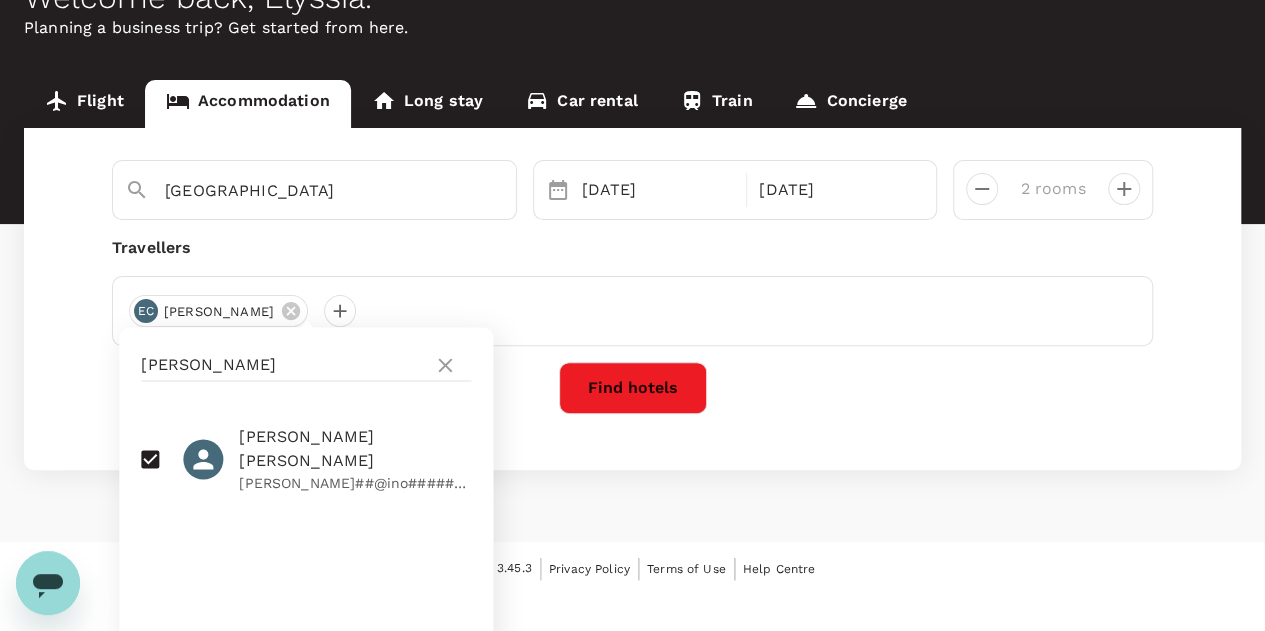 scroll, scrollTop: 222, scrollLeft: 0, axis: vertical 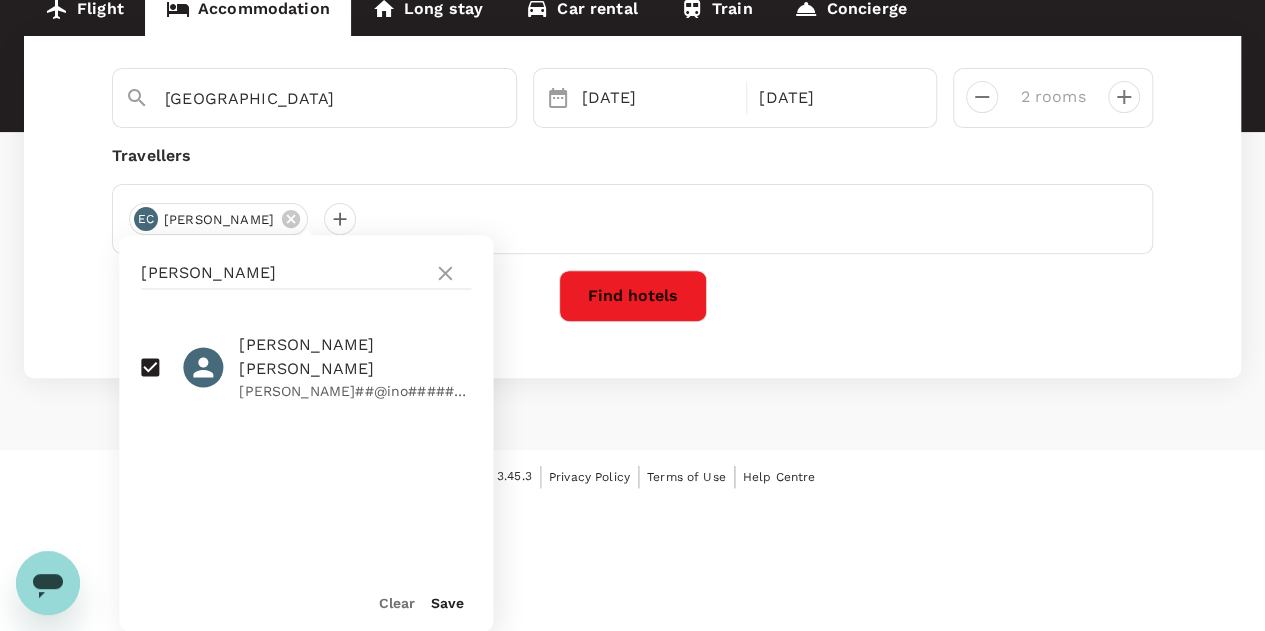click on "Save" at bounding box center [447, 602] 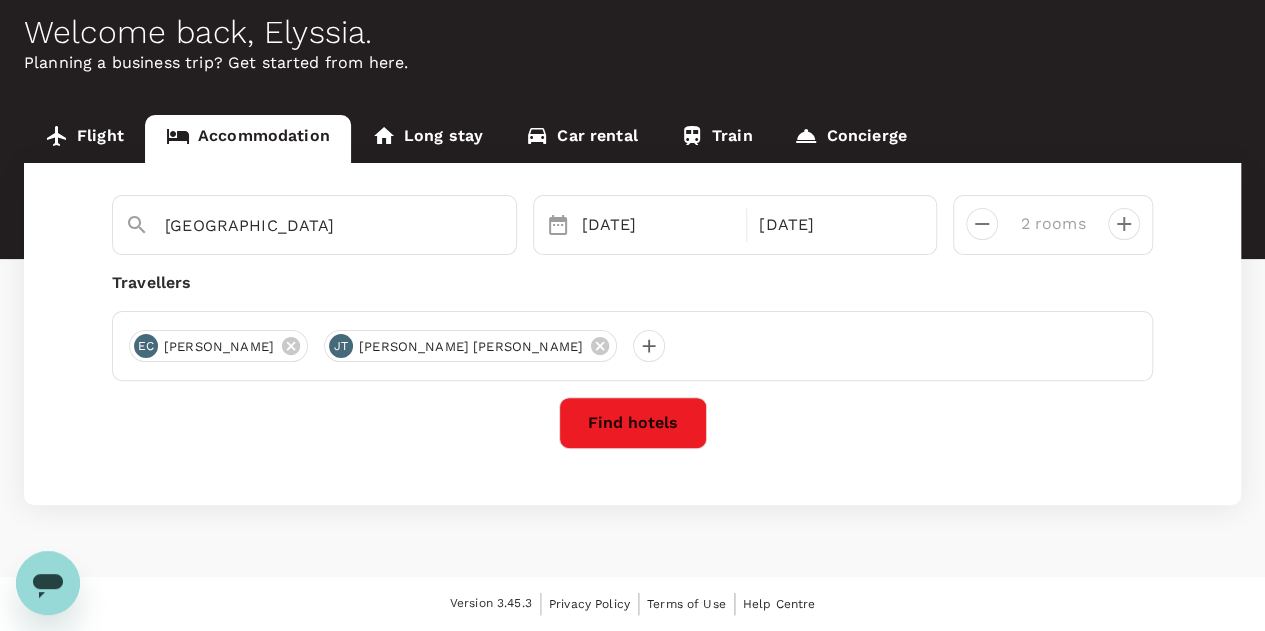 scroll, scrollTop: 92, scrollLeft: 0, axis: vertical 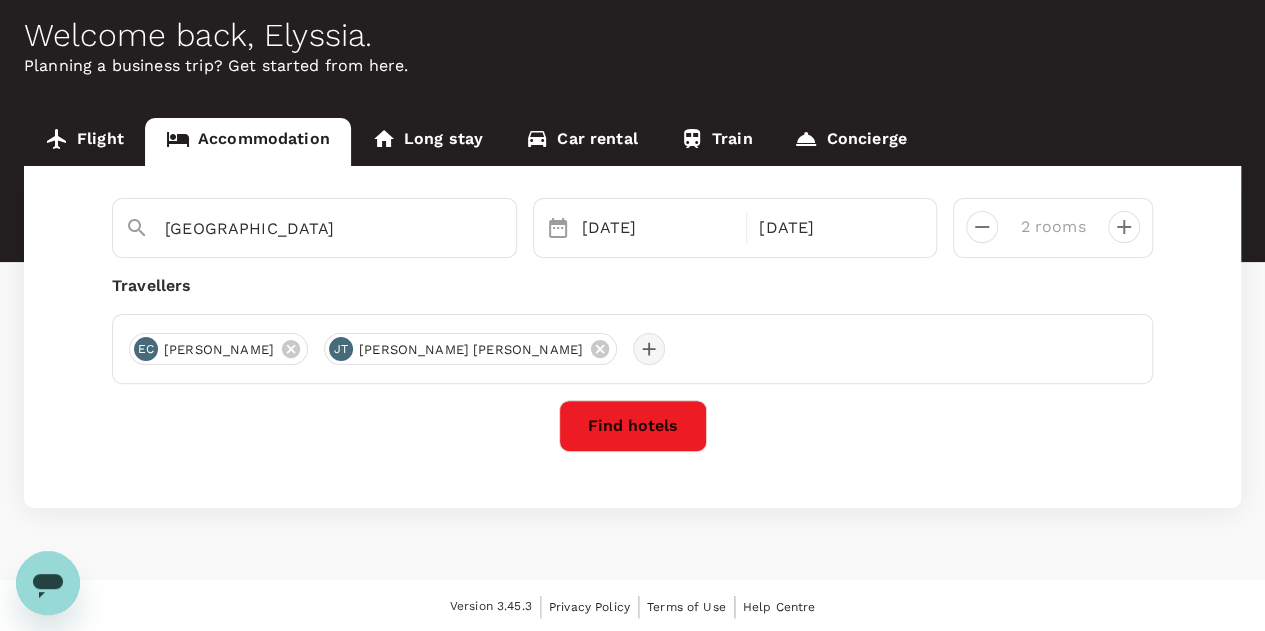 click at bounding box center (649, 349) 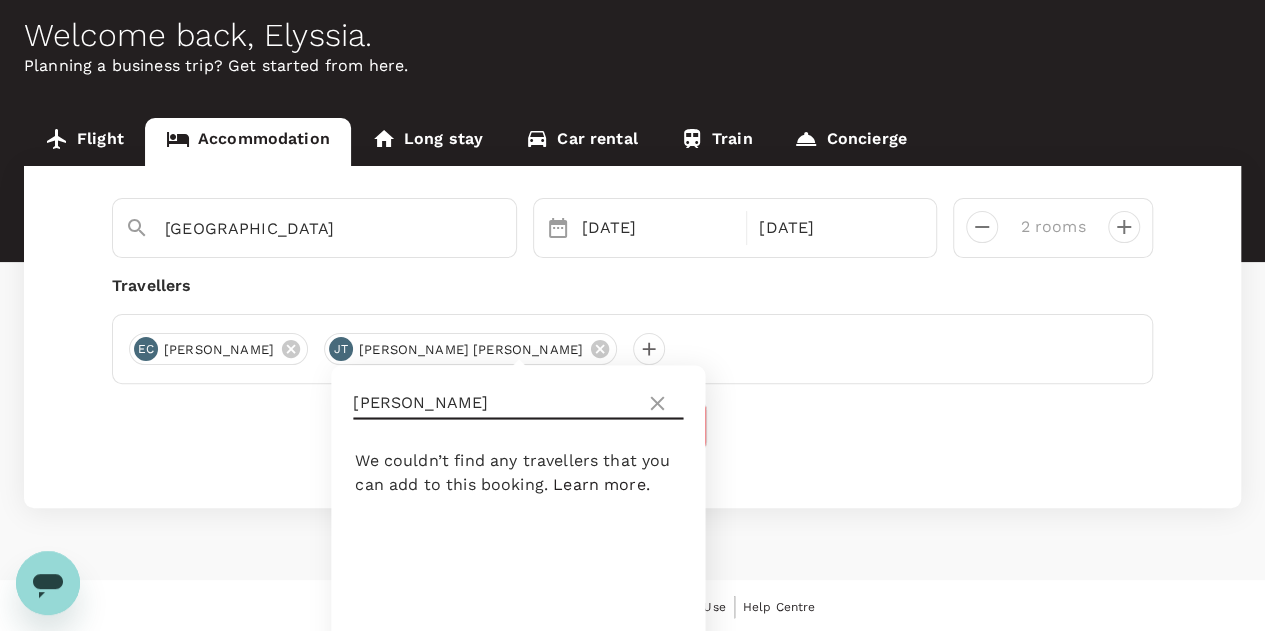 click on "jennifer" at bounding box center (495, 403) 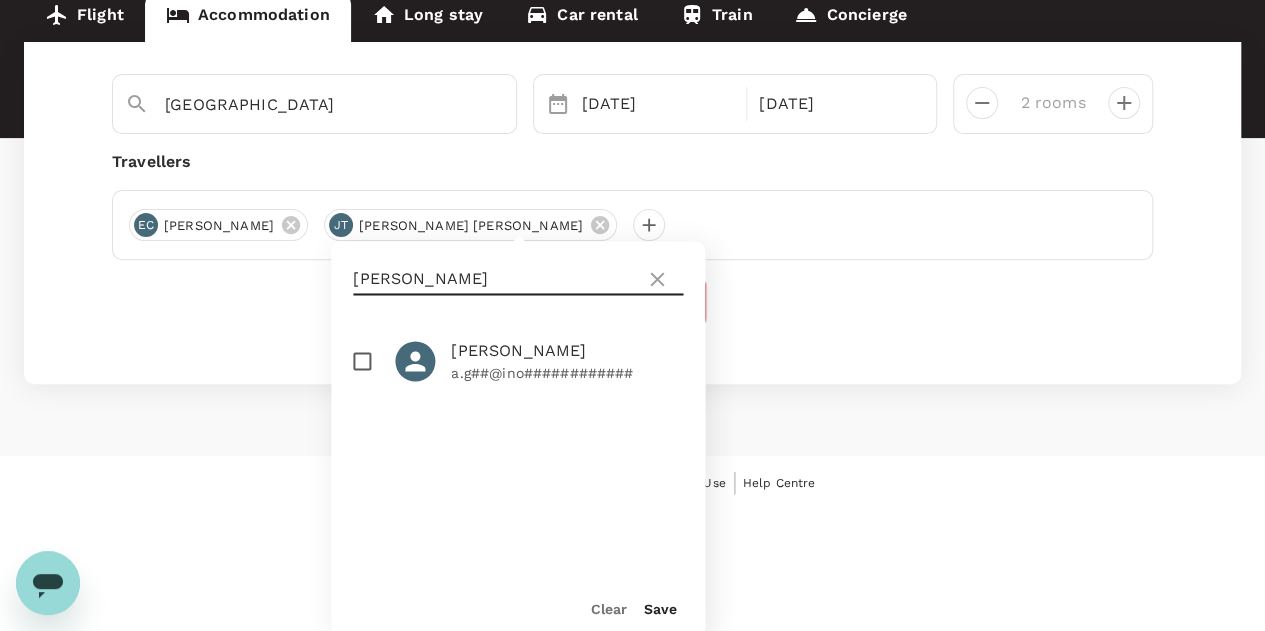 scroll, scrollTop: 222, scrollLeft: 0, axis: vertical 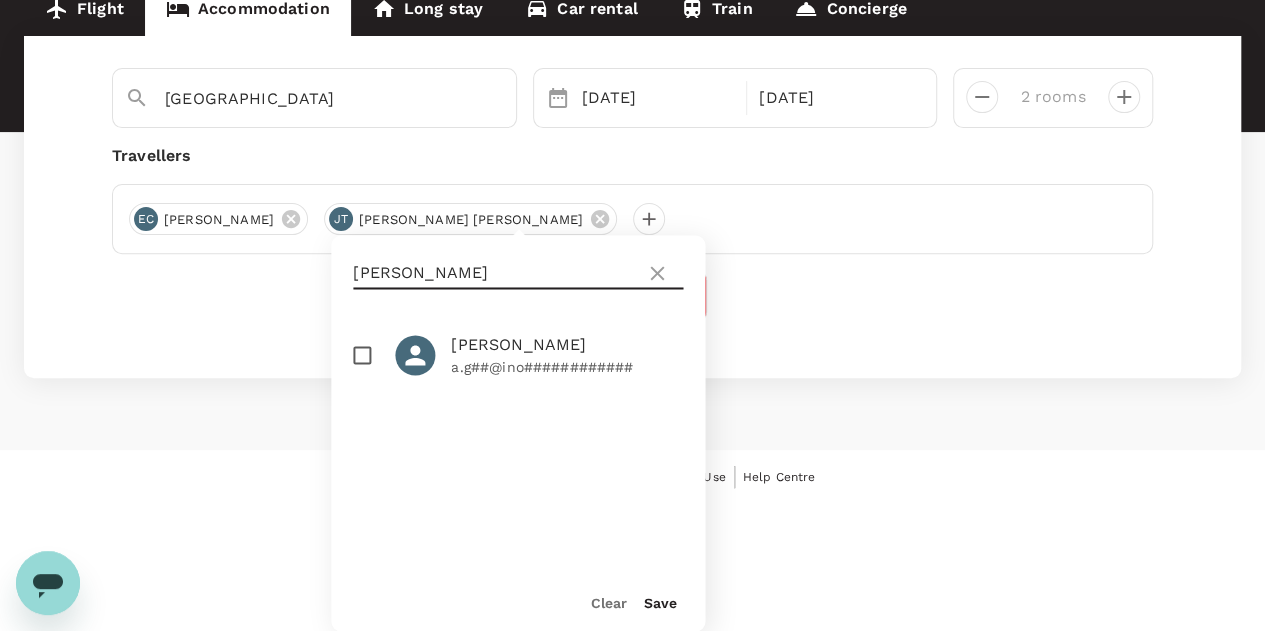 type on "audrey goh" 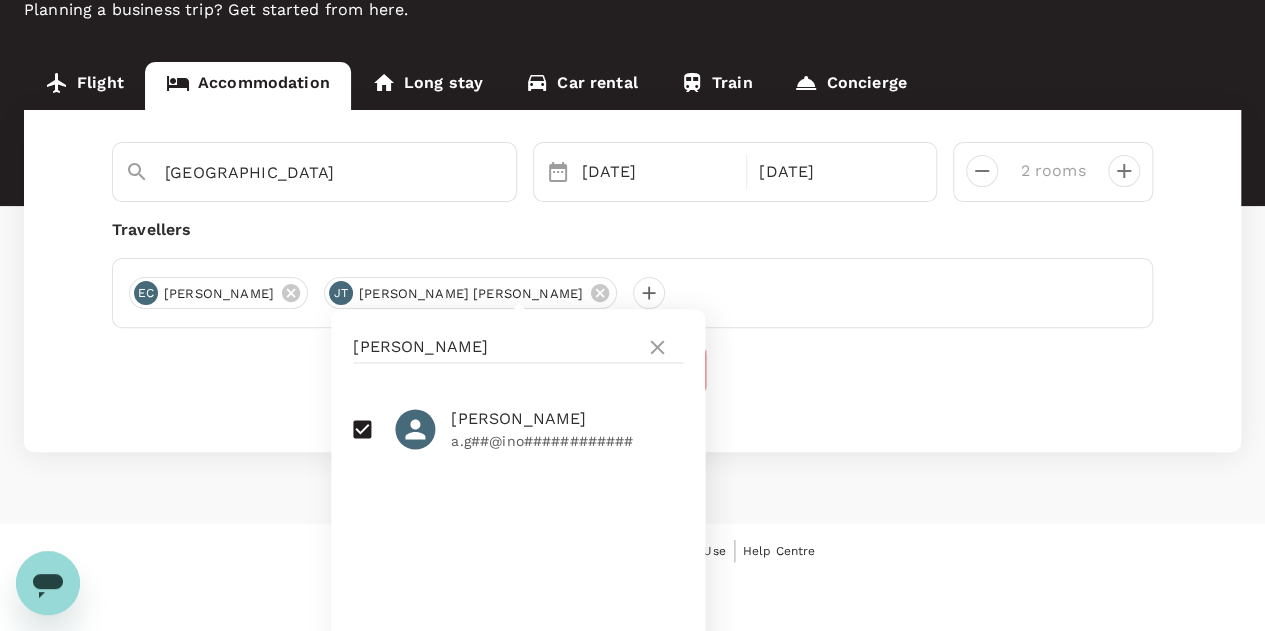 scroll, scrollTop: 222, scrollLeft: 0, axis: vertical 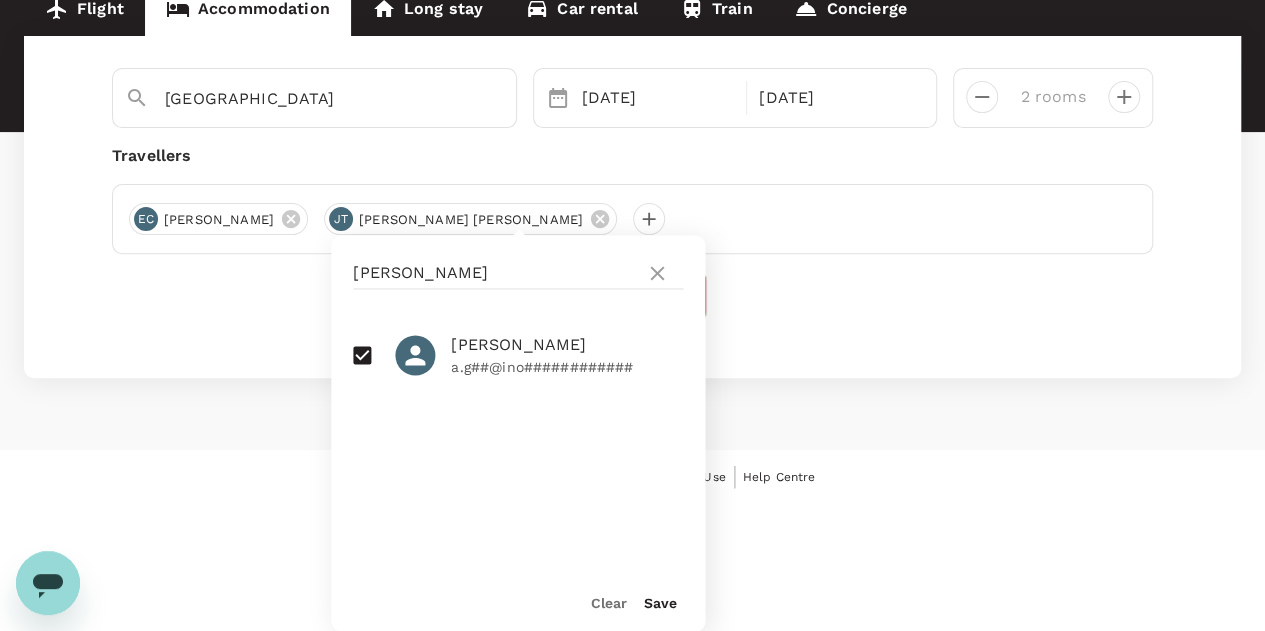 click on "Save" at bounding box center (659, 602) 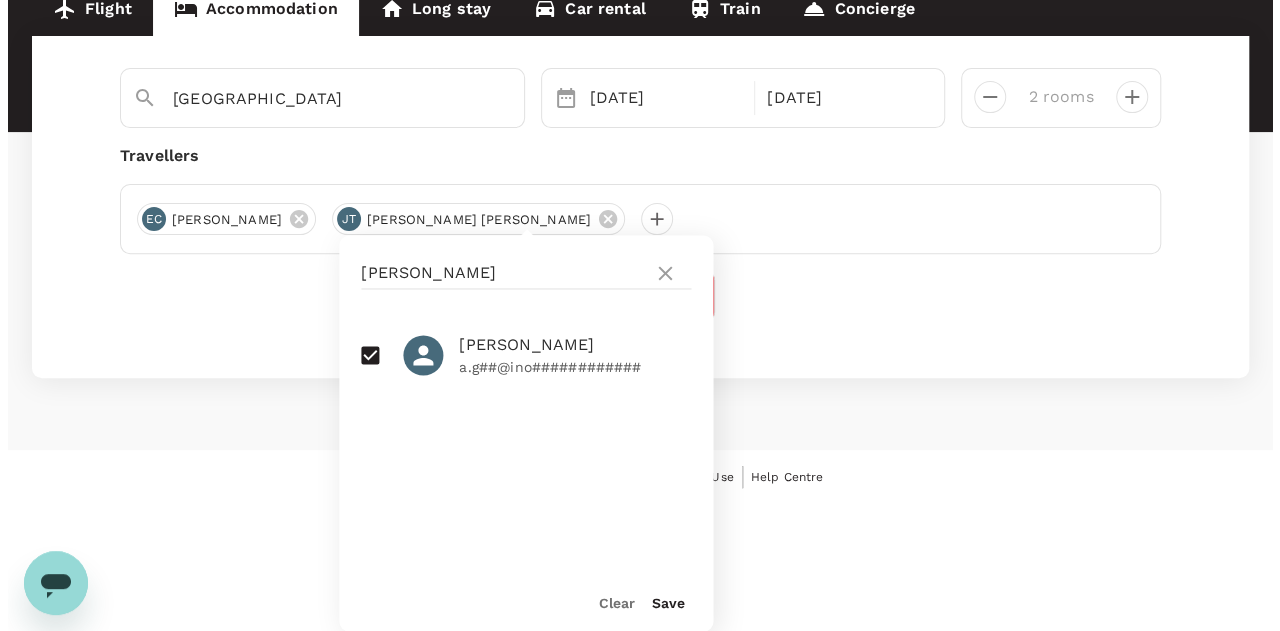scroll, scrollTop: 92, scrollLeft: 0, axis: vertical 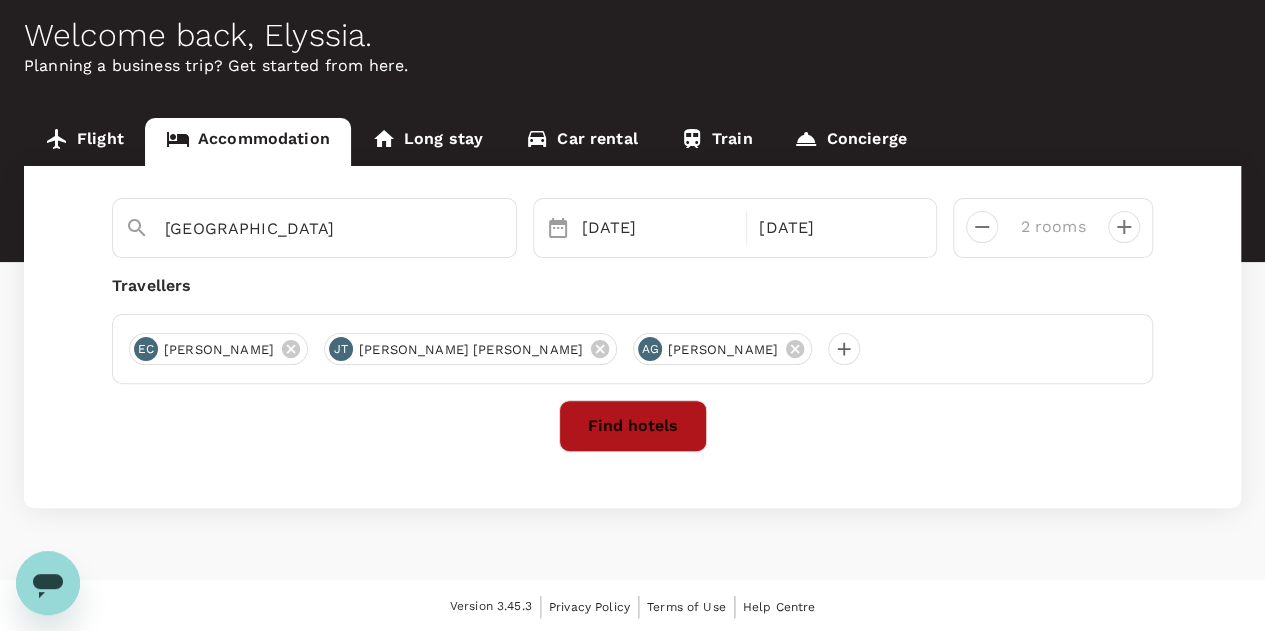 click on "Find hotels" at bounding box center (633, 426) 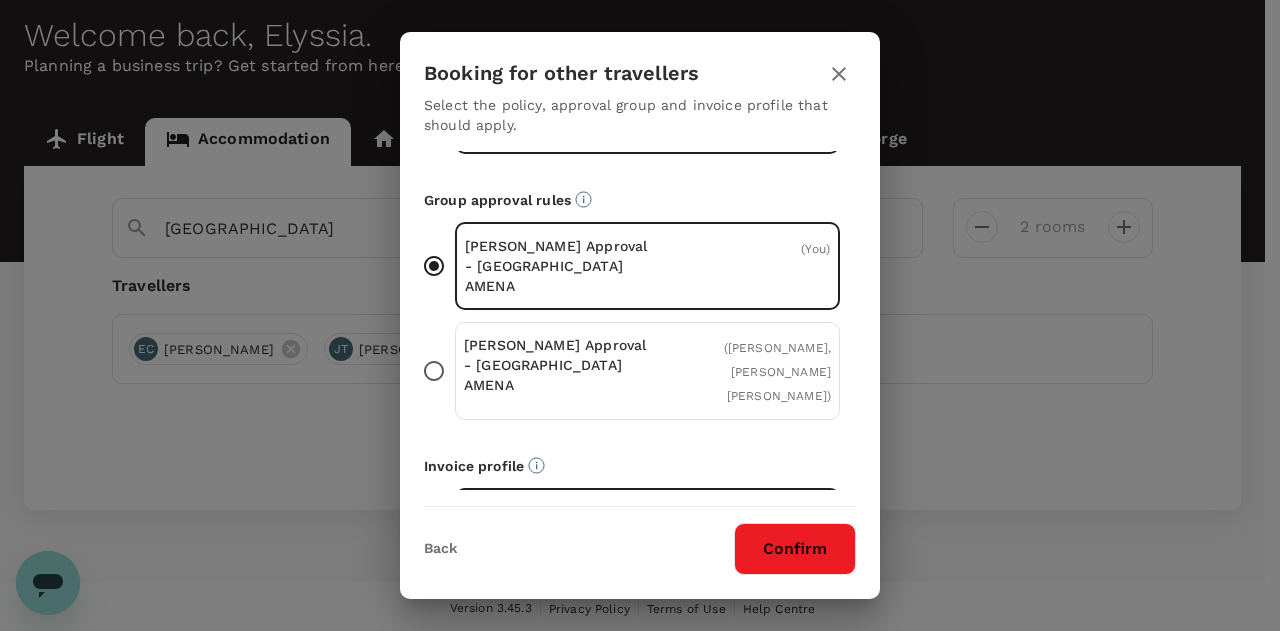 scroll, scrollTop: 162, scrollLeft: 0, axis: vertical 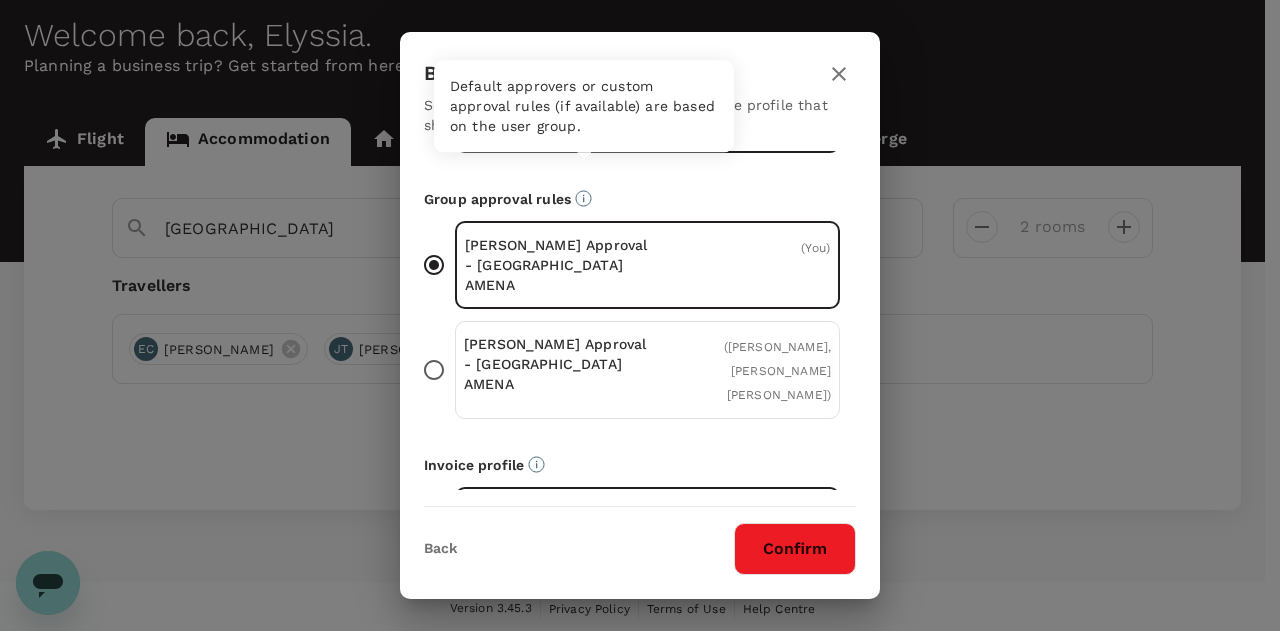 click 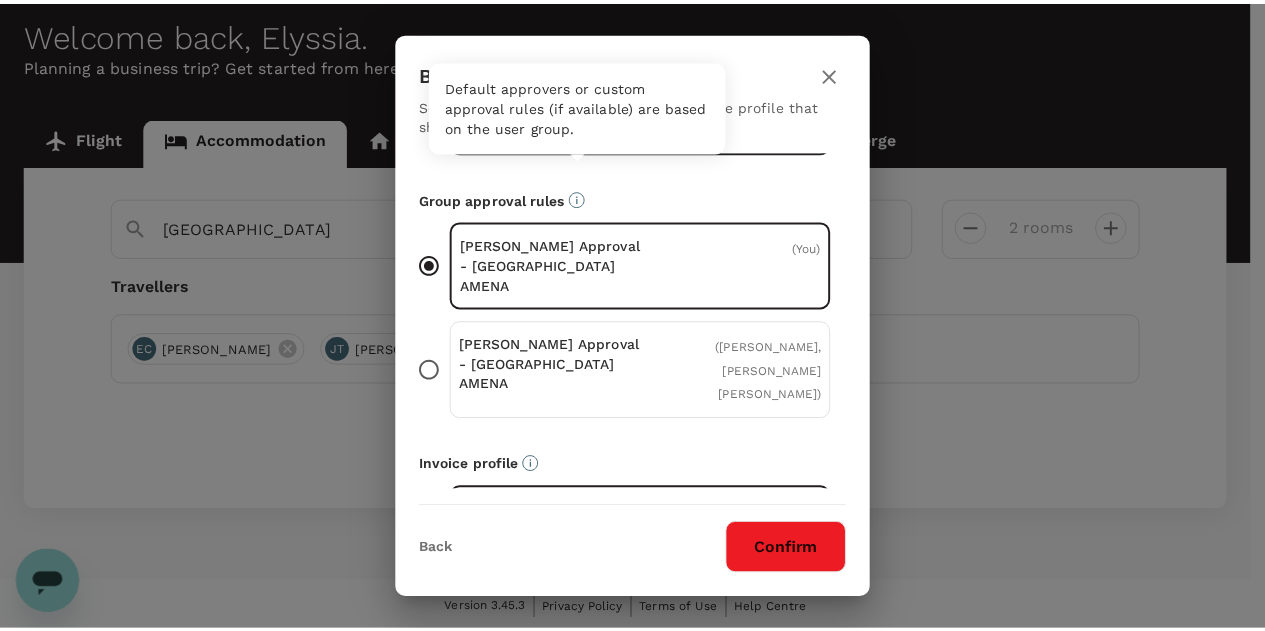 scroll, scrollTop: 212, scrollLeft: 0, axis: vertical 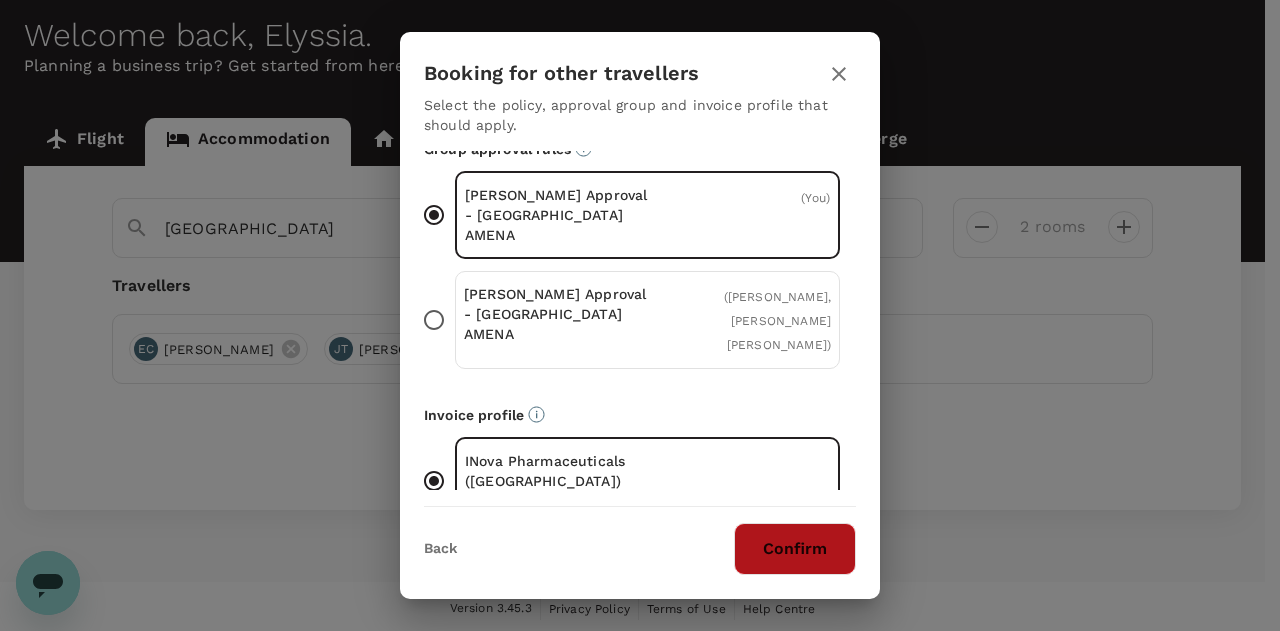 click on "Confirm" at bounding box center (795, 549) 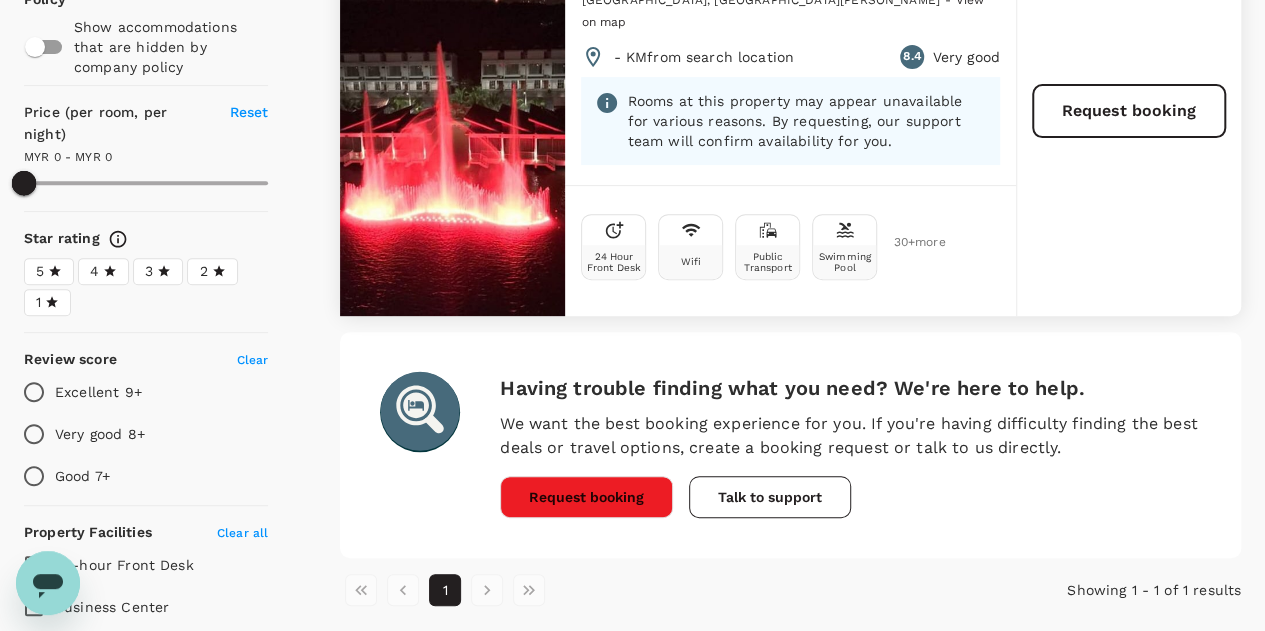 scroll, scrollTop: 326, scrollLeft: 0, axis: vertical 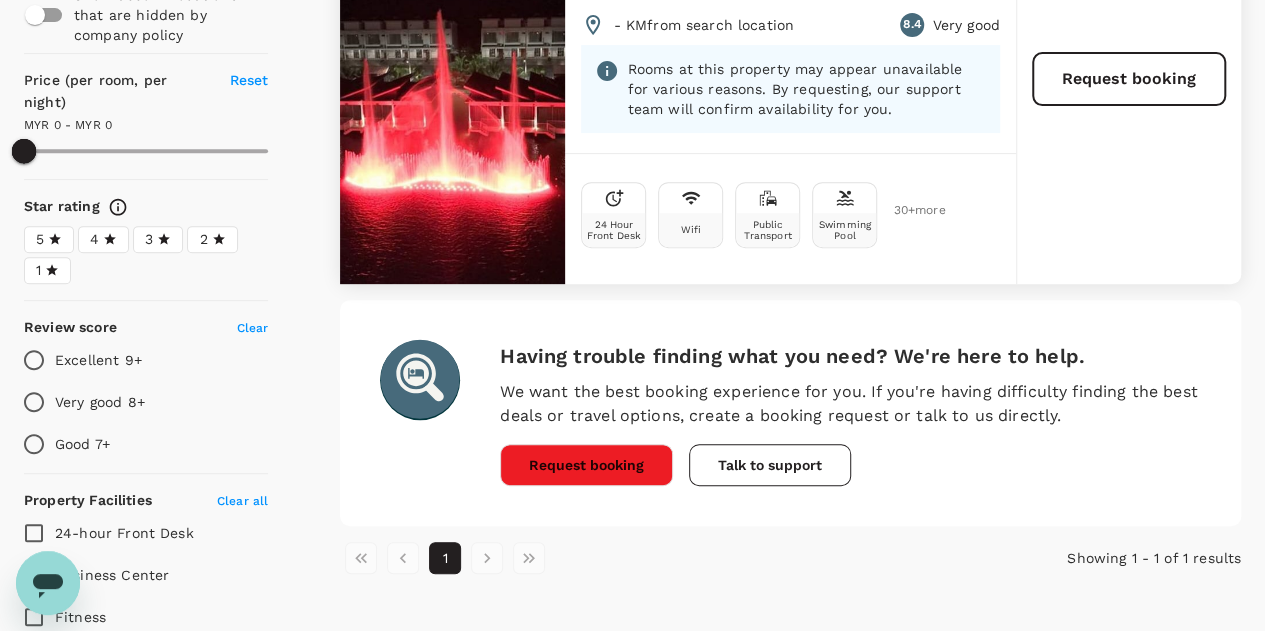 click on "30 +  more" at bounding box center [908, 210] 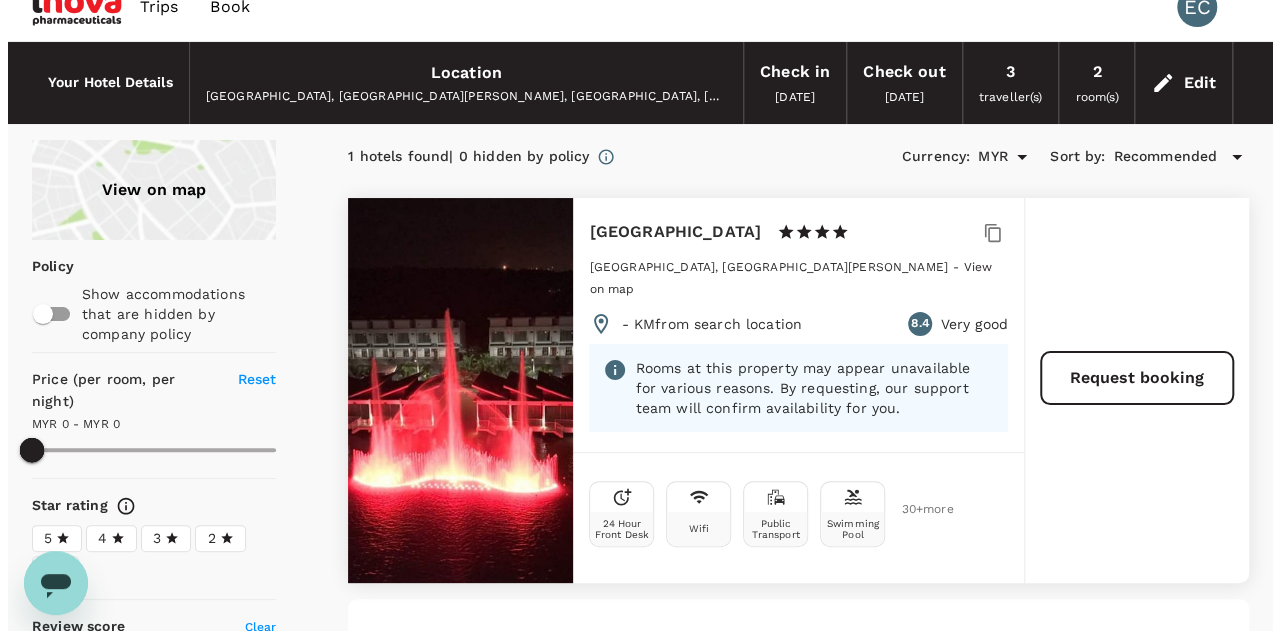 scroll, scrollTop: 26, scrollLeft: 0, axis: vertical 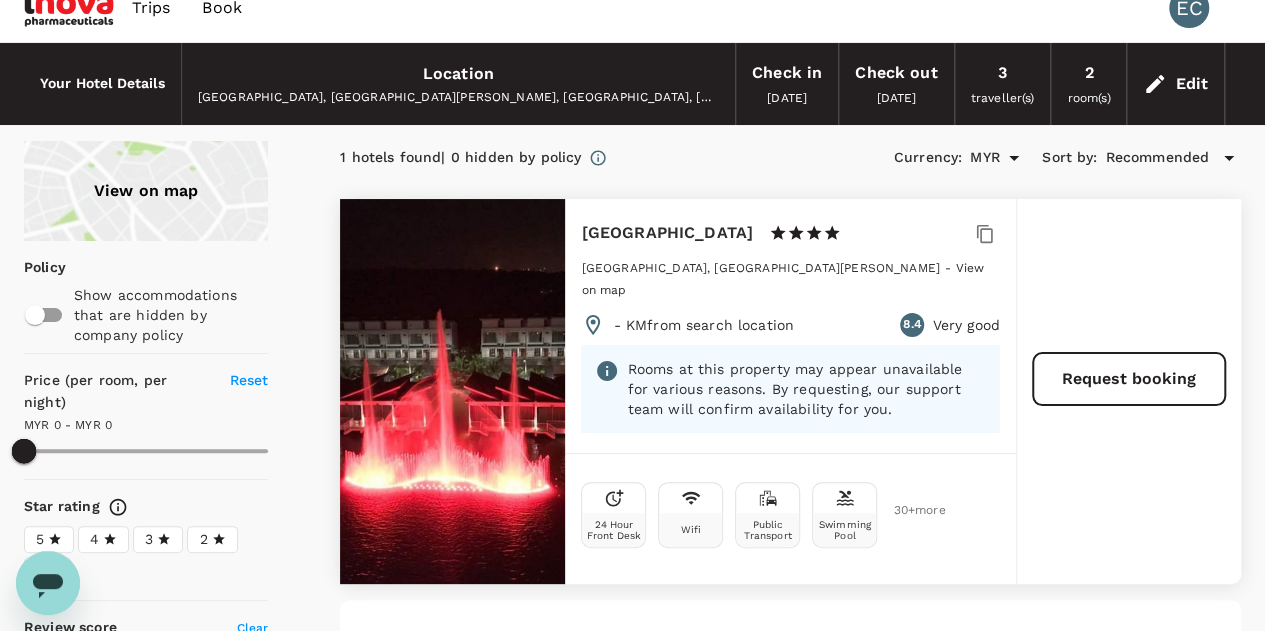 click on "Edit" at bounding box center [1191, 84] 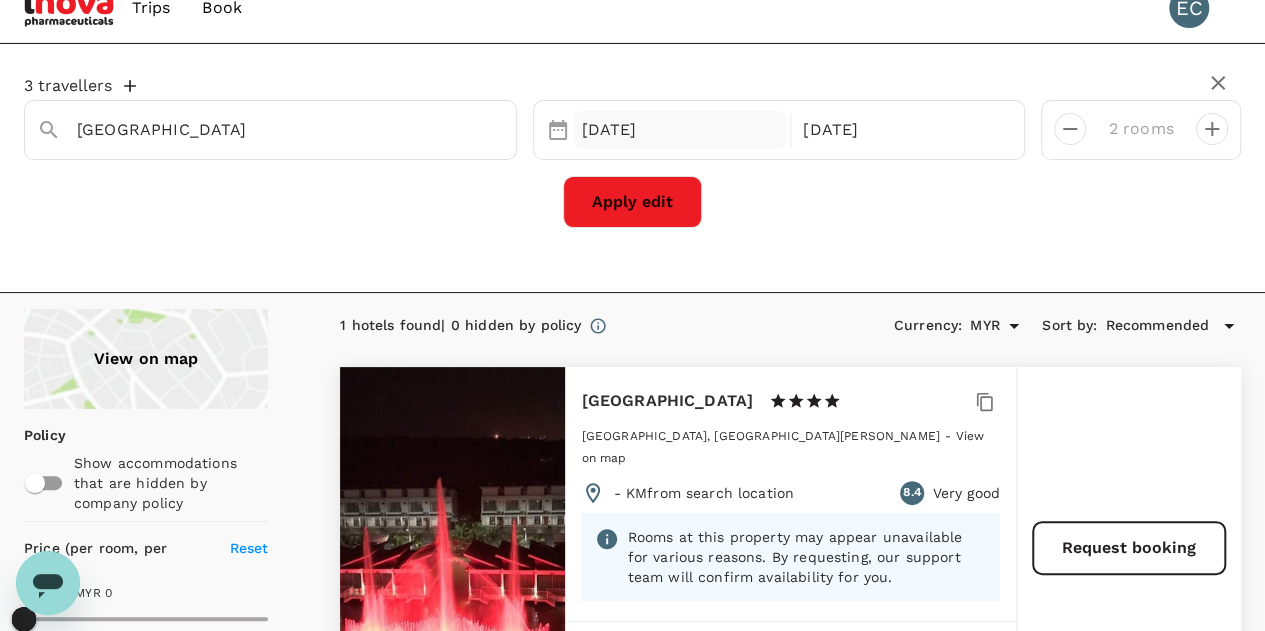 click on "01 Sep" at bounding box center (680, 130) 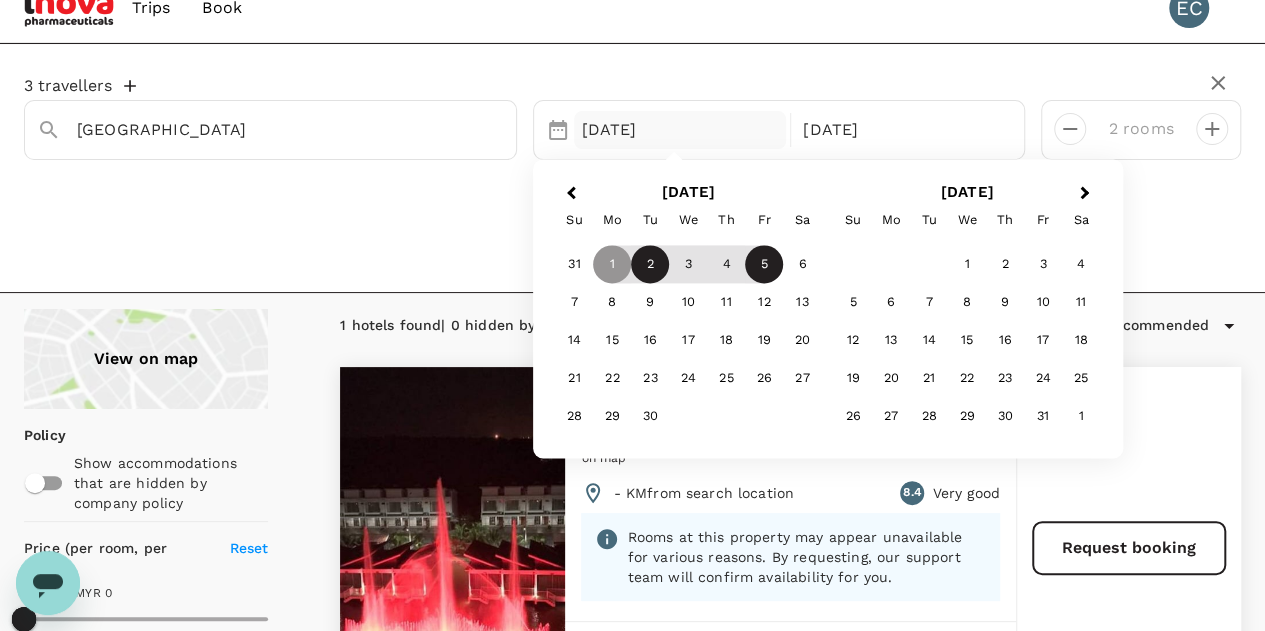 click on "2" at bounding box center [650, 265] 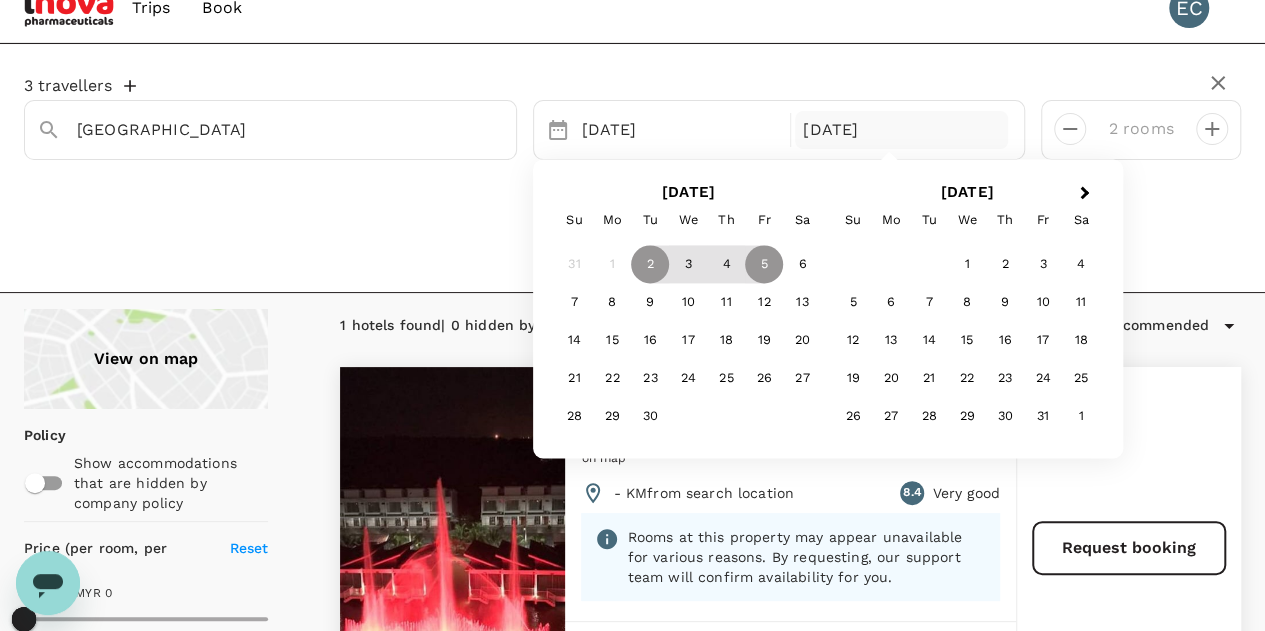 click on "Apply edit" at bounding box center (632, 202) 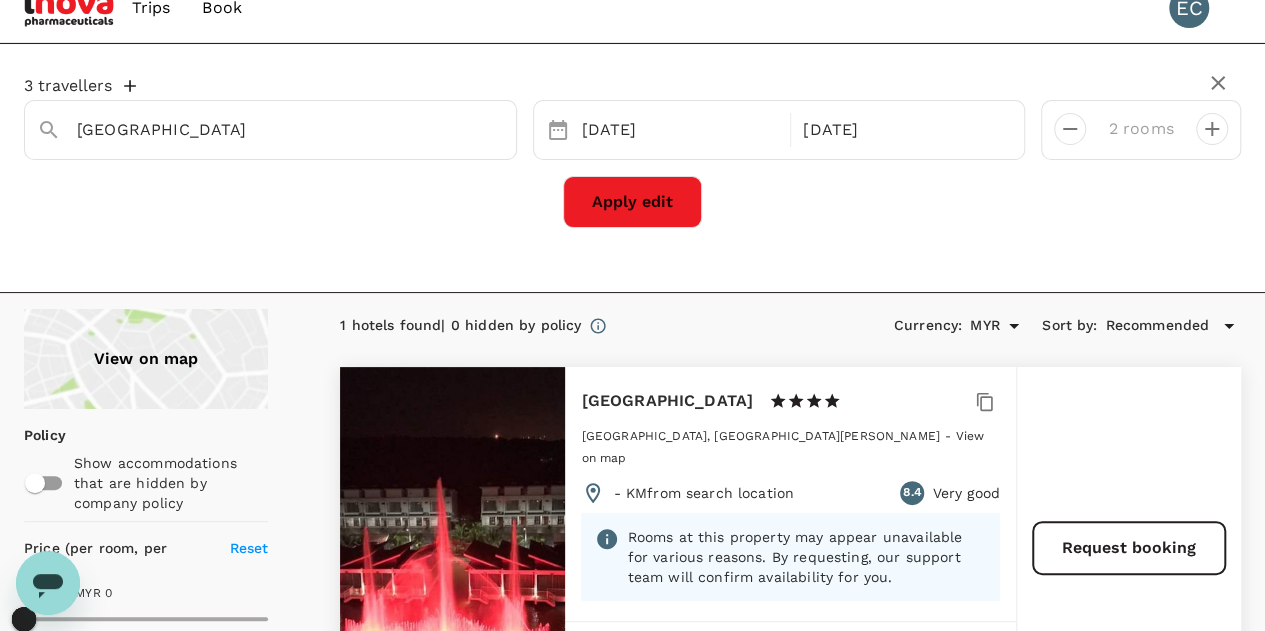 click on "Apply edit" at bounding box center (632, 202) 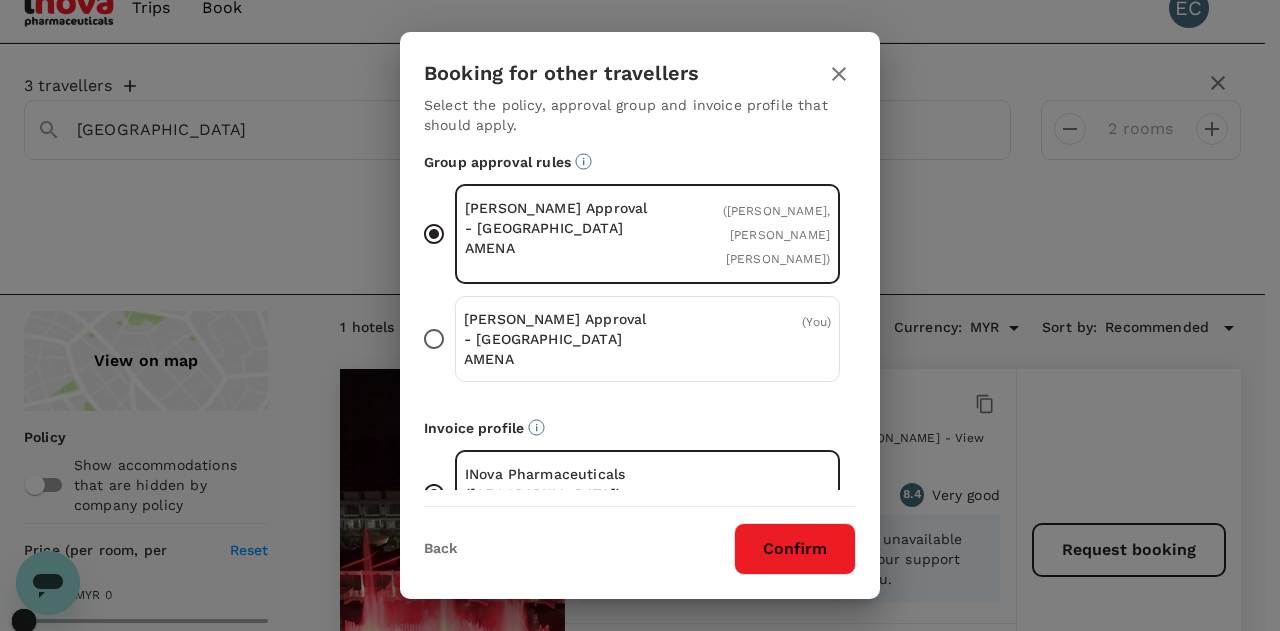 scroll, scrollTop: 212, scrollLeft: 0, axis: vertical 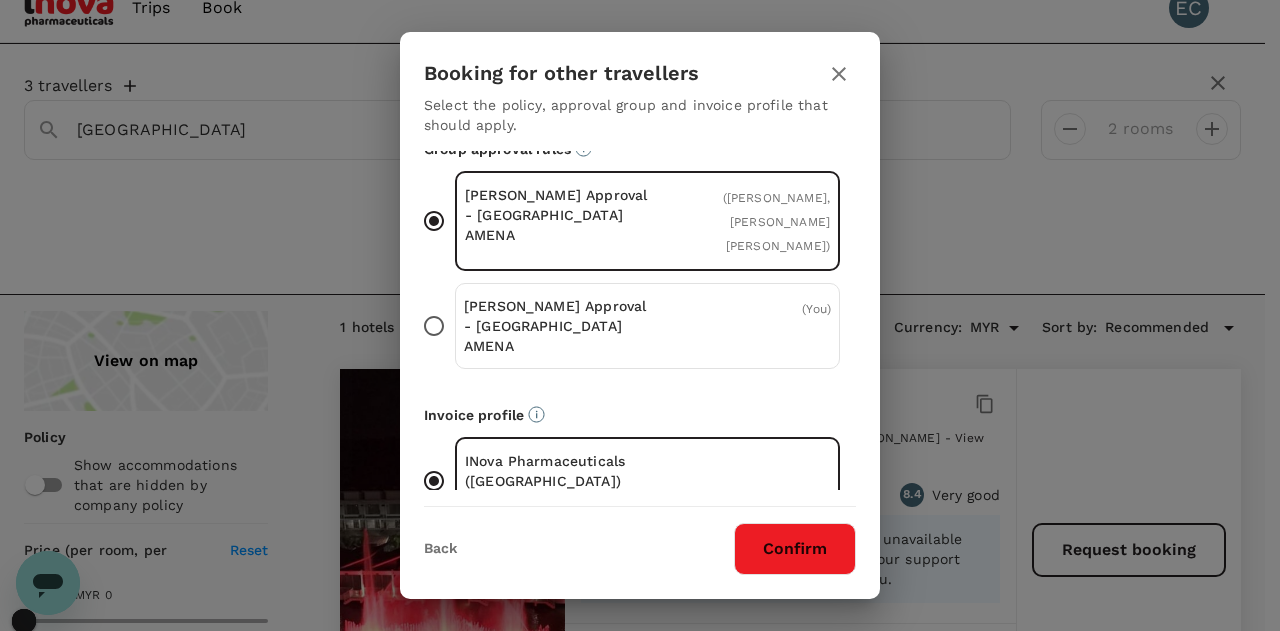 click on "Ryan Approval - Malaysia AMENA" at bounding box center [556, 326] 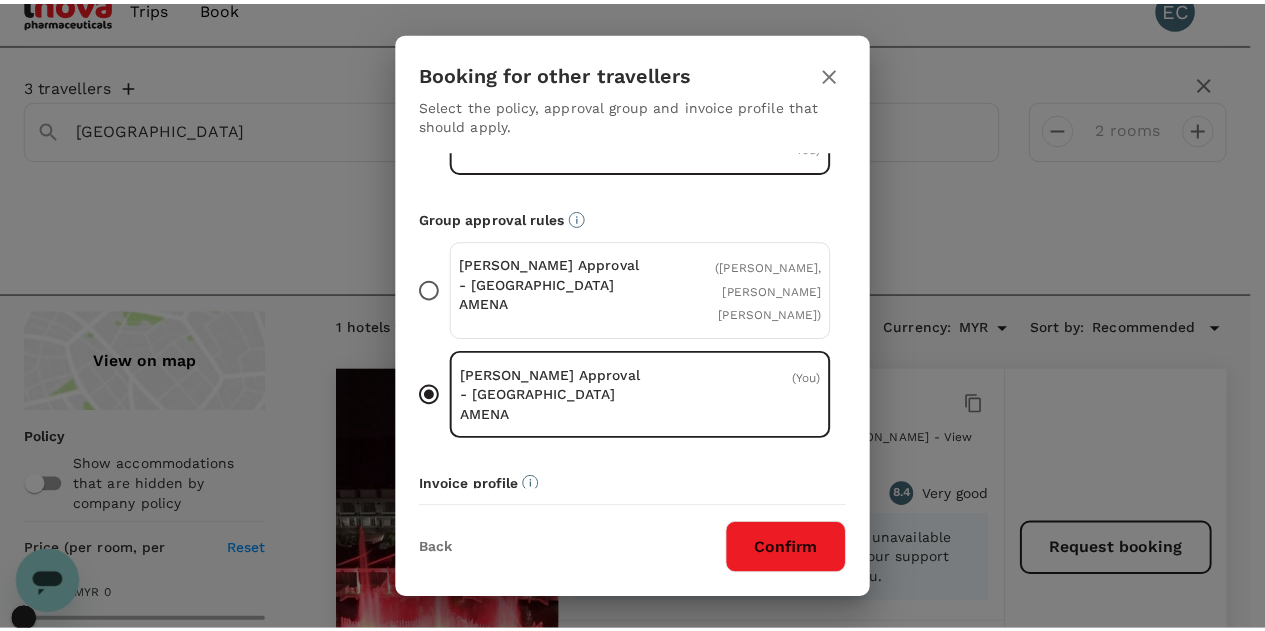 scroll, scrollTop: 212, scrollLeft: 0, axis: vertical 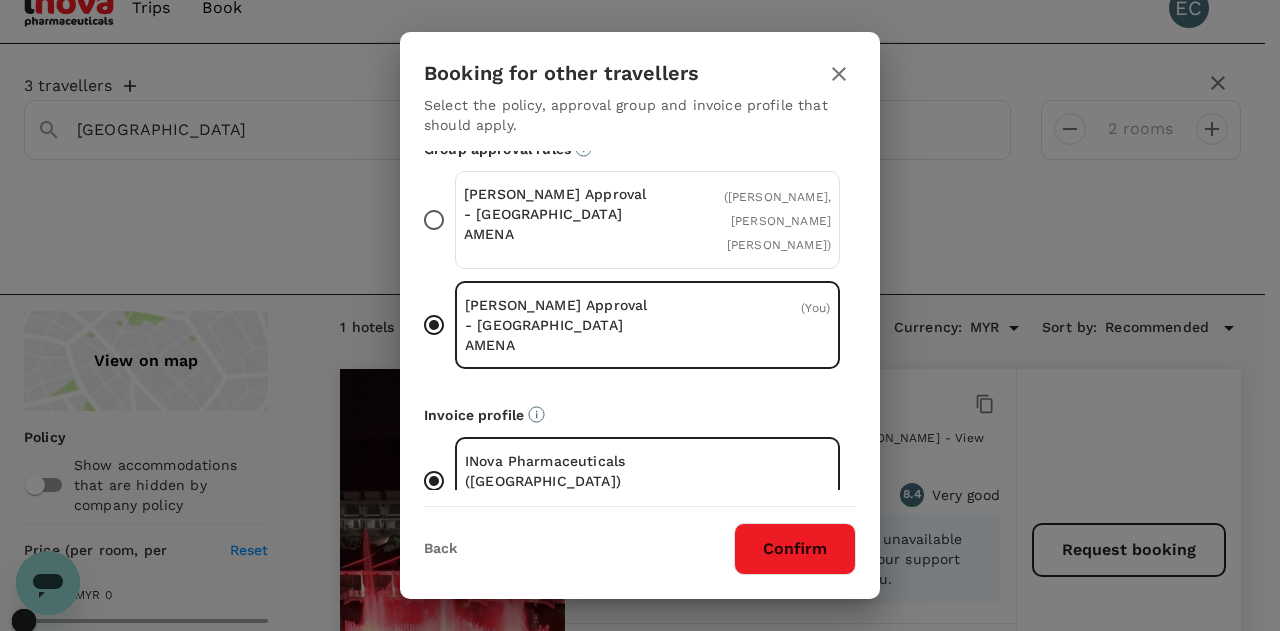 click on "Confirm" at bounding box center [795, 549] 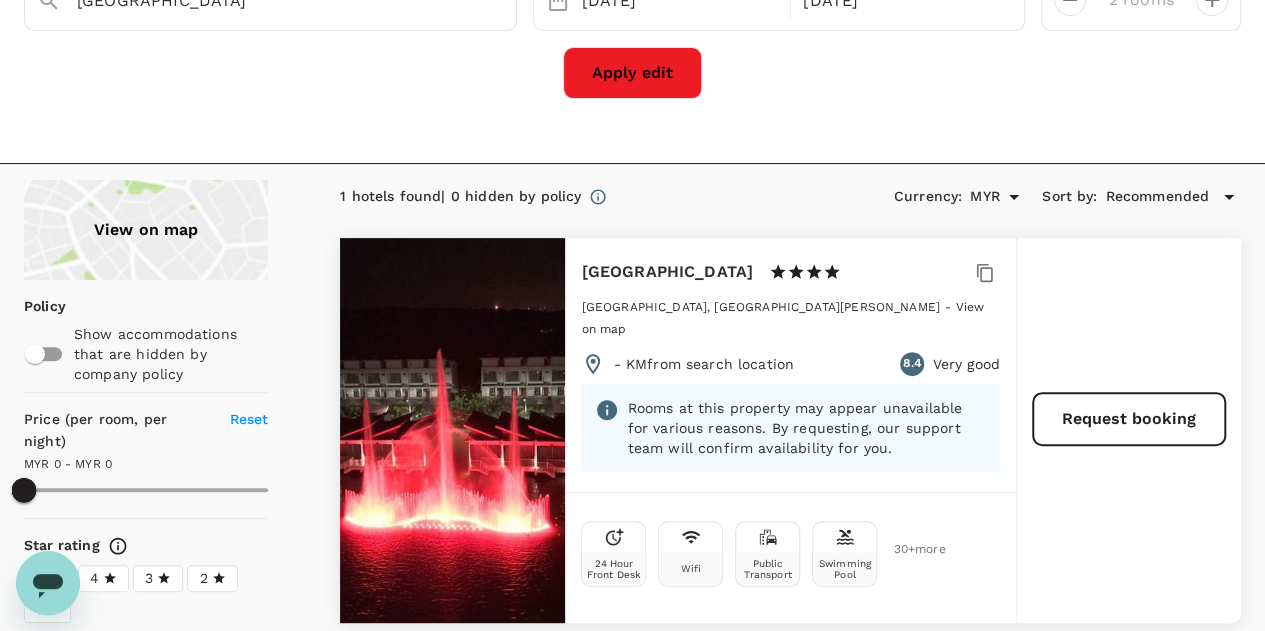 scroll, scrollTop: 200, scrollLeft: 0, axis: vertical 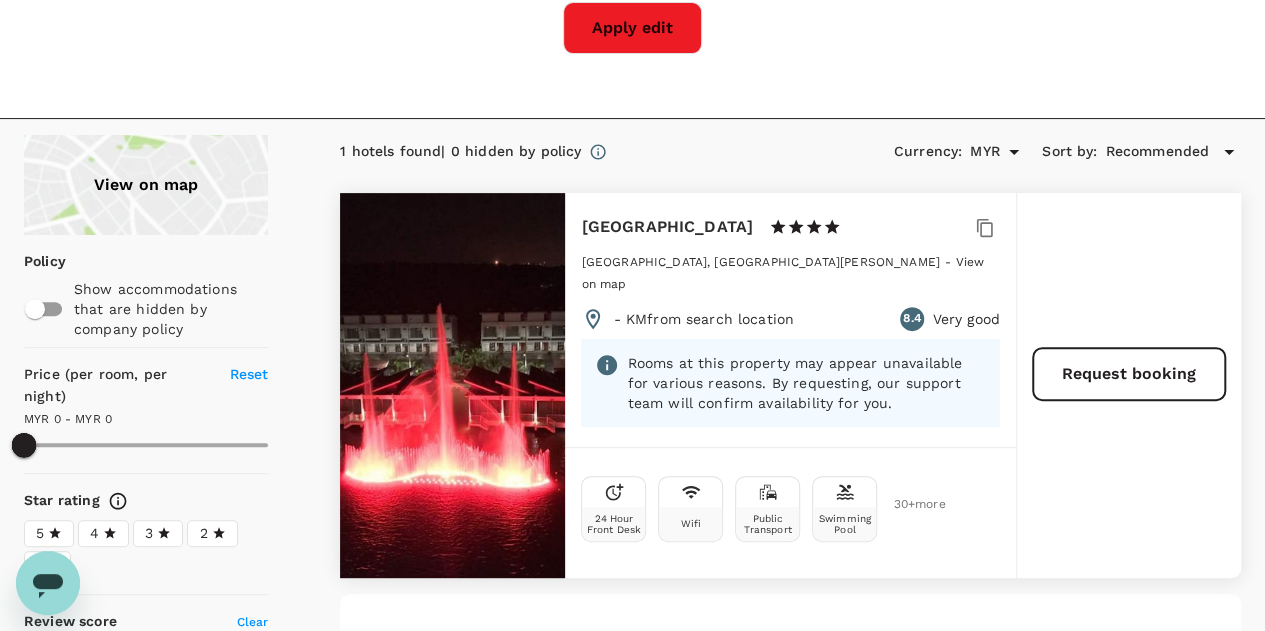 click 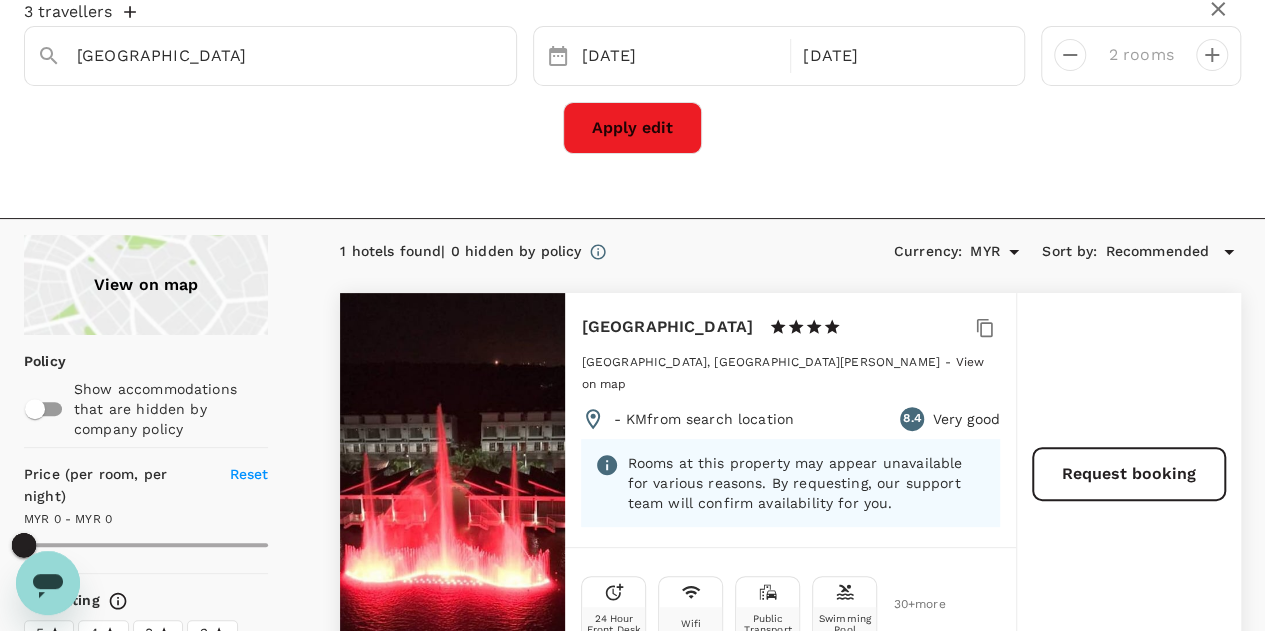 scroll, scrollTop: 100, scrollLeft: 0, axis: vertical 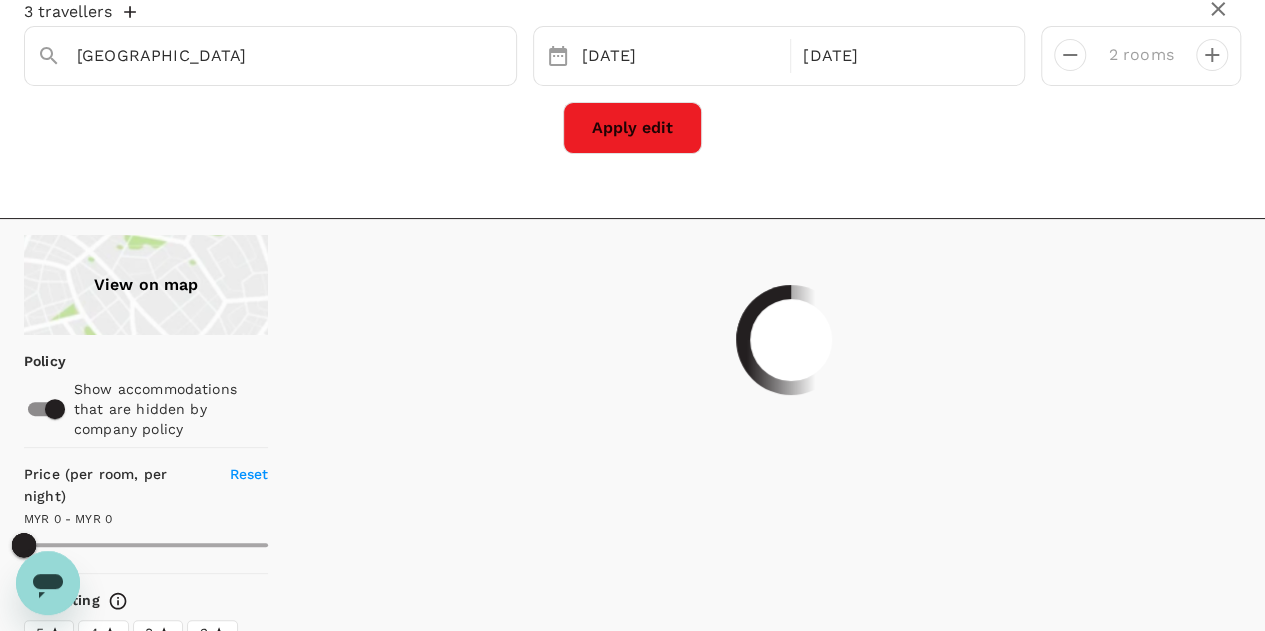 click at bounding box center [55, 409] 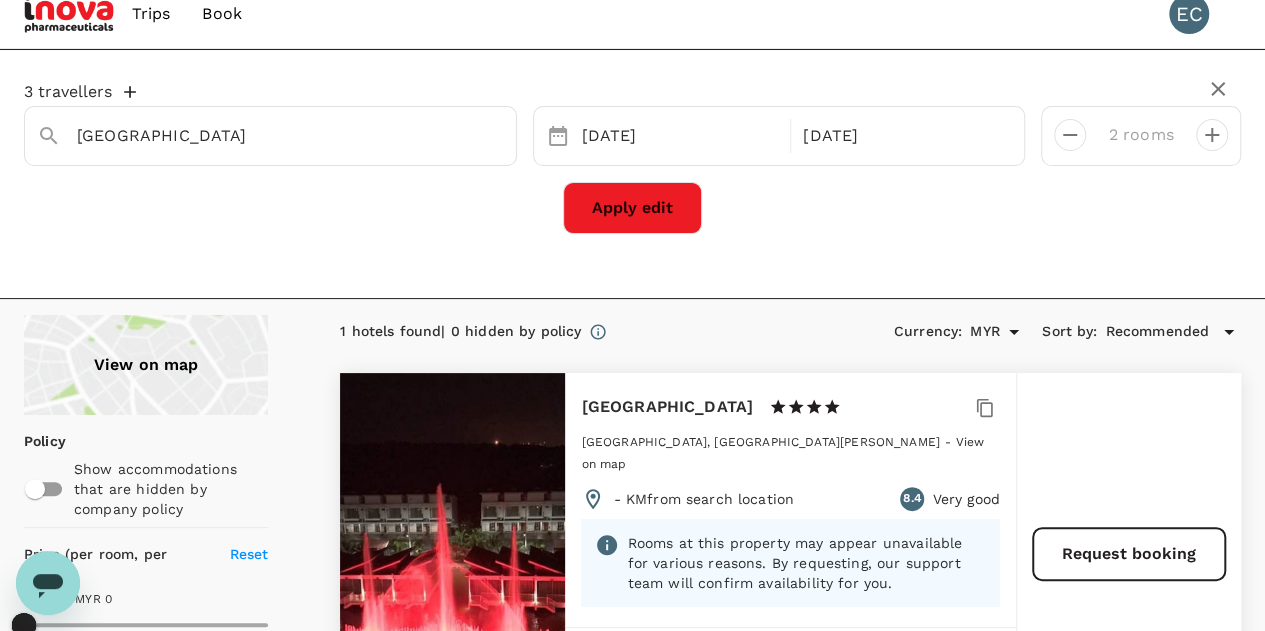 scroll, scrollTop: 0, scrollLeft: 0, axis: both 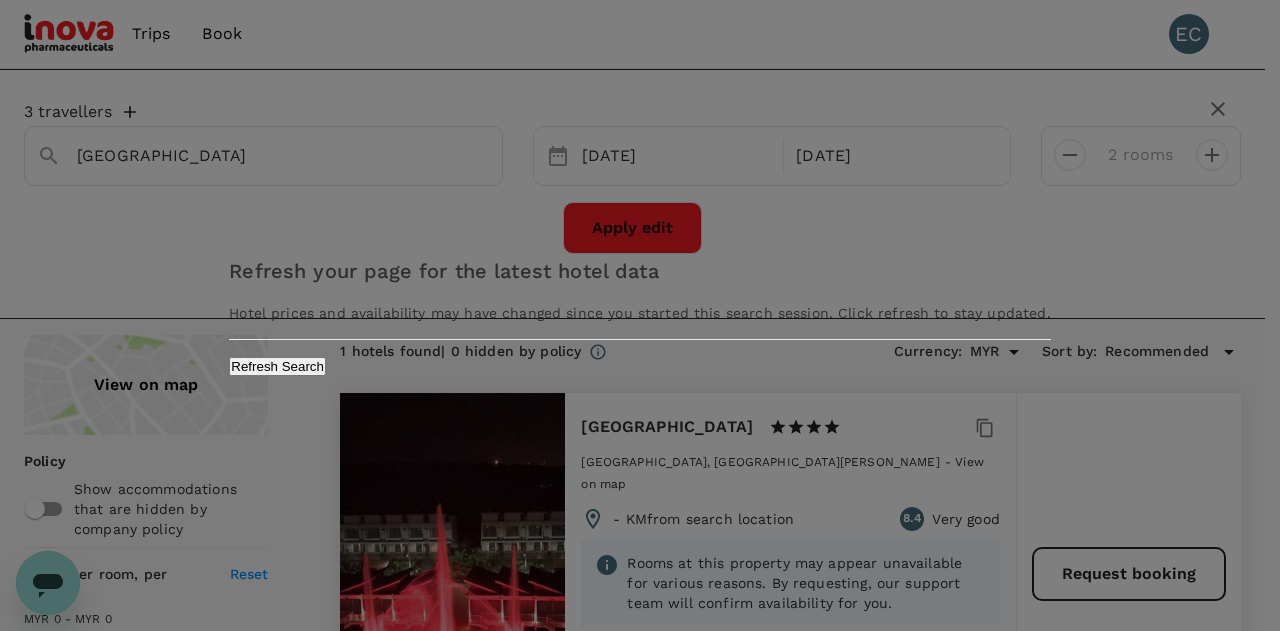 click on "Refresh Search" at bounding box center (277, 366) 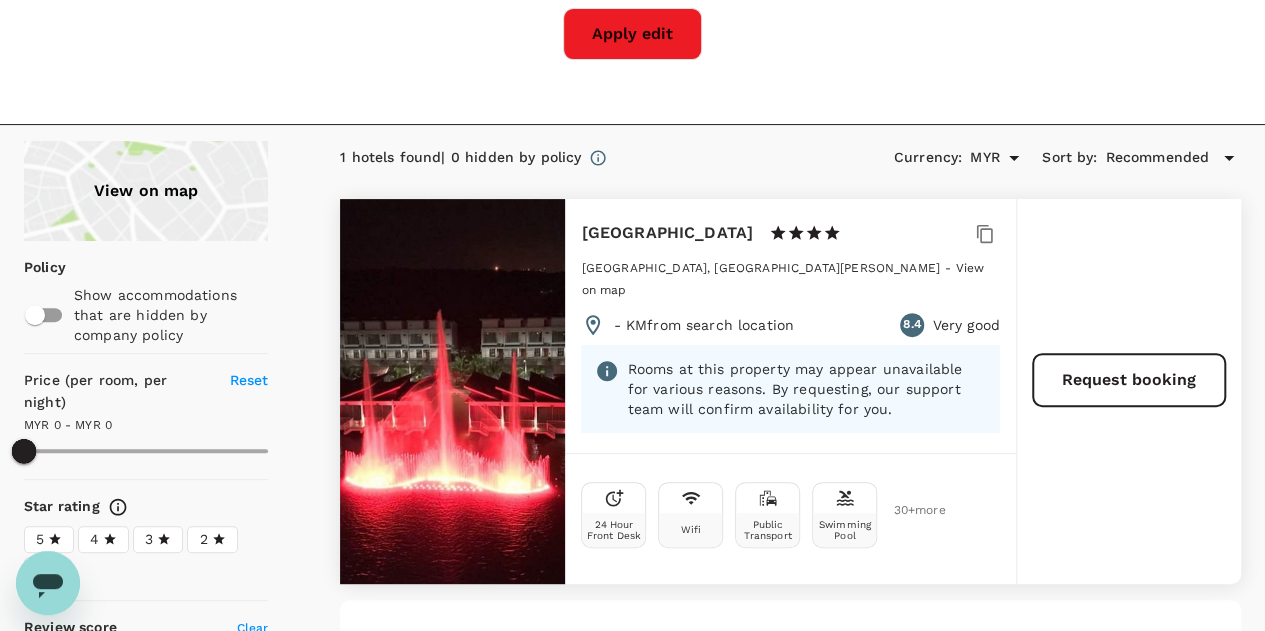 scroll, scrollTop: 0, scrollLeft: 0, axis: both 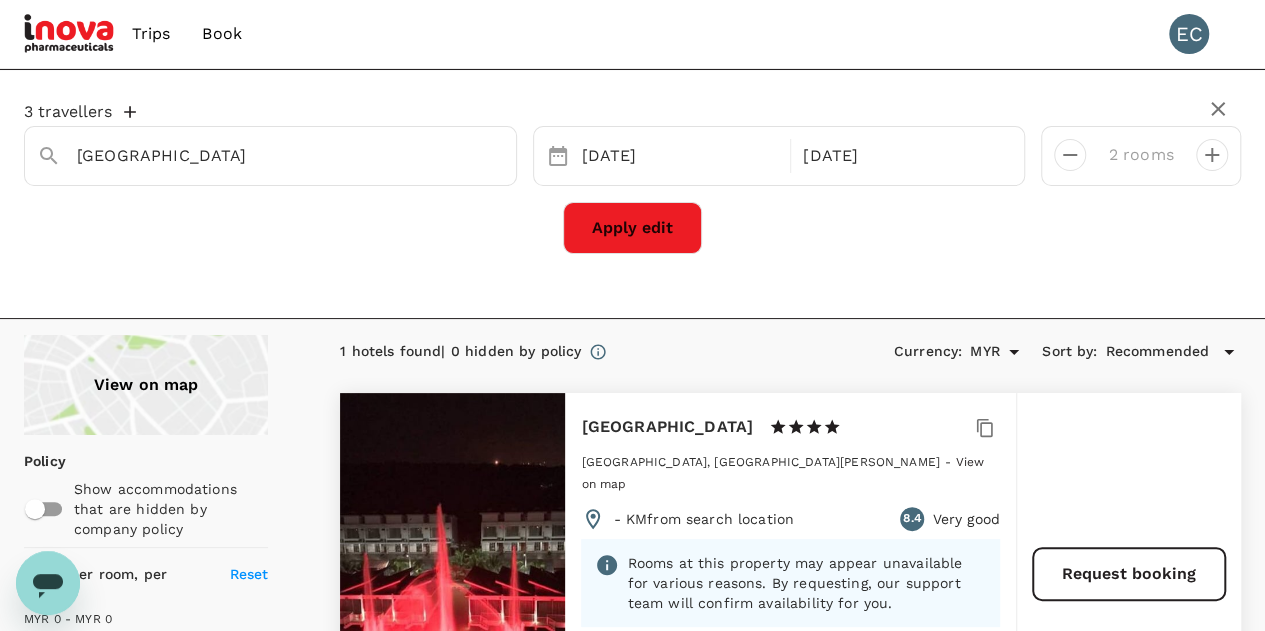 click on "Trips Book EC 3   travellers Tasik Villa International Resort 02 Sep 05 Sep 2 rooms Apply edit View on map Policy Show accommodations that are hidden by company policy Price (per room, per night) Reset MYR 0 - MYR 0 Star rating 5 4 3 2 1 Review score Clear Excellent 9+ Very good 8+ Good 7+ Property Facilities Clear all 24-hour Front Desk Business Center Fitness Free Parking Laundry Show 4 more Meals Clear all BBQ/Picnic area Restaurant 1   hotels found  |   0   hidden by policy Currency :  MYR Sort by :  Recommended Tasik Villa International Resort 1 Star 2 Stars 3 Stars 4 Stars 5 Stars Jalan Tasik Villa, Port Dickson   -   View on map - KM  from search location 8.4 Very good Rooms at this property may appear unavailable for various reasons. By requesting, our support team will confirm availability for you. 24 Hour Front Desk Wifi Public Transport Swimming Pool 30 +  more Request booking Having trouble finding what you need? We're here to help. Request booking Talk to support 1 Showing 1 - 1 of 1 results" at bounding box center [632, 726] 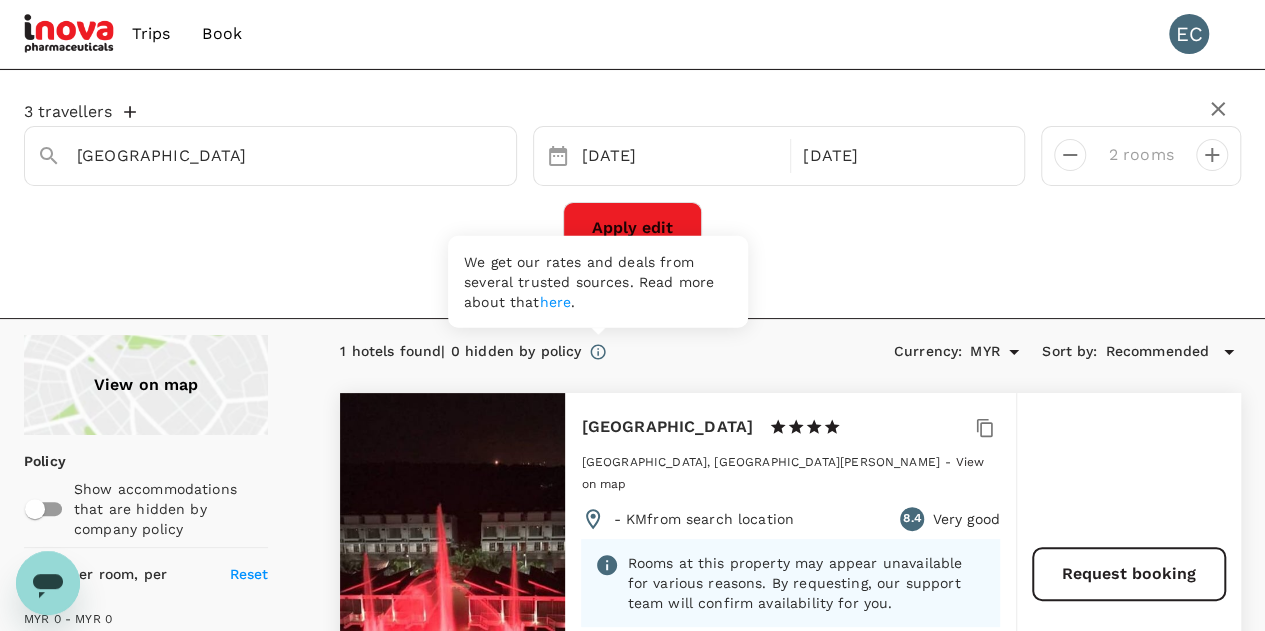 click on "1   hotels found  |   0   hidden by policy Currency :  MYR Sort by :  Recommended" at bounding box center [790, 352] 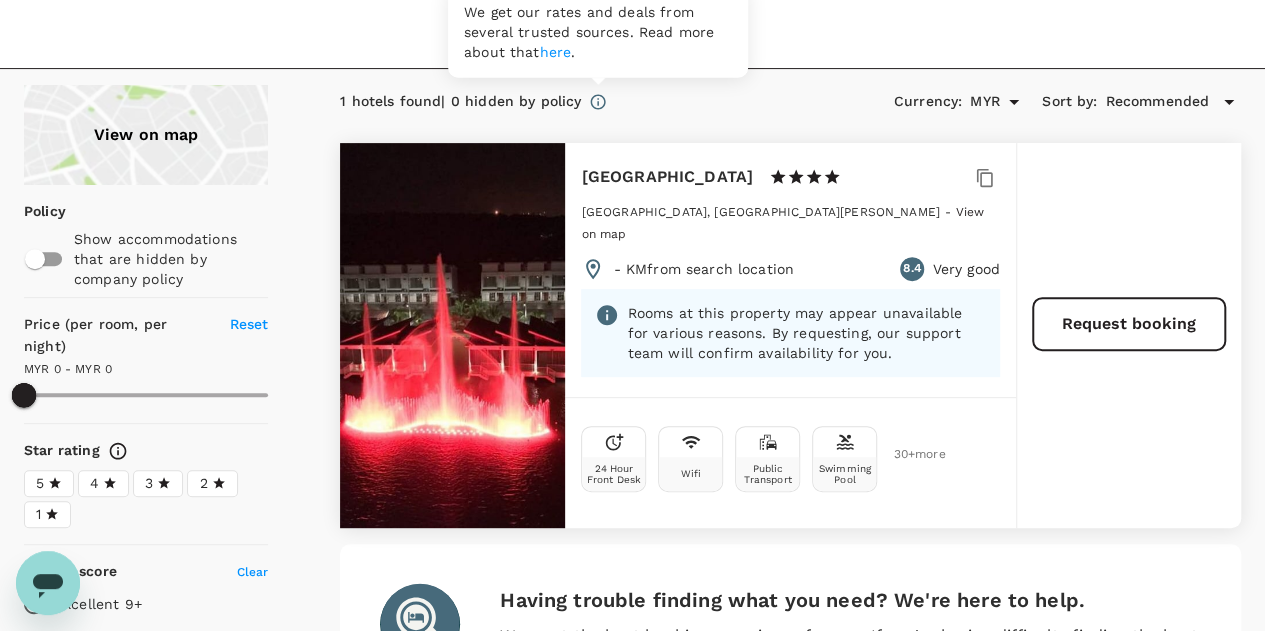 scroll, scrollTop: 500, scrollLeft: 0, axis: vertical 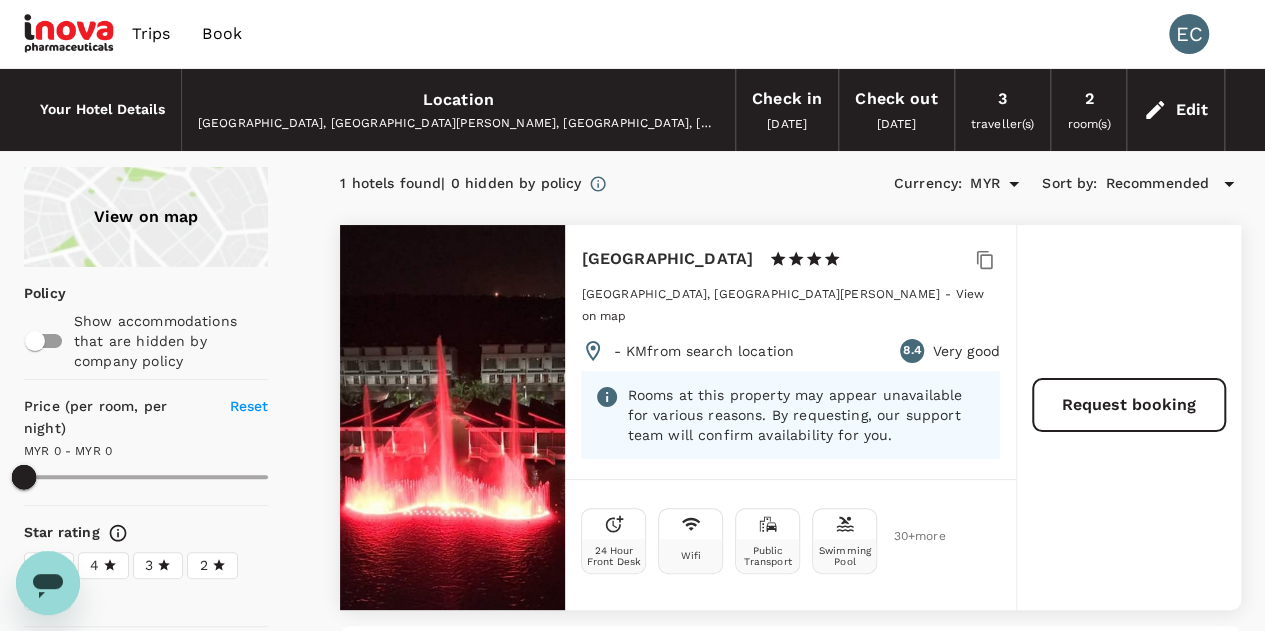 click on "Trips" at bounding box center [151, 34] 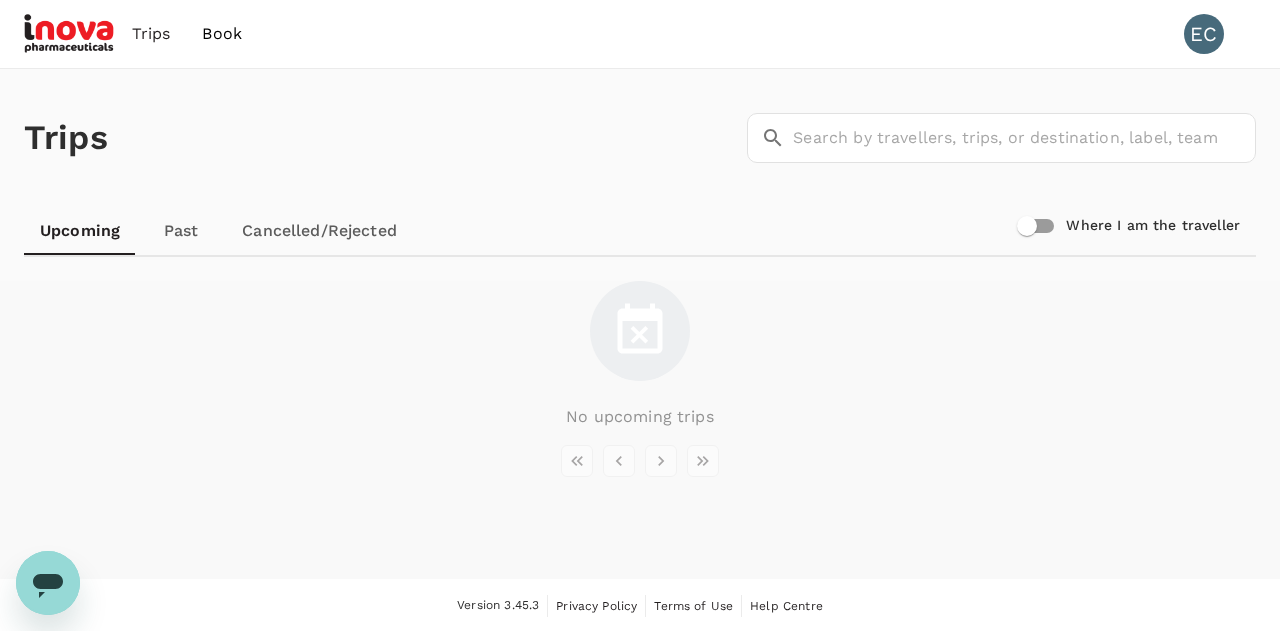click at bounding box center [70, 34] 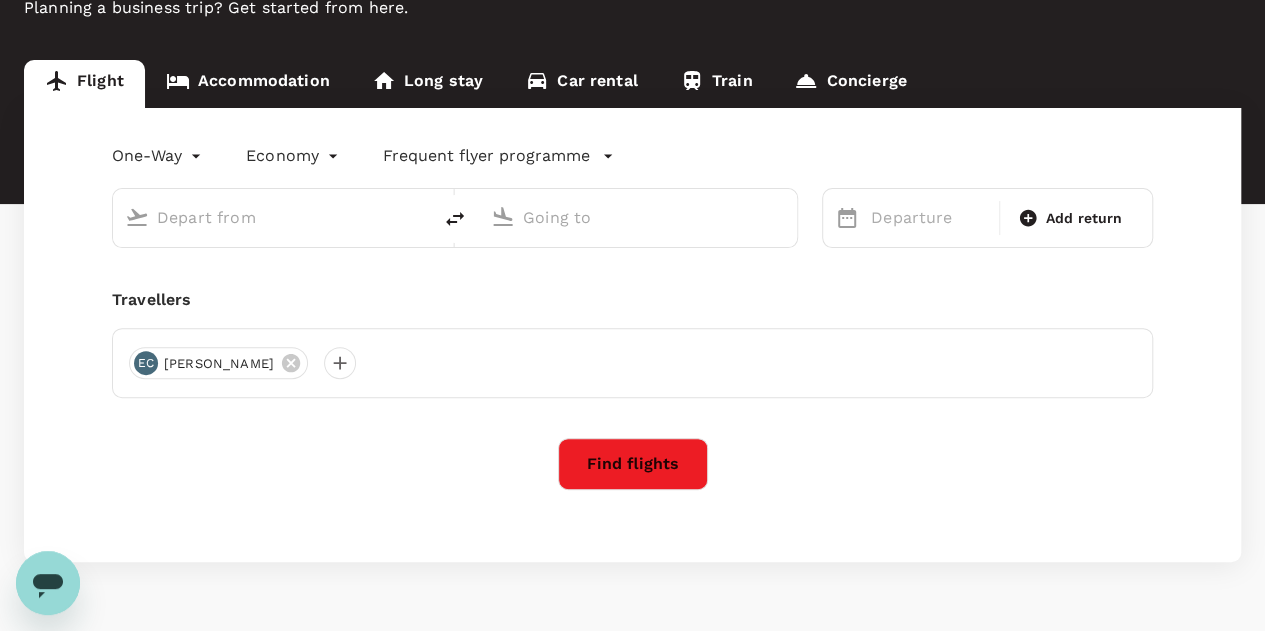 scroll, scrollTop: 200, scrollLeft: 0, axis: vertical 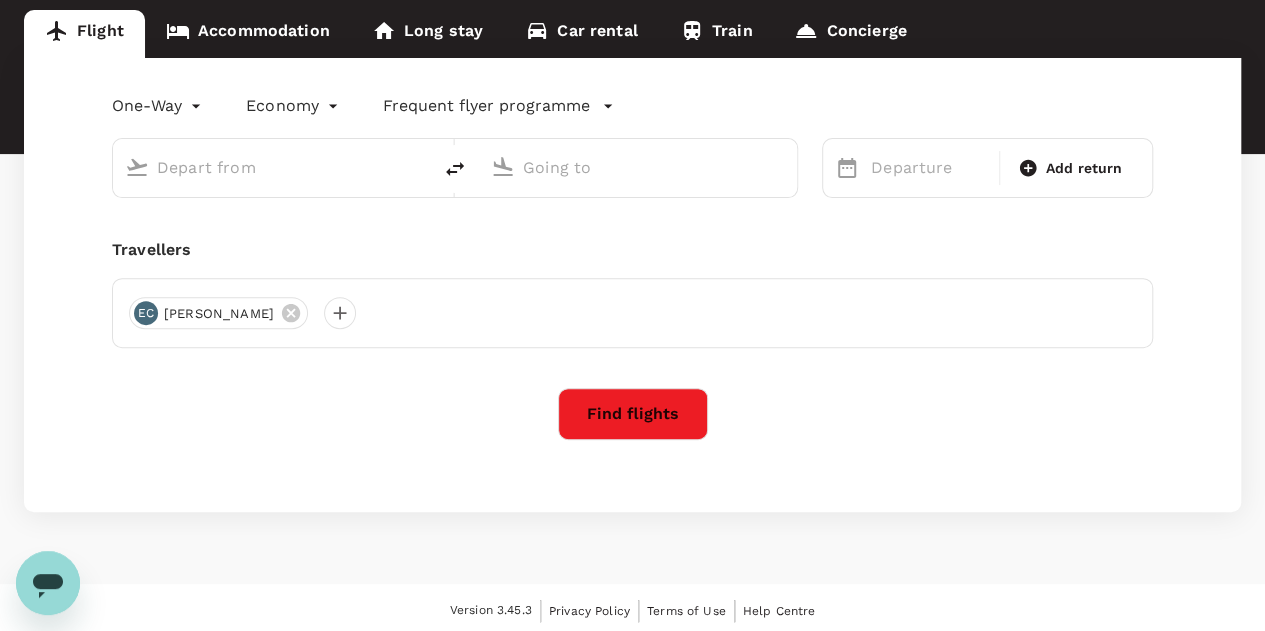 click on "Accommodation" at bounding box center (248, 34) 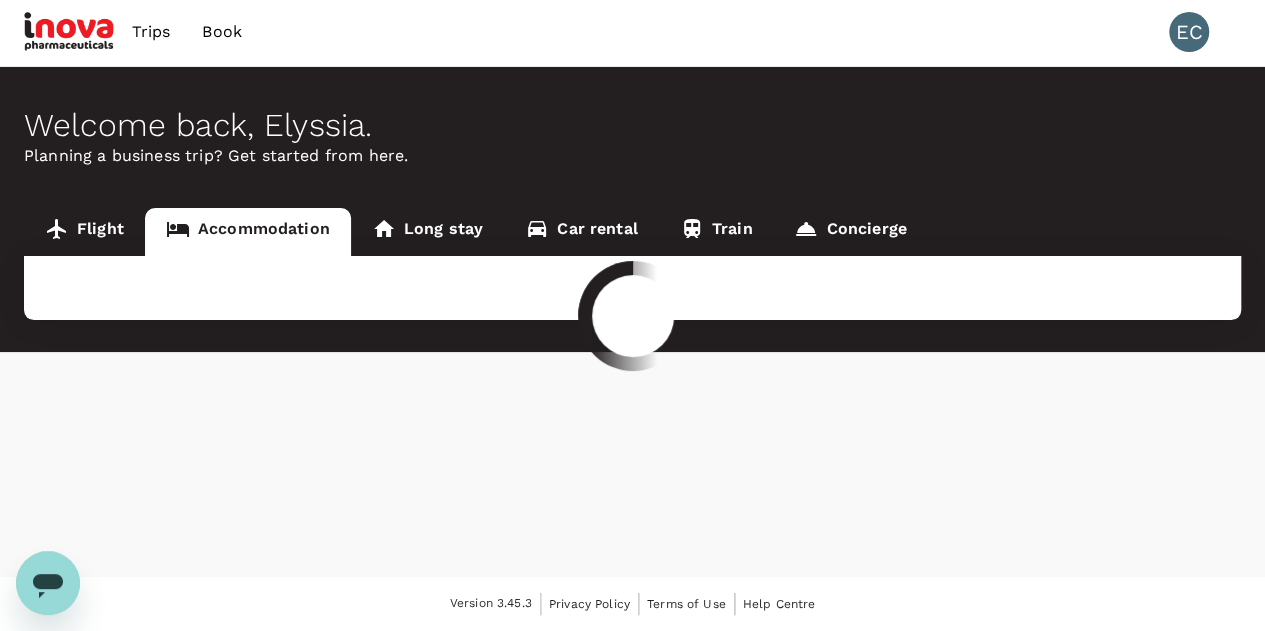 scroll, scrollTop: 0, scrollLeft: 0, axis: both 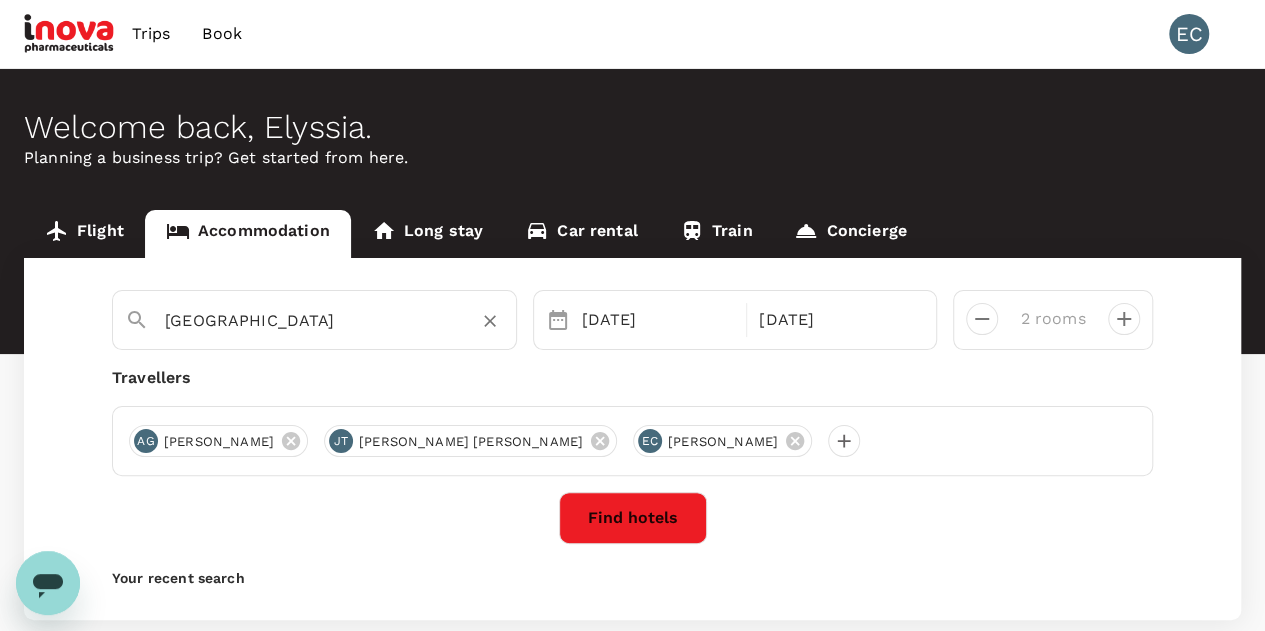 click 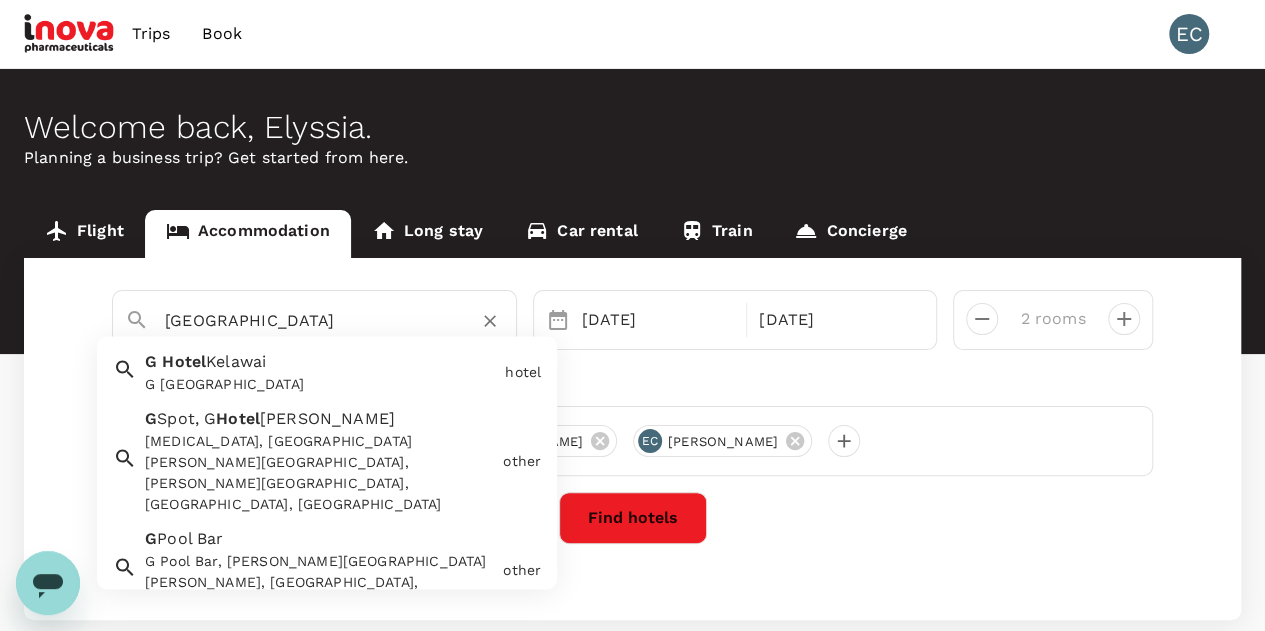 click on "G Hotel Capitol" at bounding box center [306, 320] 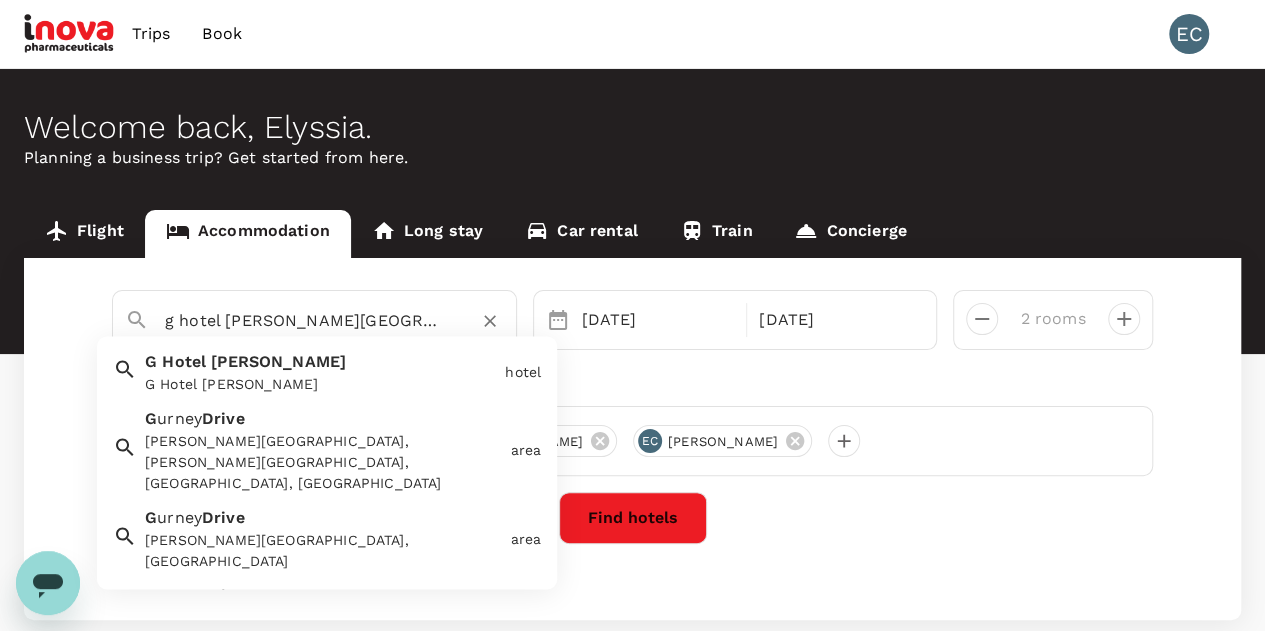 click on "G   Hotel   Gurney G Hotel Gurney" at bounding box center [317, 369] 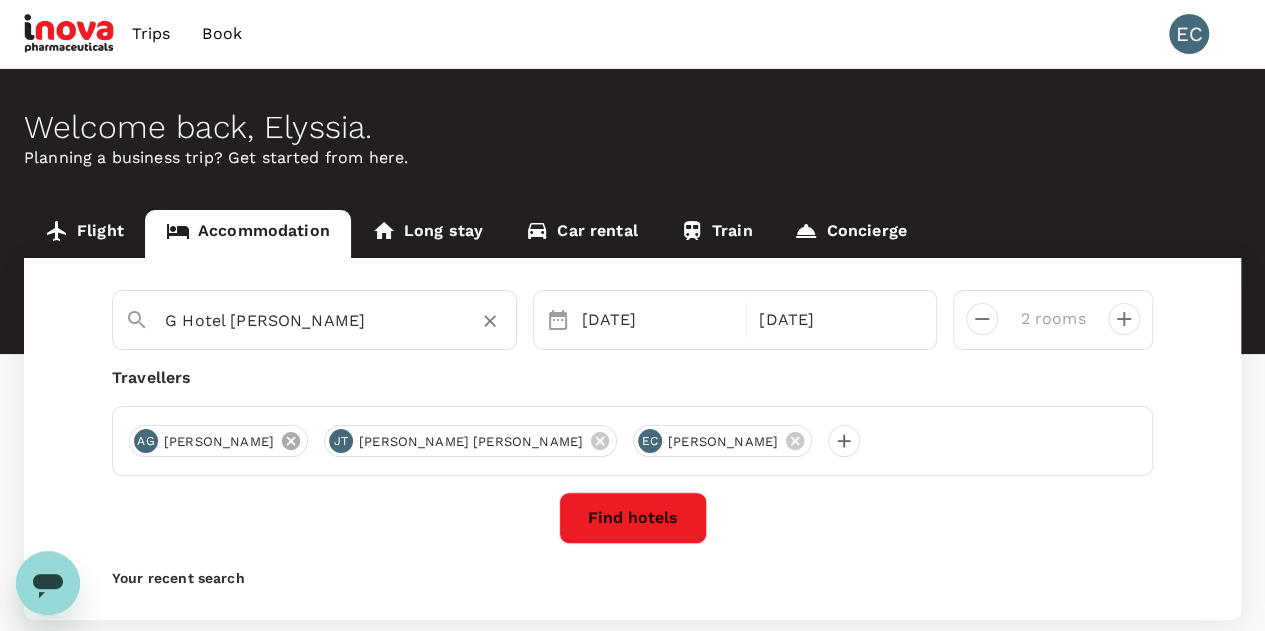 type on "G Hotel [PERSON_NAME]" 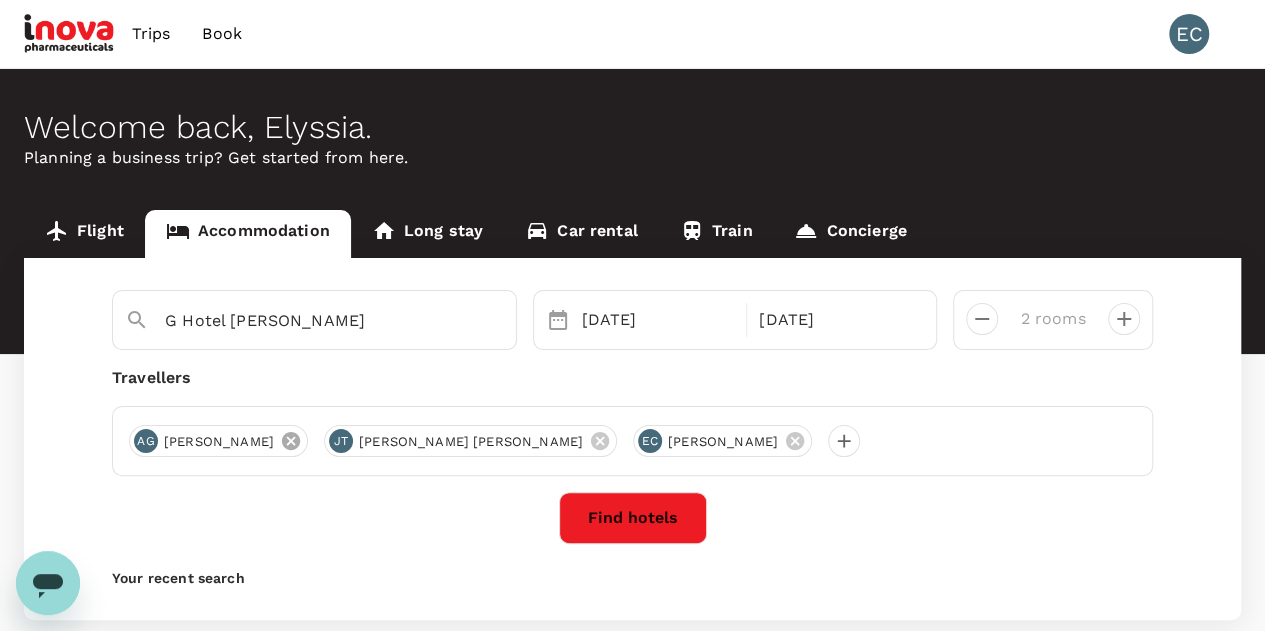 click 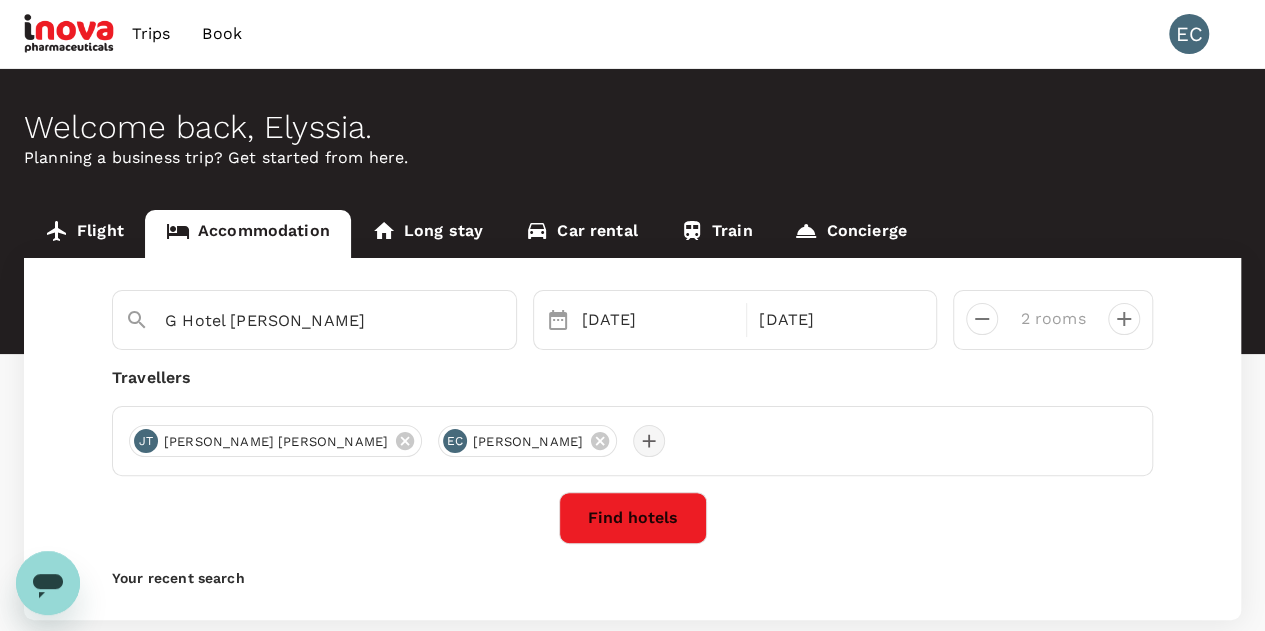 click 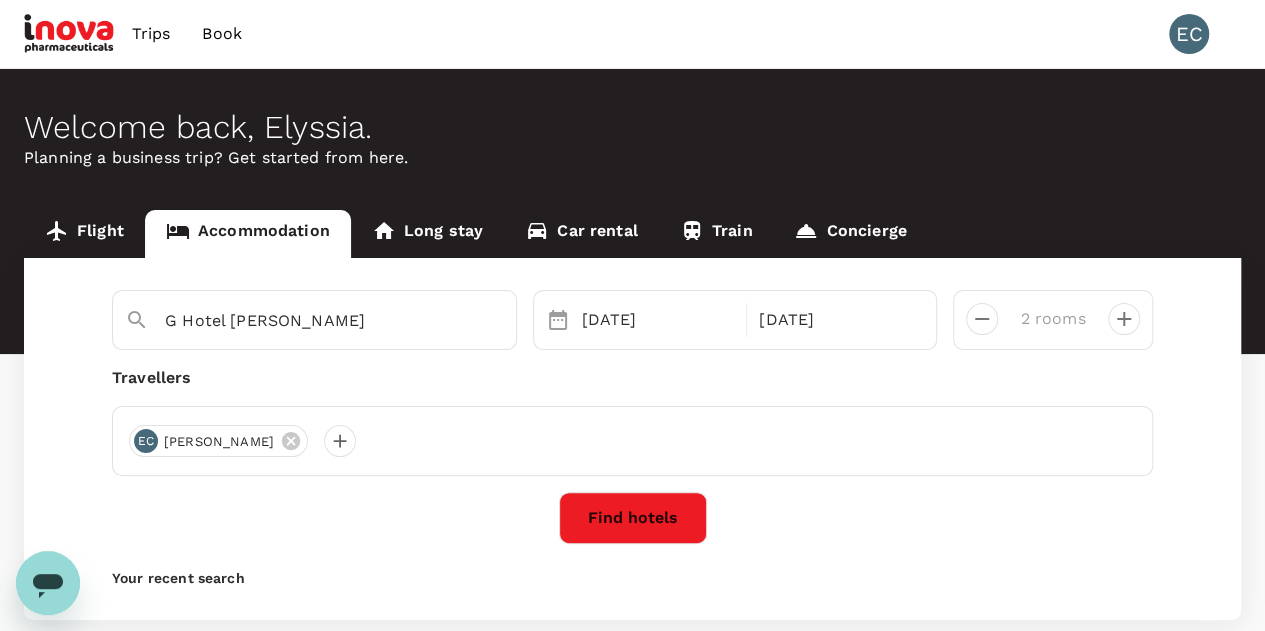 click on "EC Elyssia Chin" at bounding box center (632, 441) 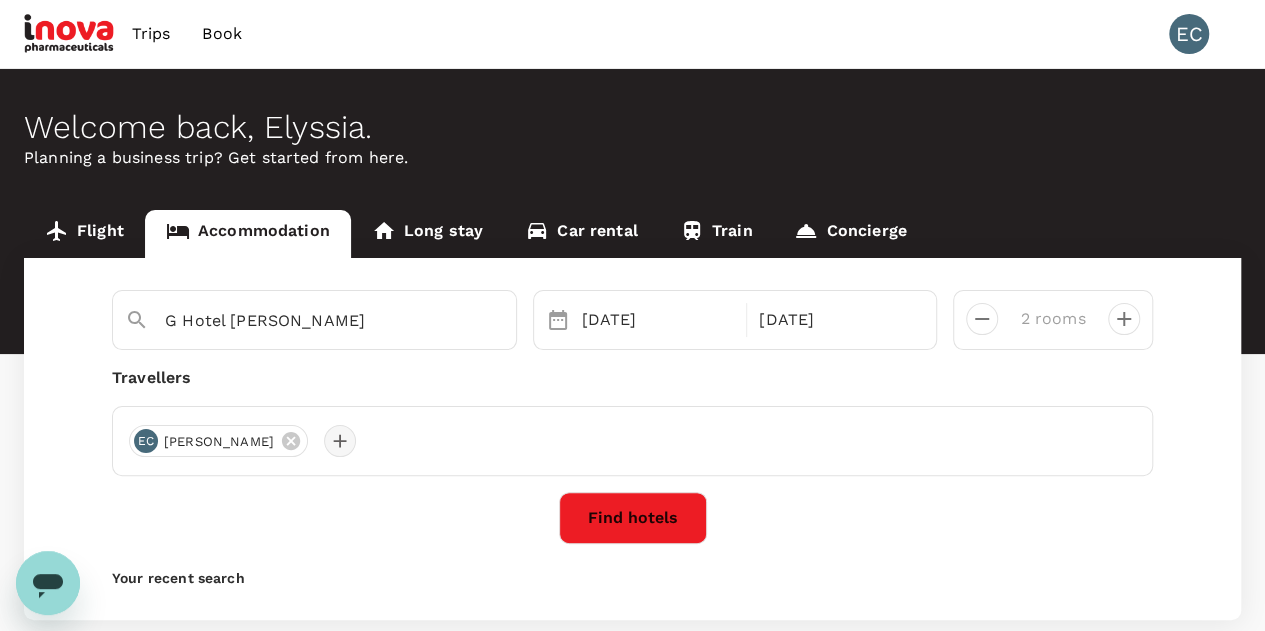 click at bounding box center [340, 441] 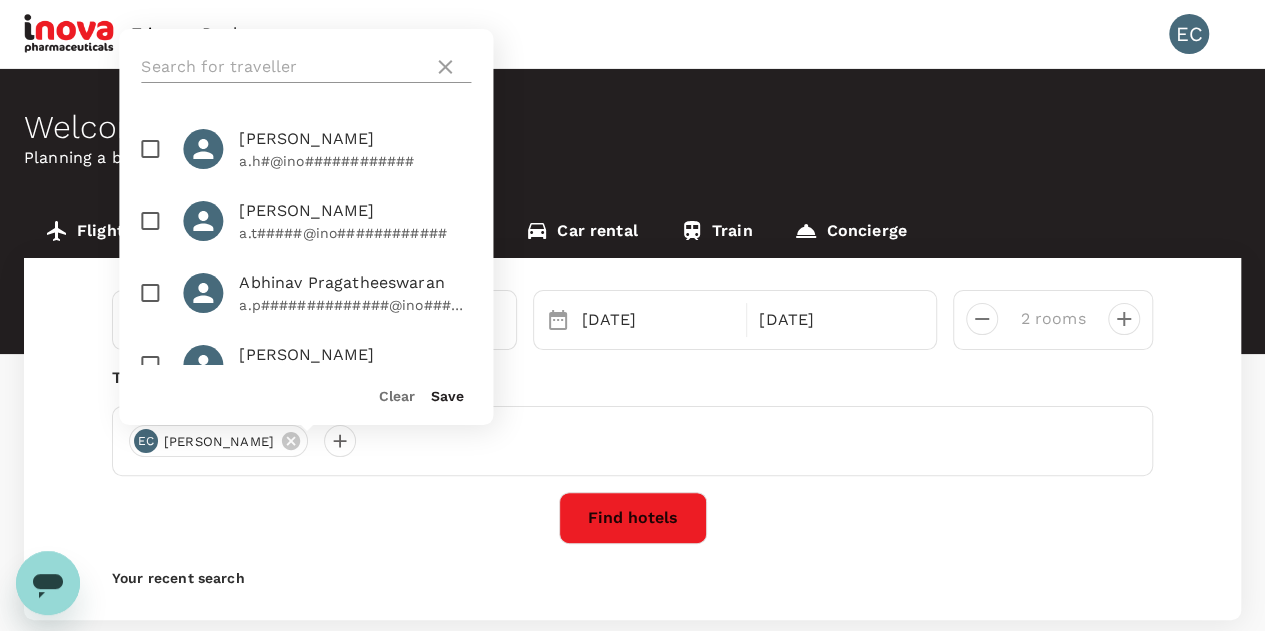 click at bounding box center [283, 67] 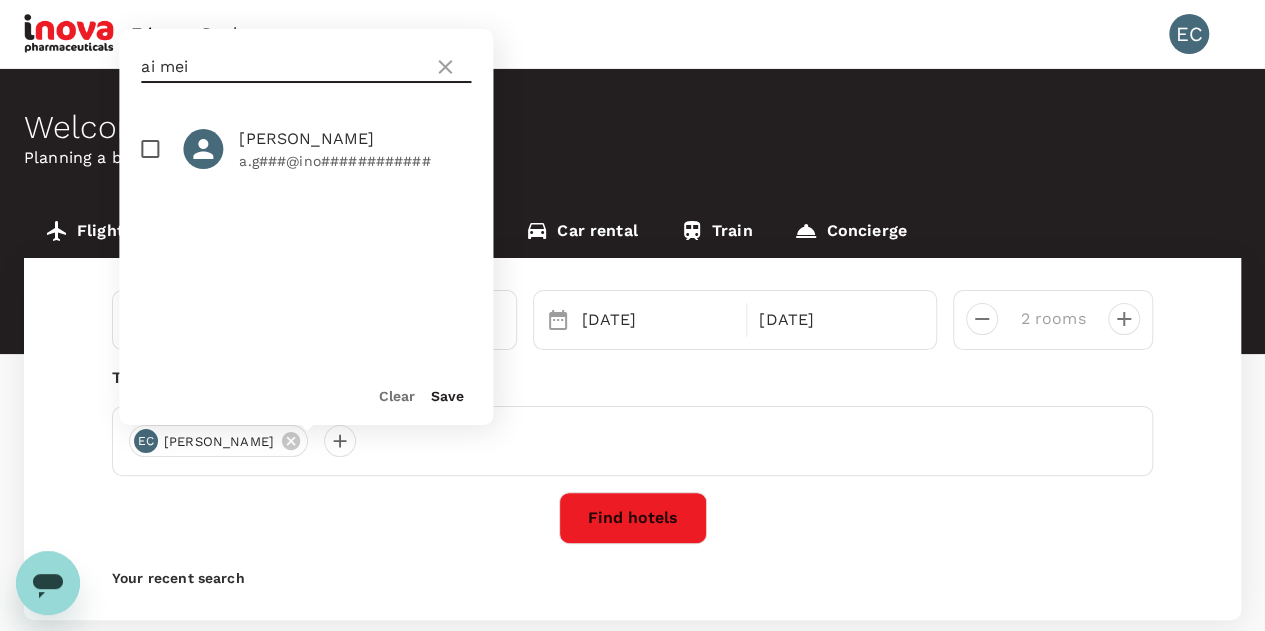 type on "ai mei" 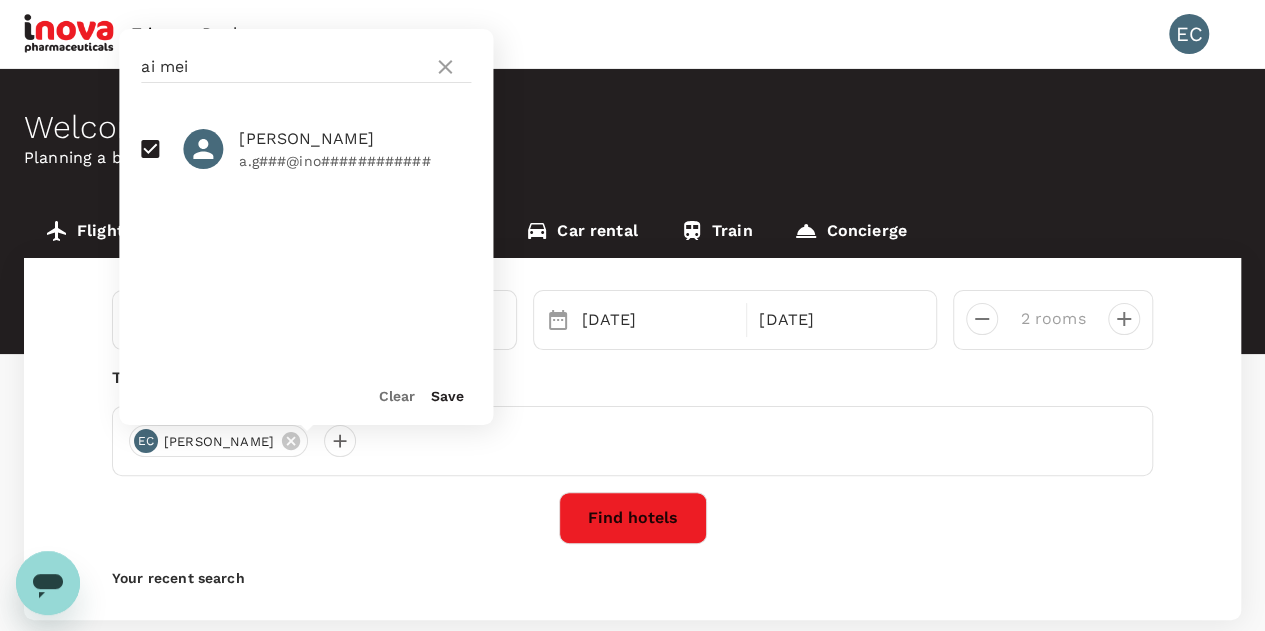 click on "Save" at bounding box center [447, 396] 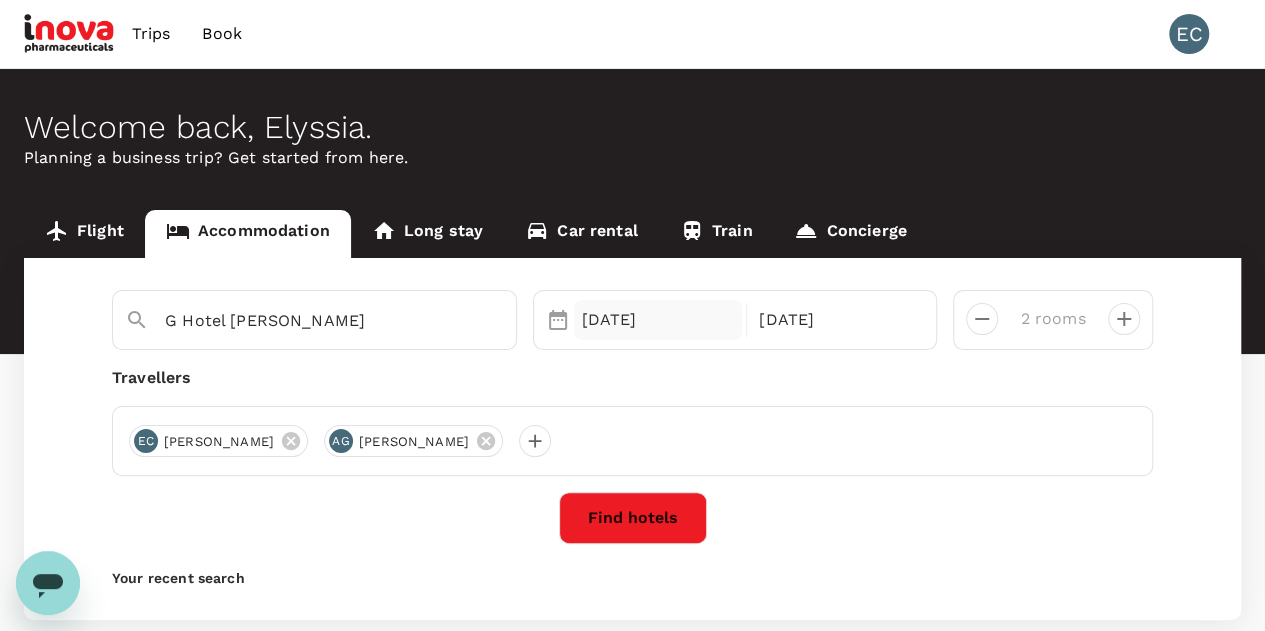 click on "02 Sep" at bounding box center (658, 320) 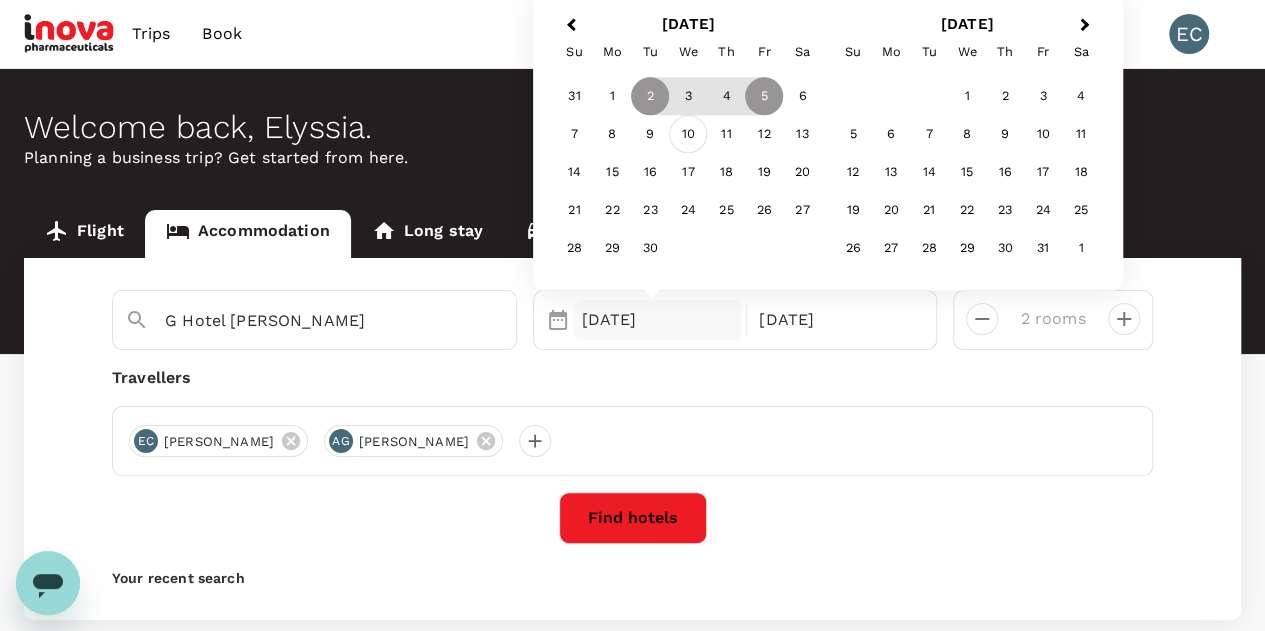 click on "10" at bounding box center (688, 135) 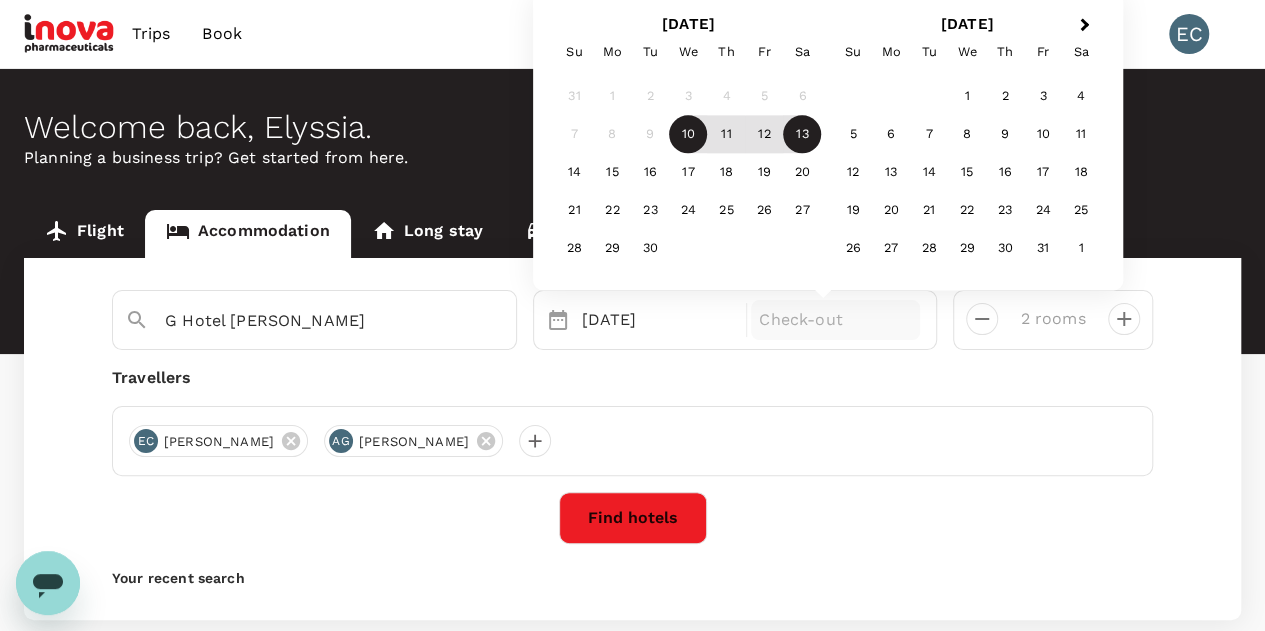 click on "13" at bounding box center (802, 135) 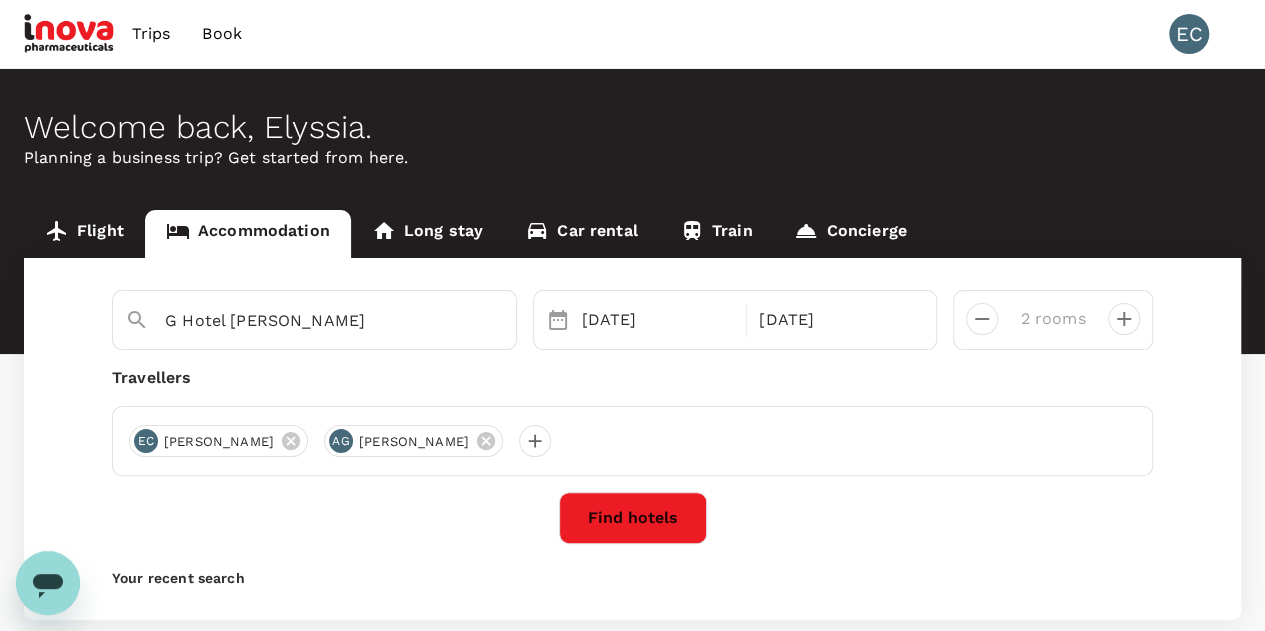 click at bounding box center (974, 311) 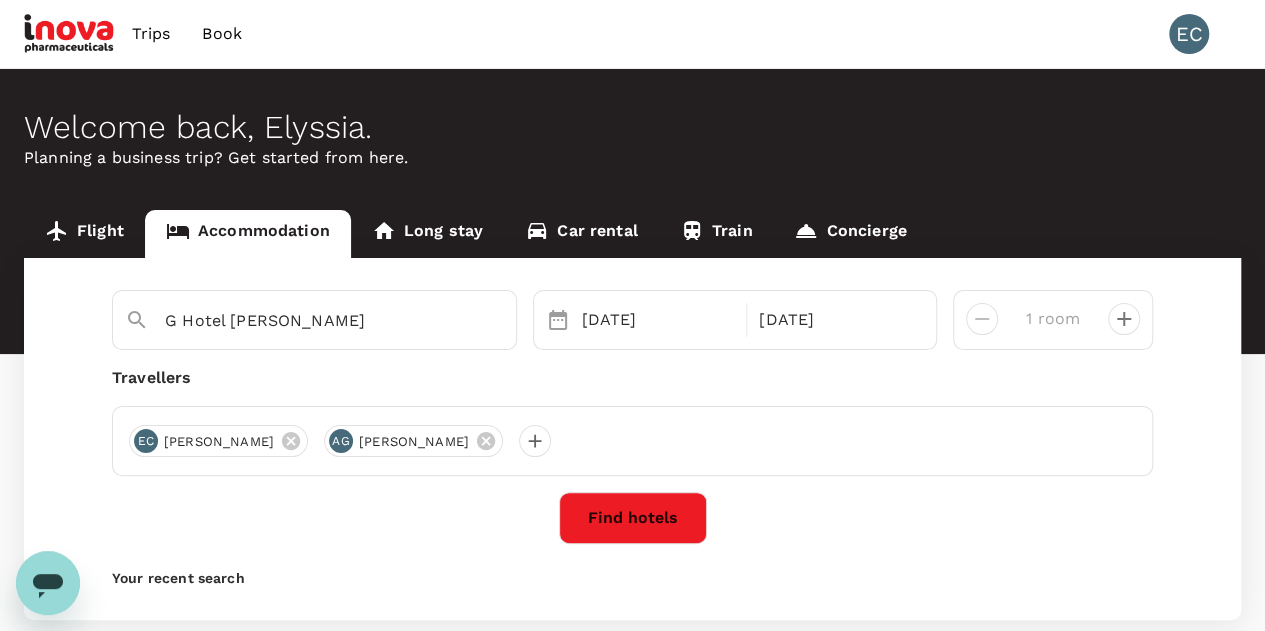 click on "Find hotels" at bounding box center [633, 518] 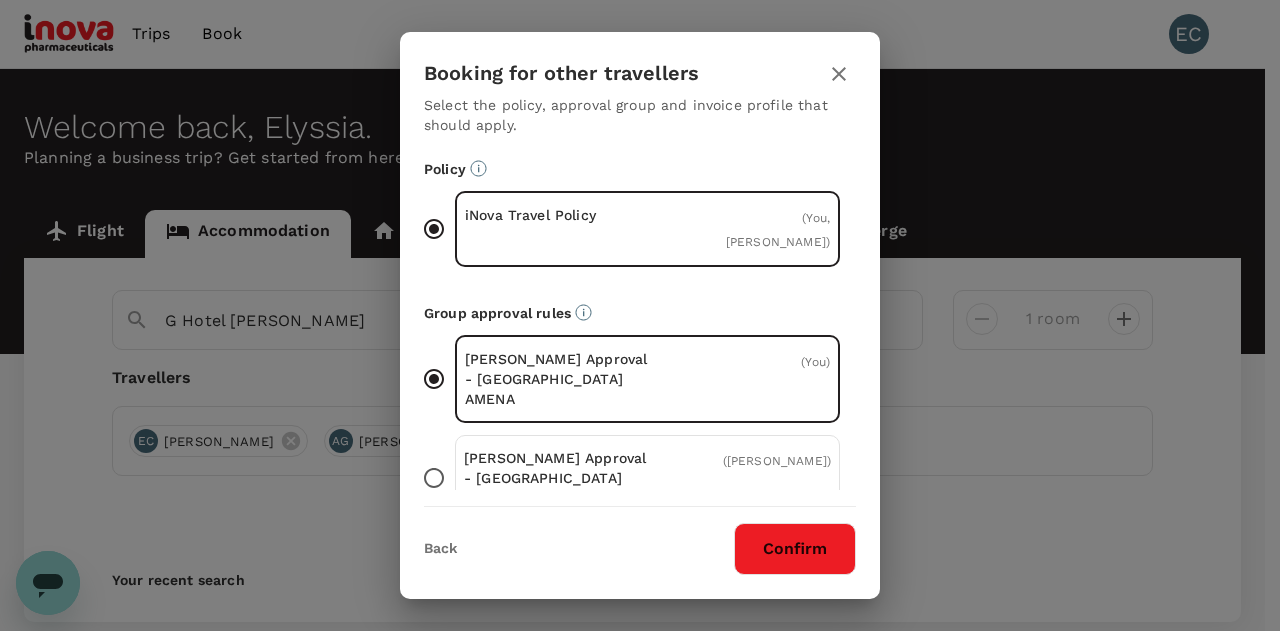 click on "Back Confirm" at bounding box center [640, 541] 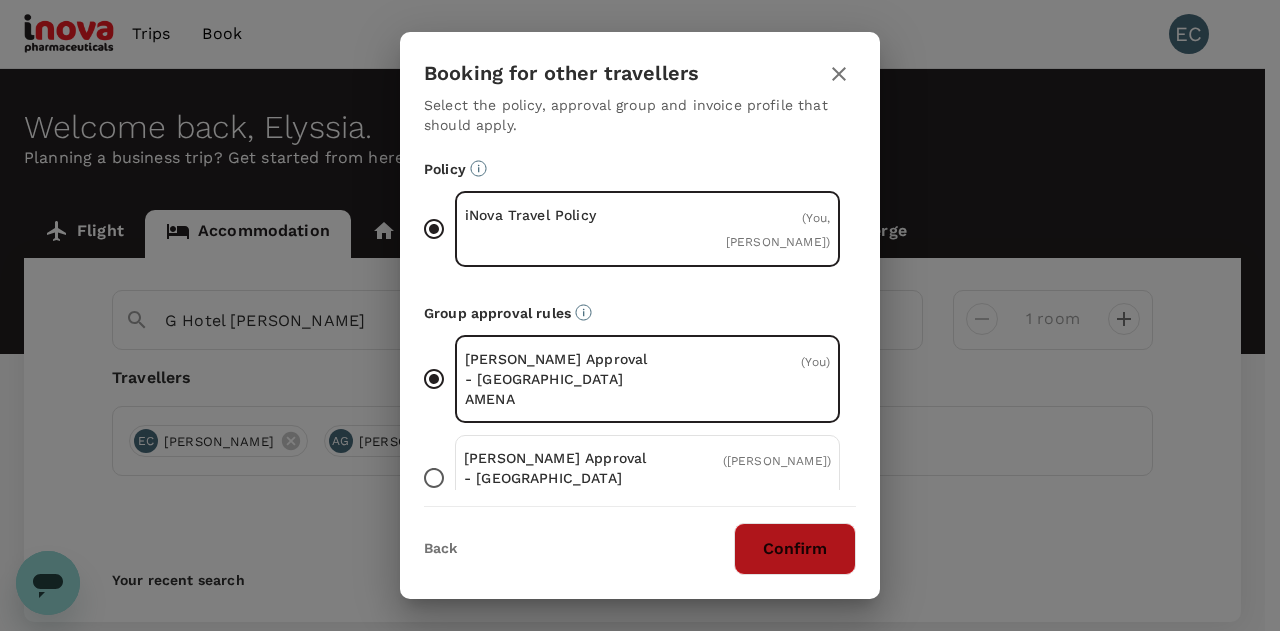 click on "Confirm" at bounding box center [795, 549] 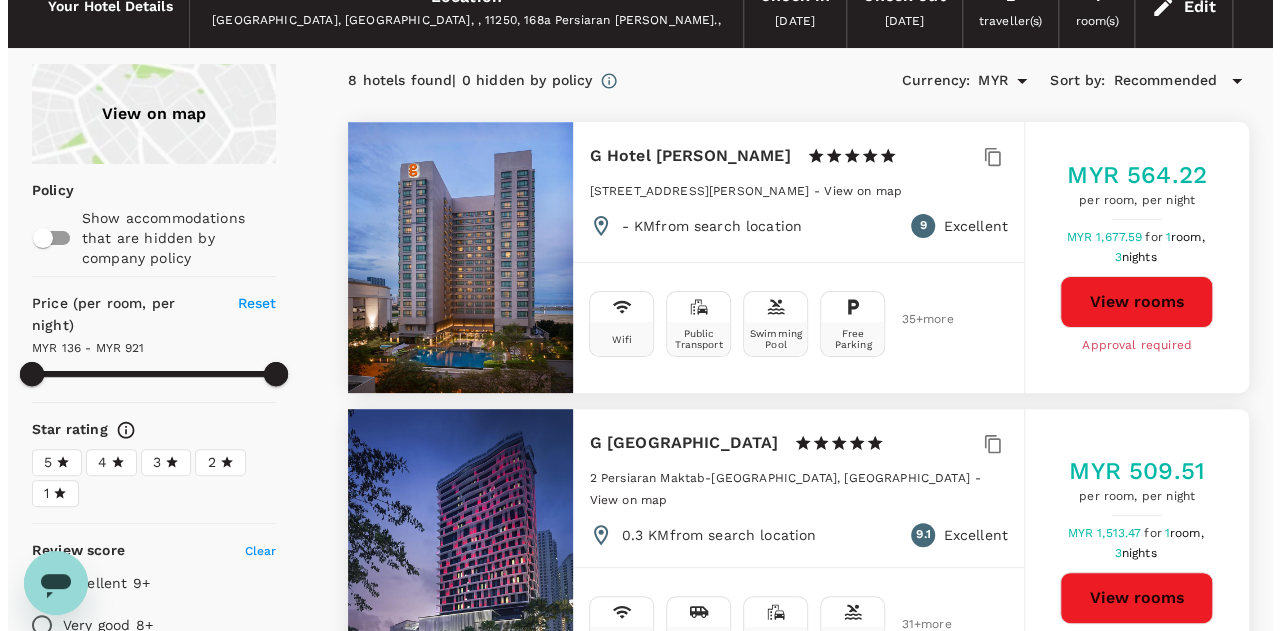 scroll, scrollTop: 102, scrollLeft: 0, axis: vertical 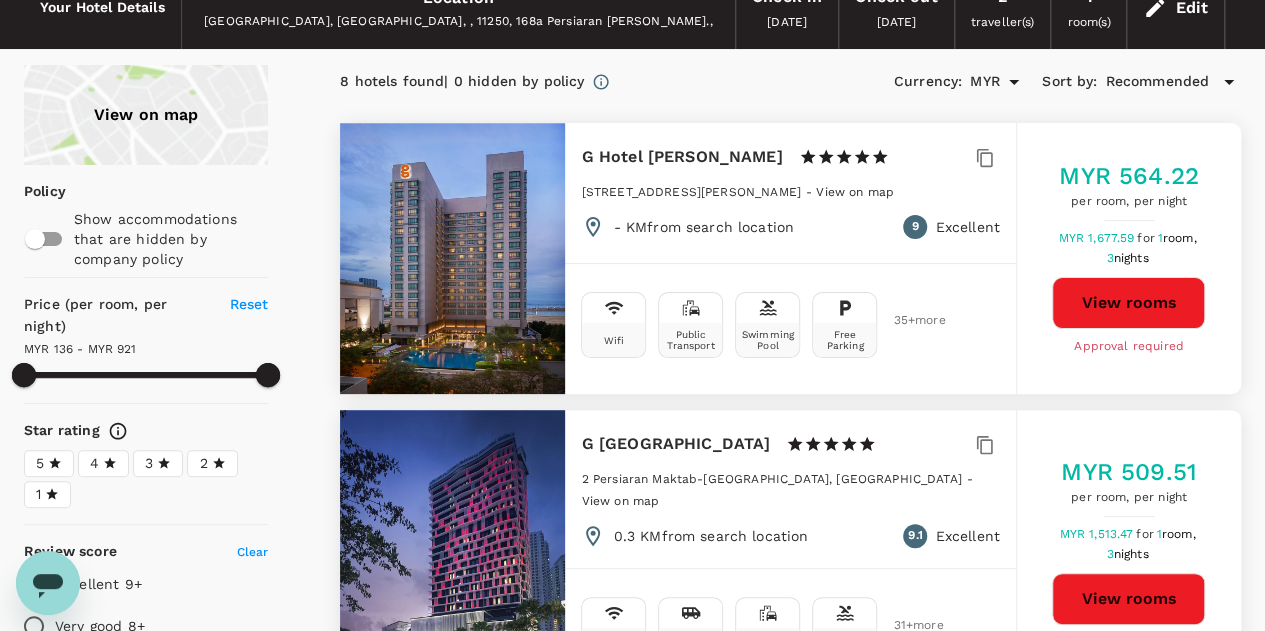 click on "G Hotel [PERSON_NAME]" at bounding box center (681, 157) 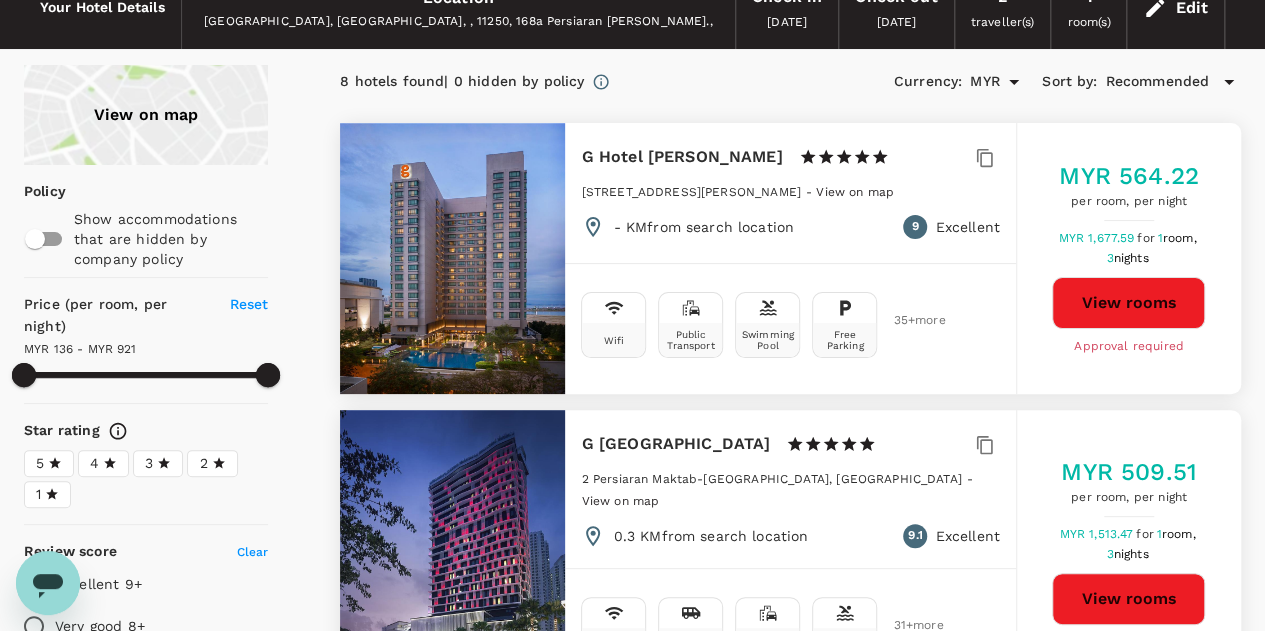 click on "G Hotel [PERSON_NAME]" at bounding box center [681, 157] 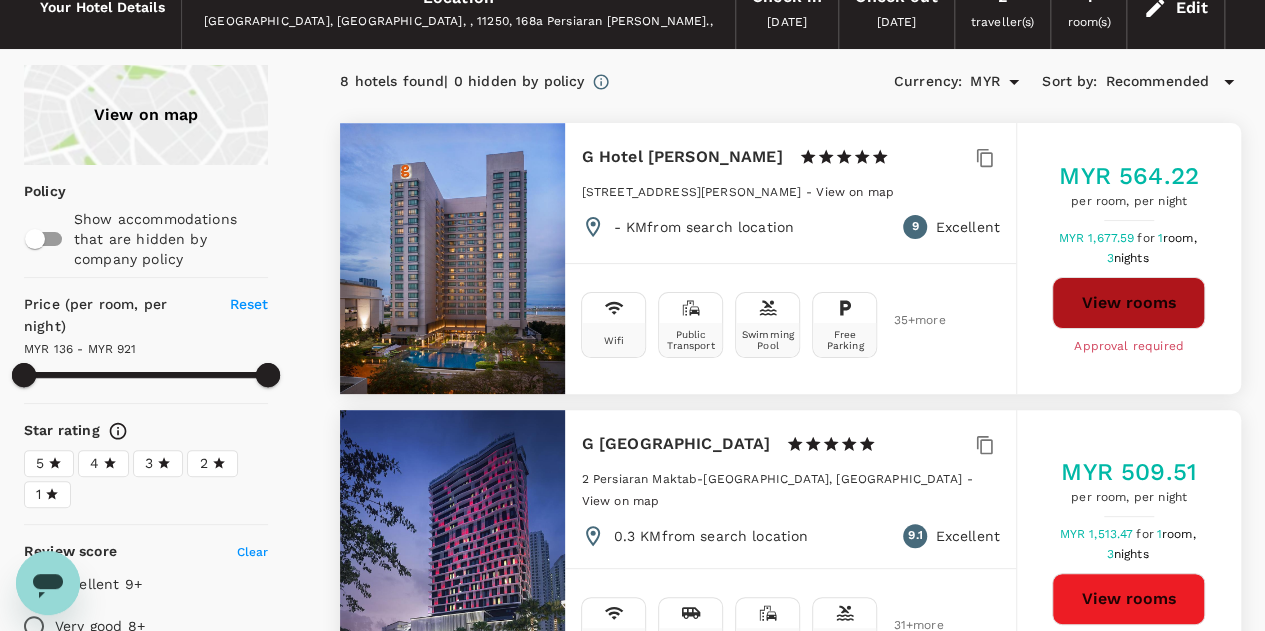 click on "View rooms" at bounding box center (1128, 303) 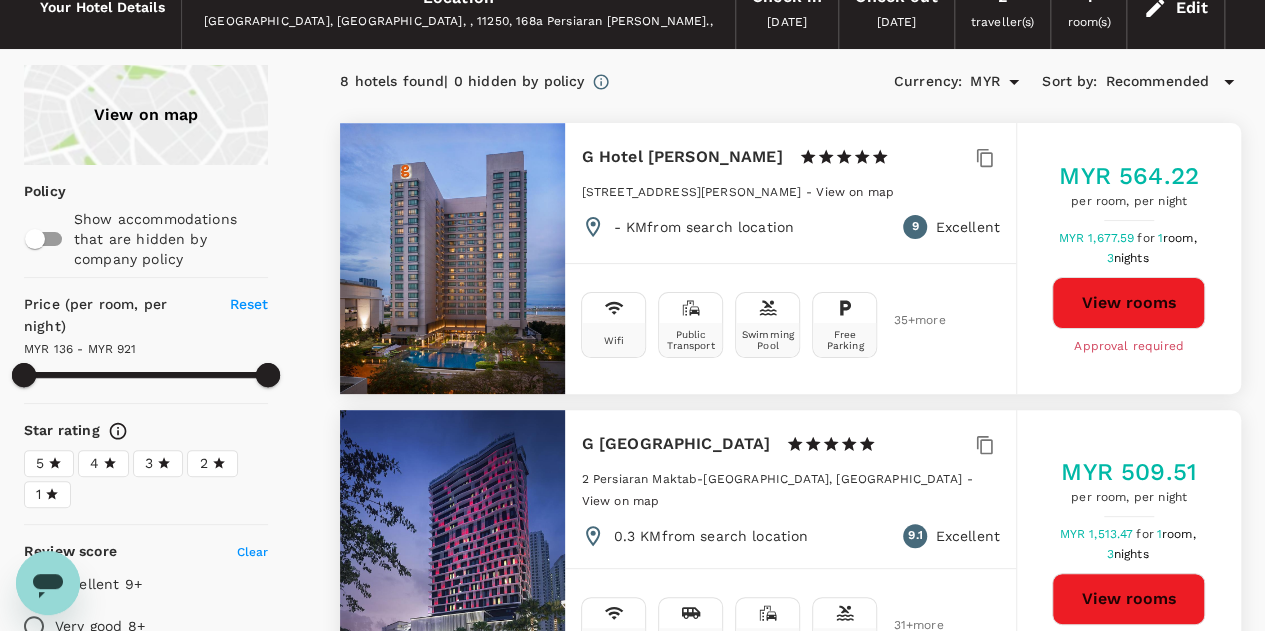 type on "920.46" 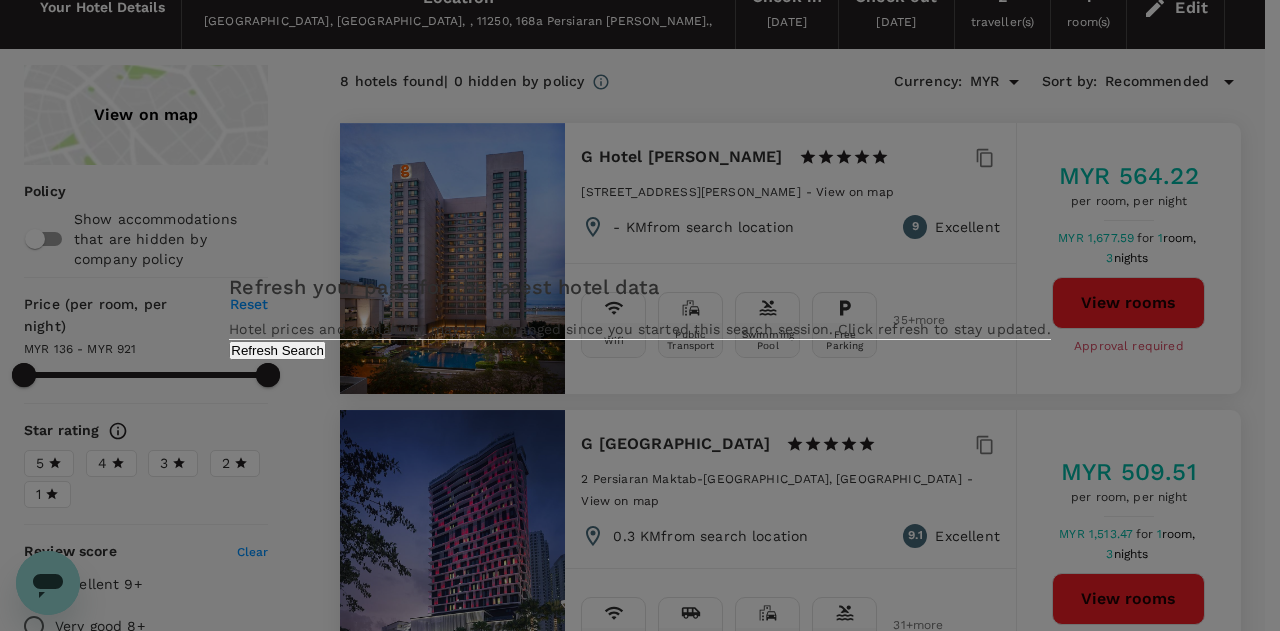 click on "Refresh your page for the latest hotel data Hotel prices and availability may have changed since you started this search session. Click refresh to stay updated. Refresh Search" at bounding box center (639, 315) 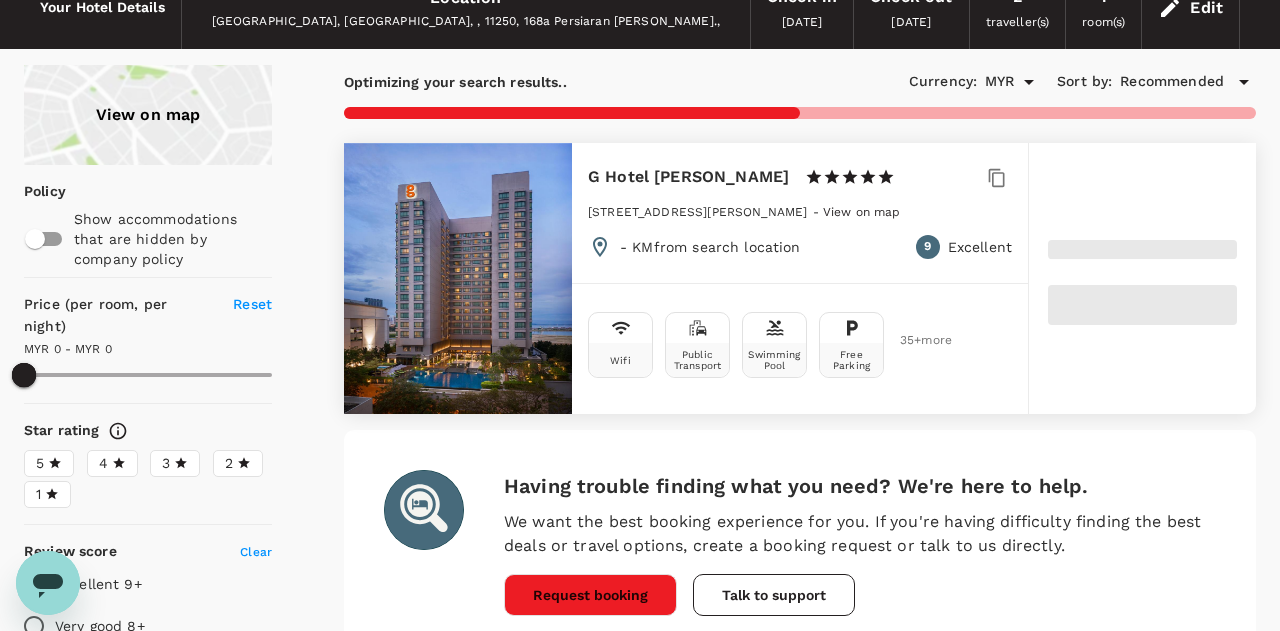 type on "921" 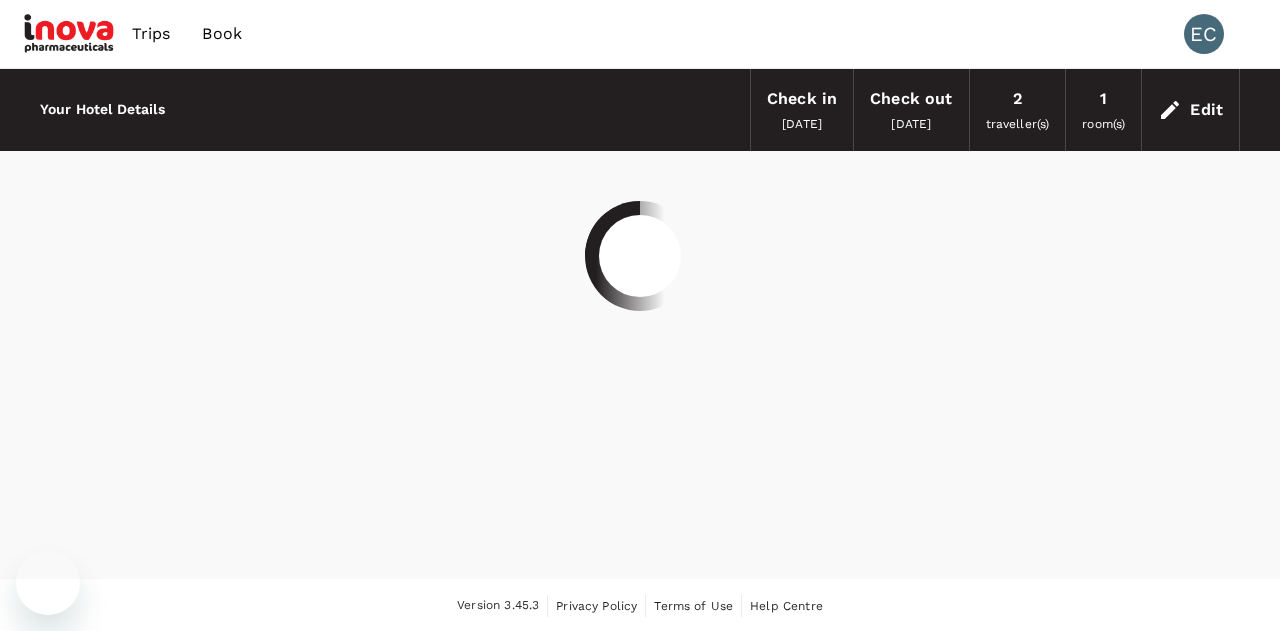 scroll, scrollTop: 0, scrollLeft: 0, axis: both 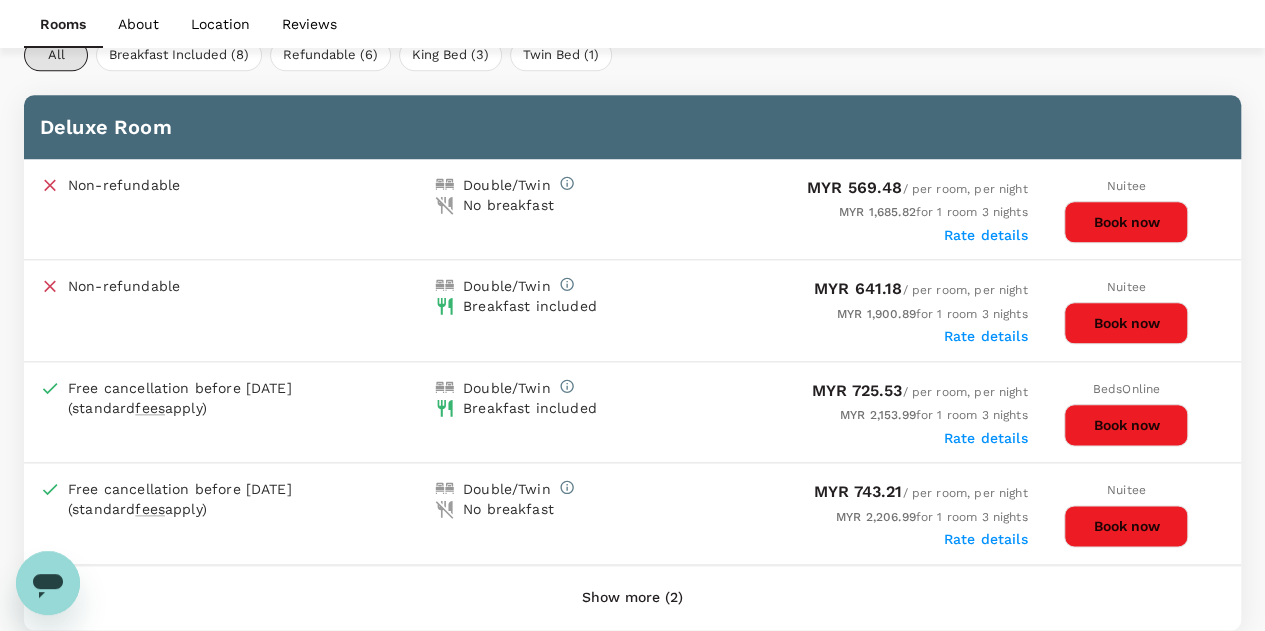 click on "Show more (2)" at bounding box center [632, 598] 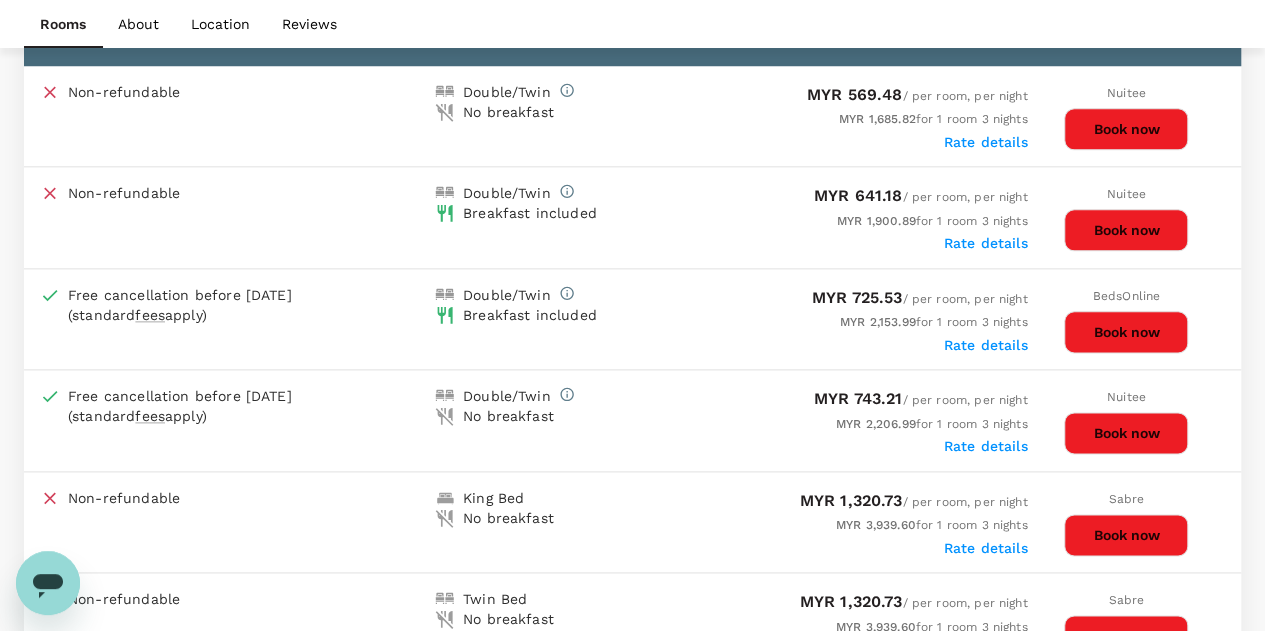 scroll, scrollTop: 1200, scrollLeft: 0, axis: vertical 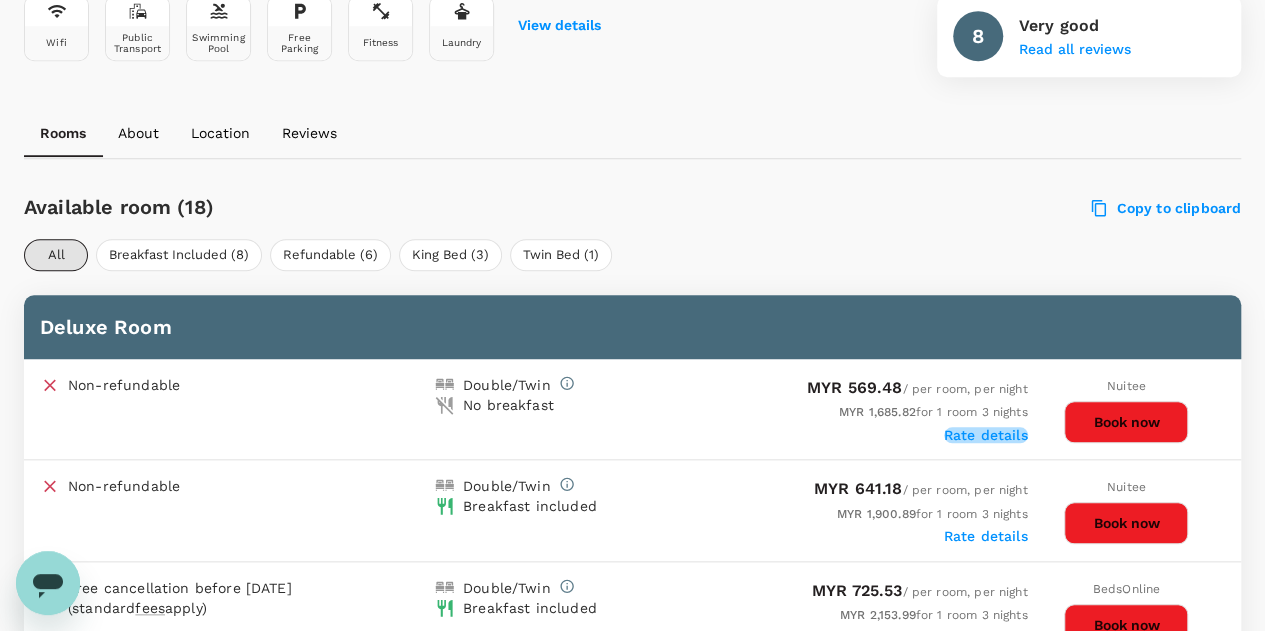 click on "Rate details" at bounding box center (986, 435) 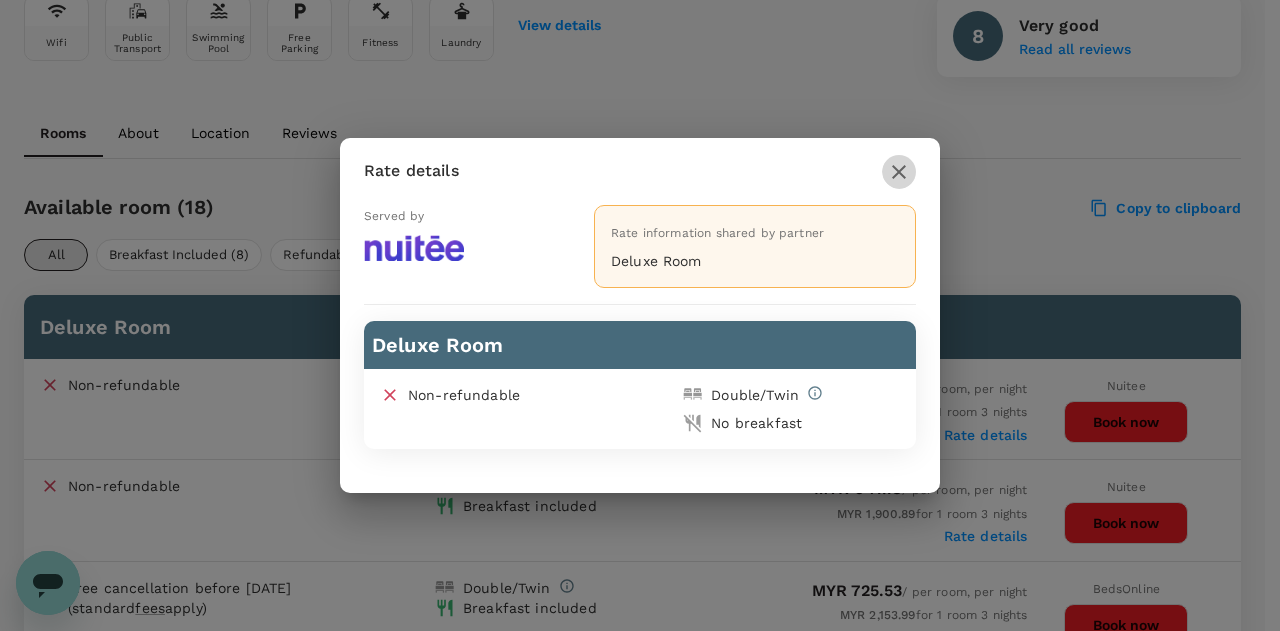 click 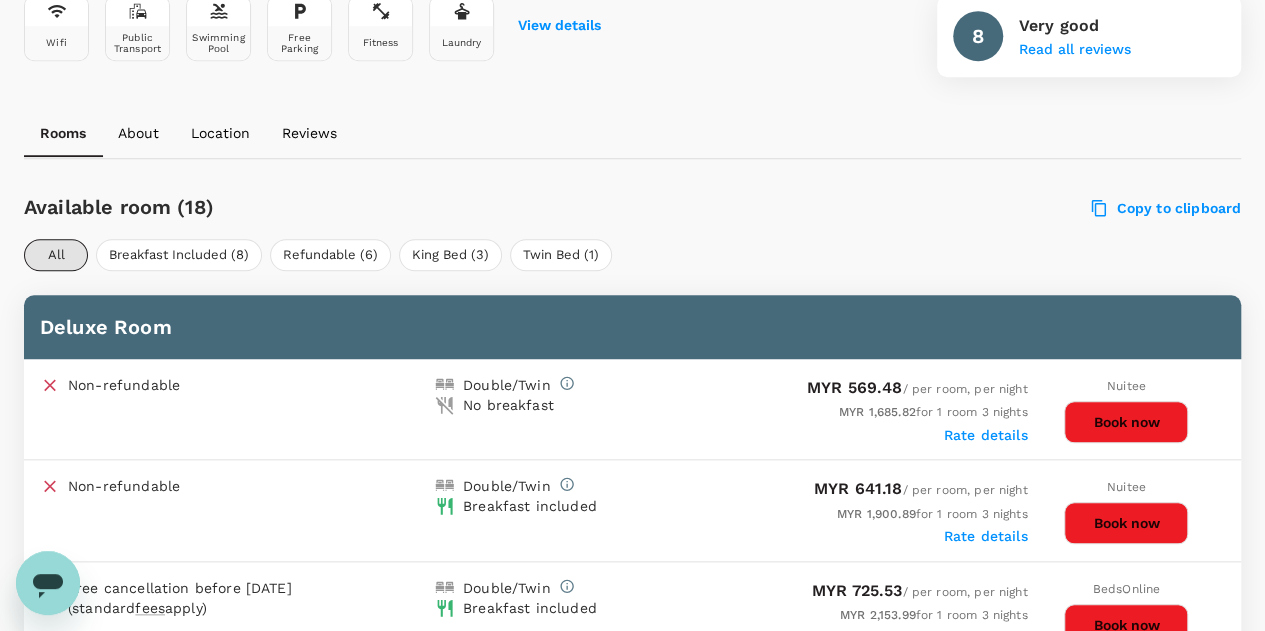 click on "Non-refundable" at bounding box center (233, 381) 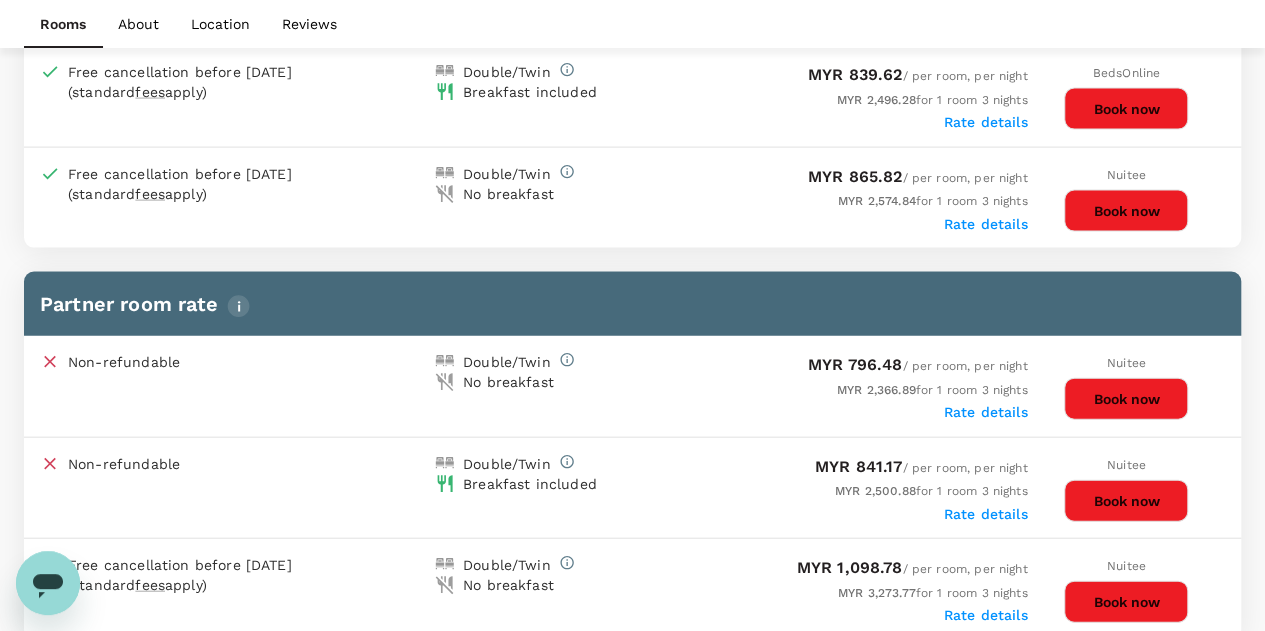 scroll, scrollTop: 2200, scrollLeft: 0, axis: vertical 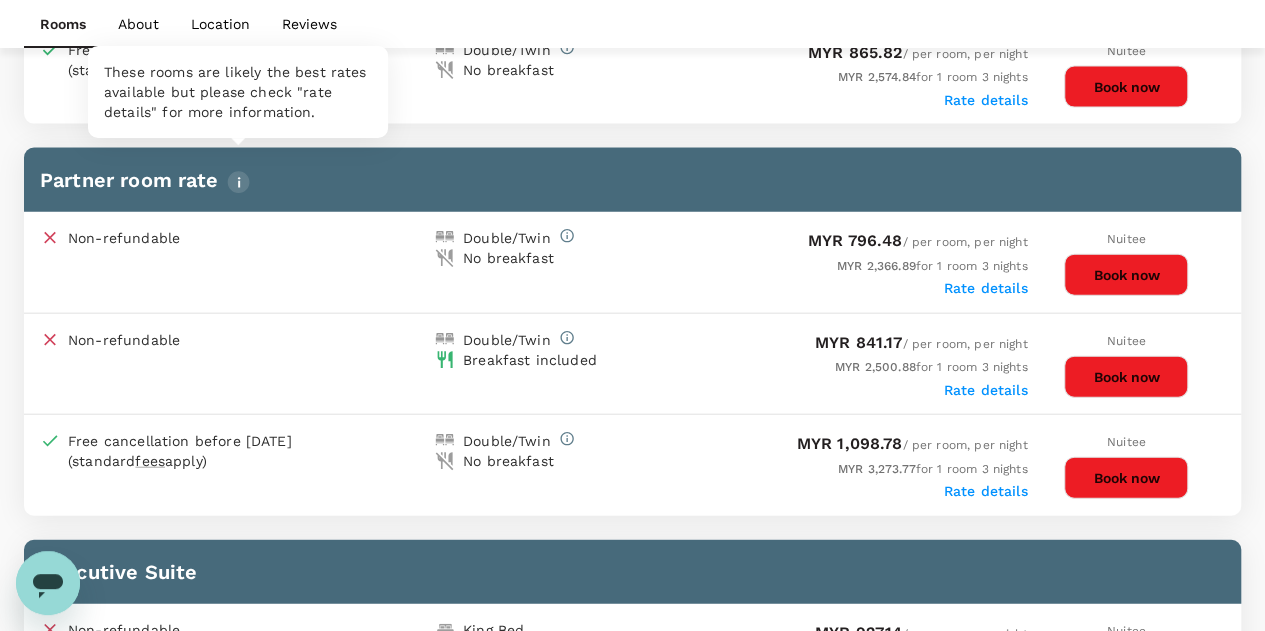 click at bounding box center (238, 182) 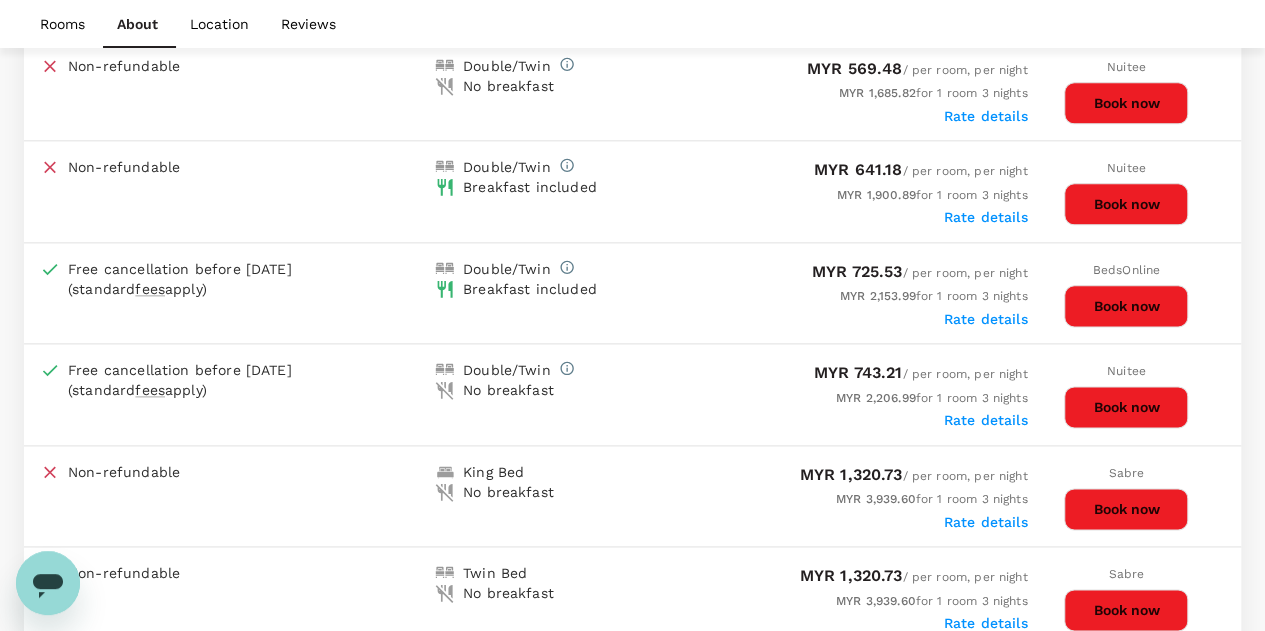 scroll, scrollTop: 900, scrollLeft: 0, axis: vertical 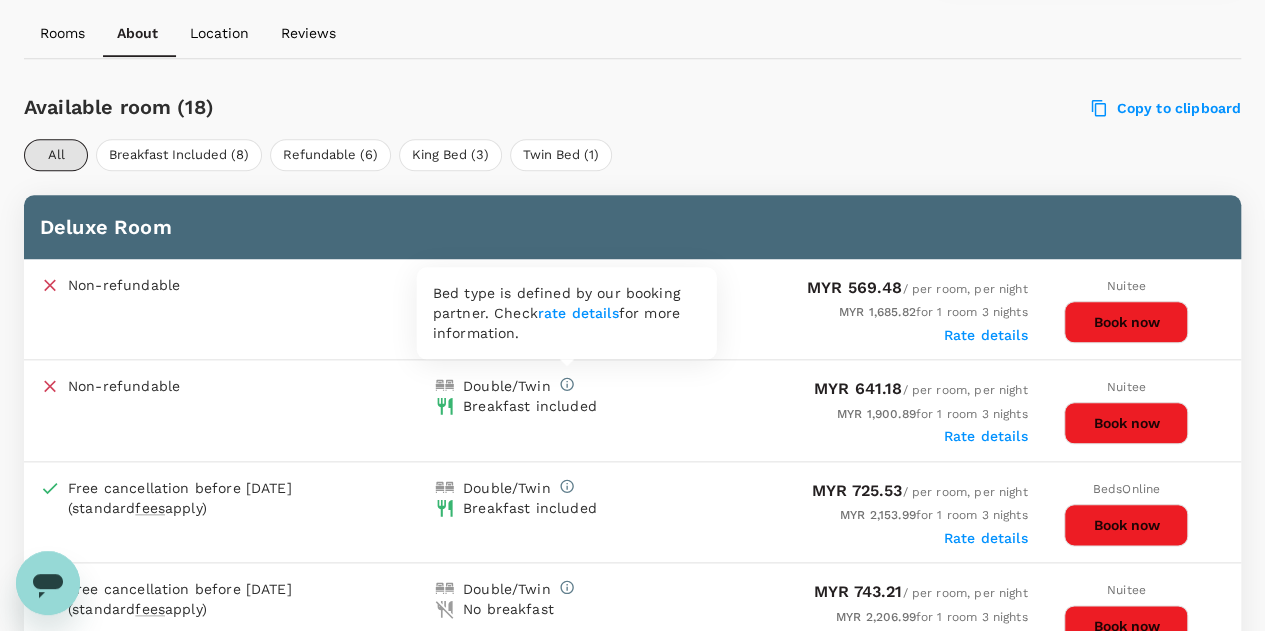 click 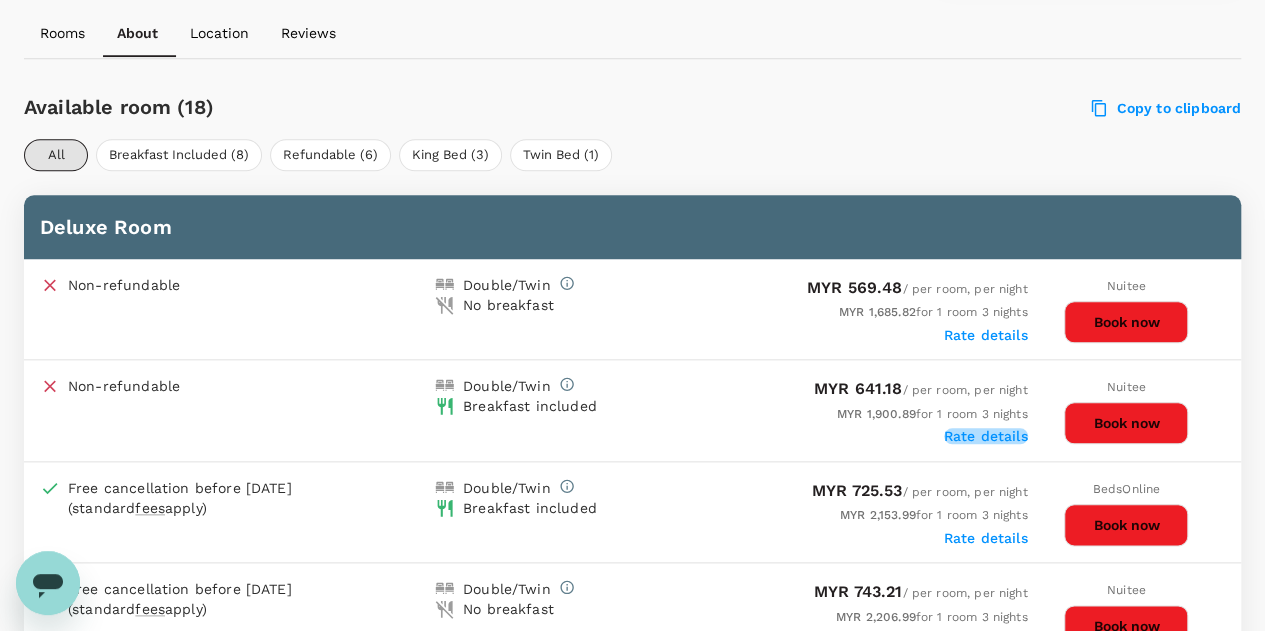 click on "Rate details" at bounding box center (986, 436) 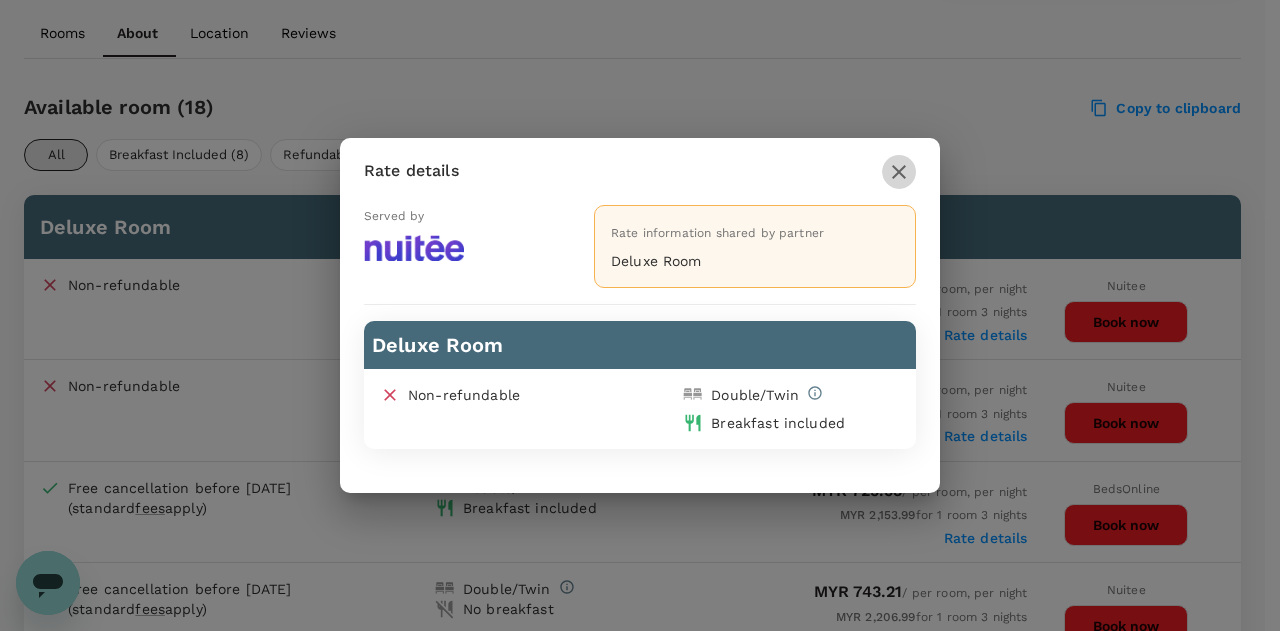 drag, startPoint x: 908, startPoint y: 170, endPoint x: 888, endPoint y: 198, distance: 34.4093 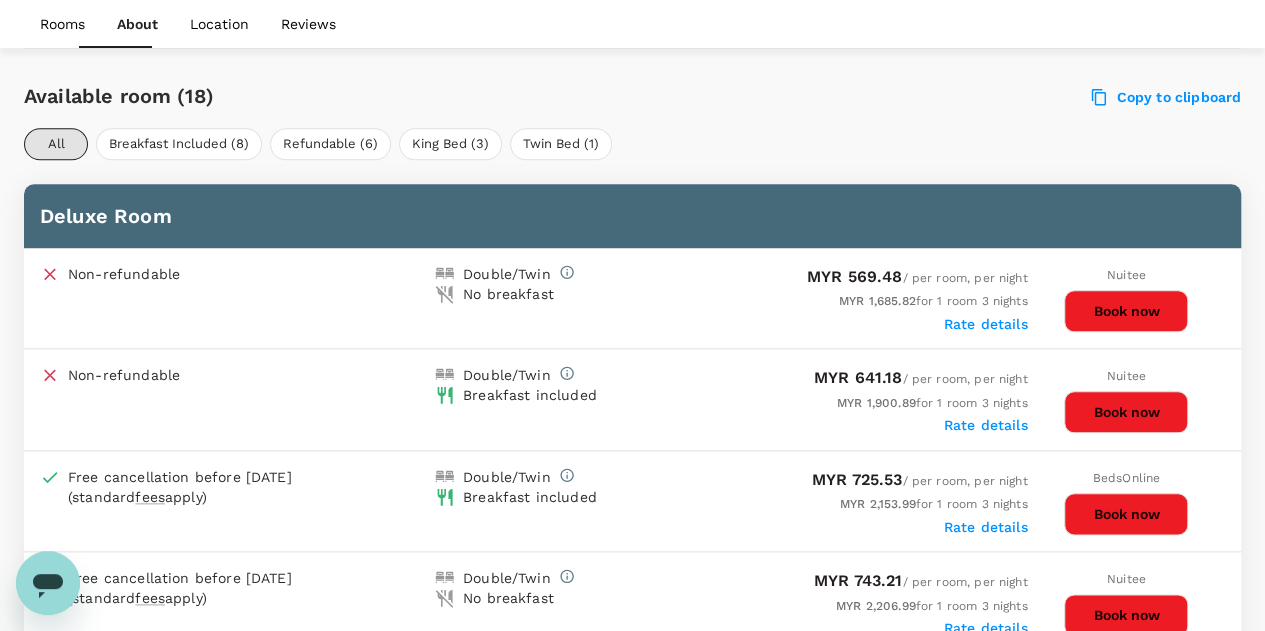 scroll, scrollTop: 1000, scrollLeft: 0, axis: vertical 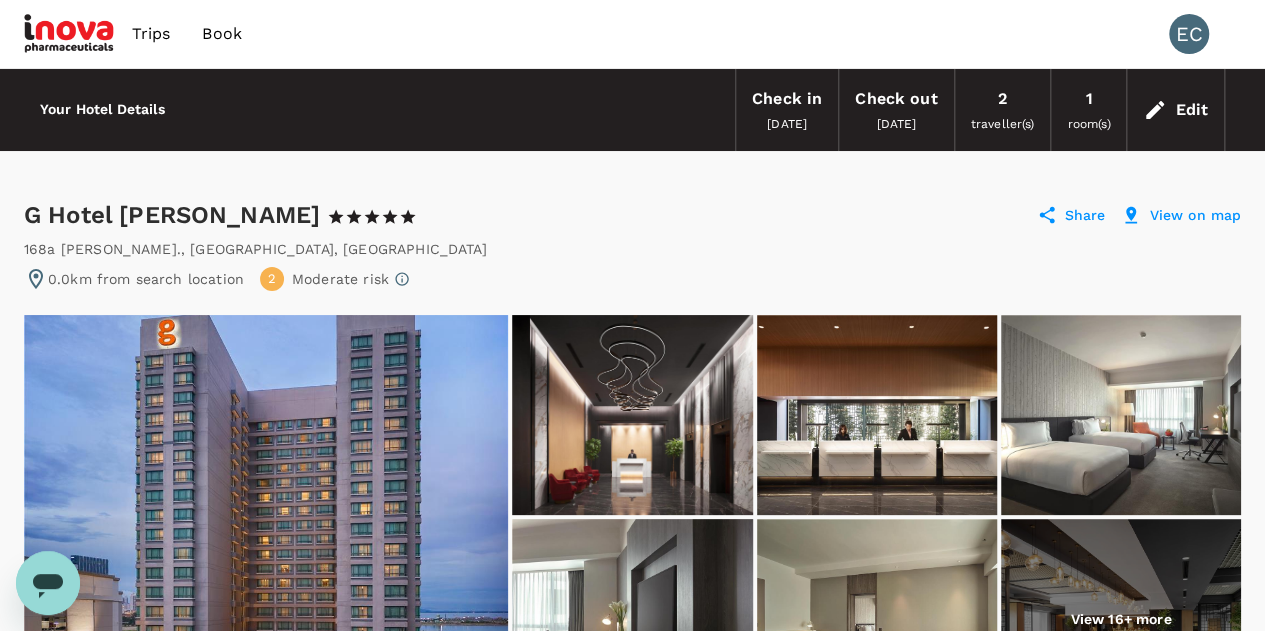 click on "[DATE]" at bounding box center (896, 124) 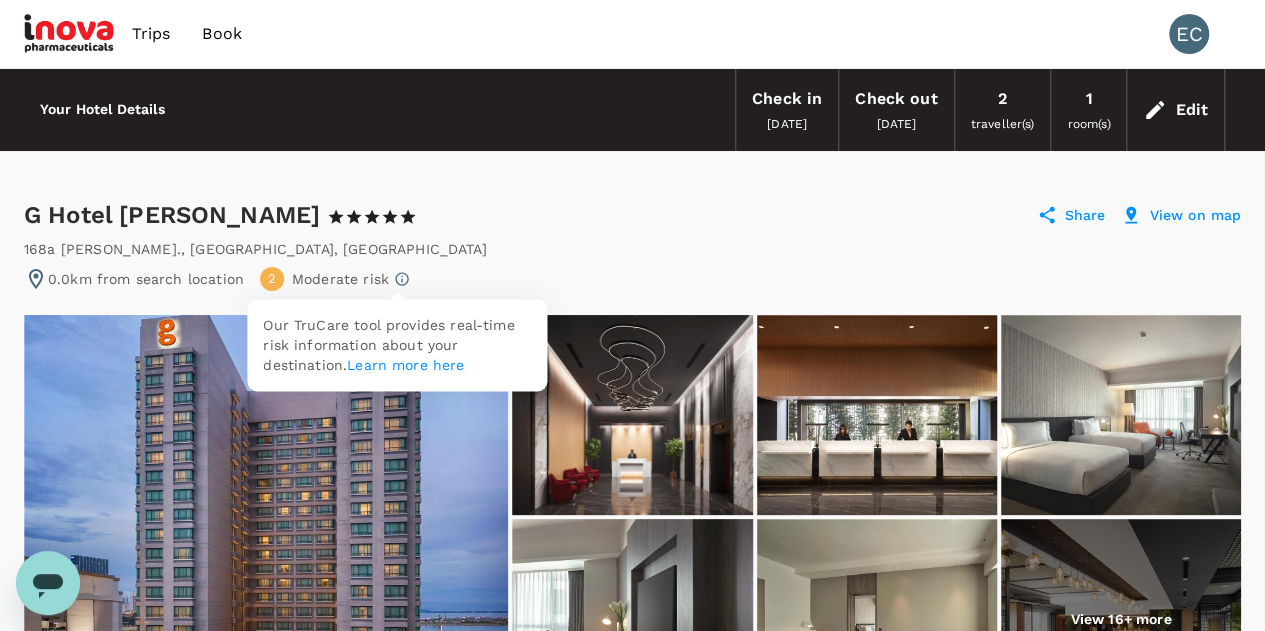 click 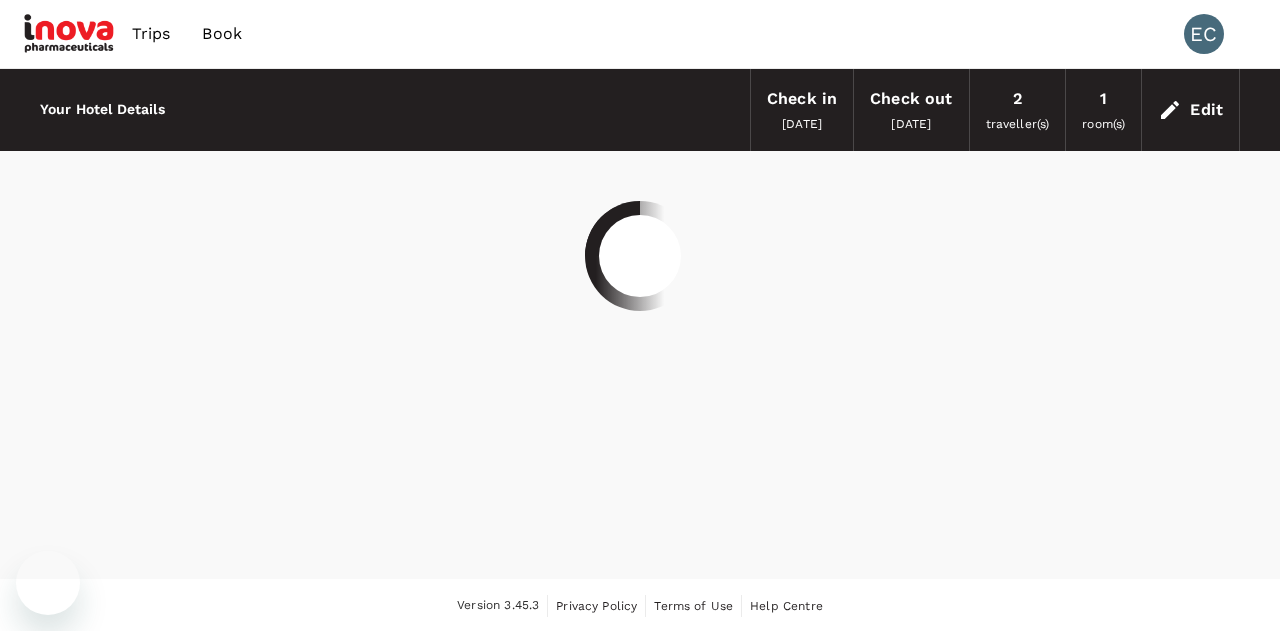scroll, scrollTop: 0, scrollLeft: 0, axis: both 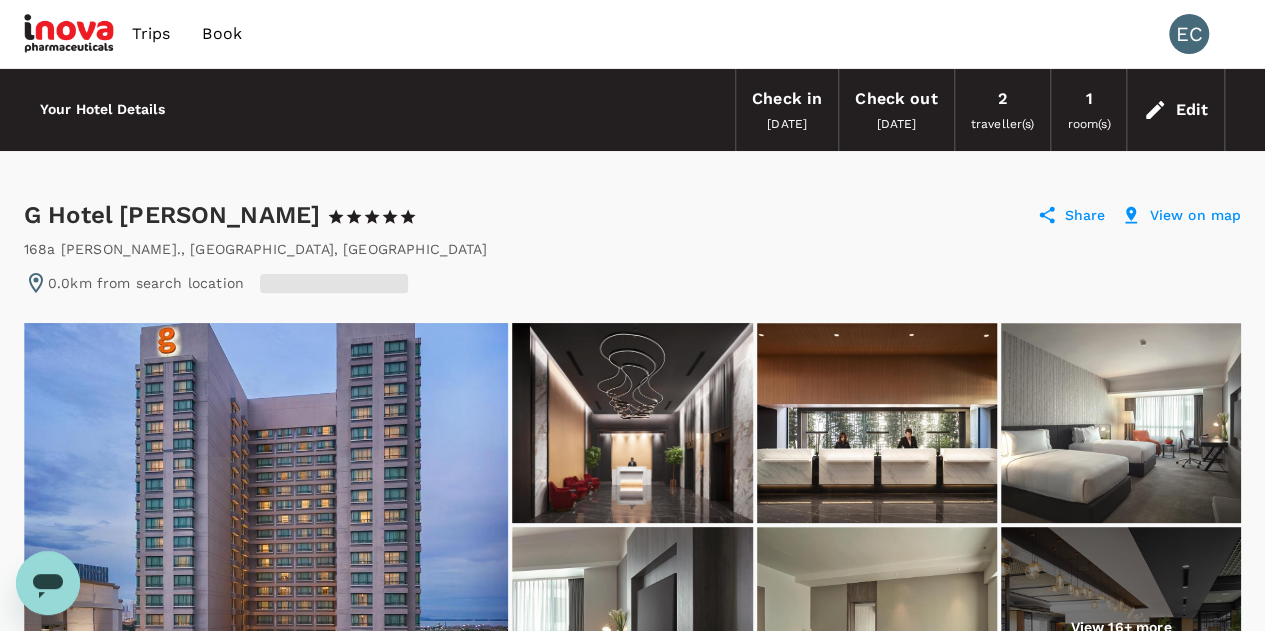 click at bounding box center (70, 34) 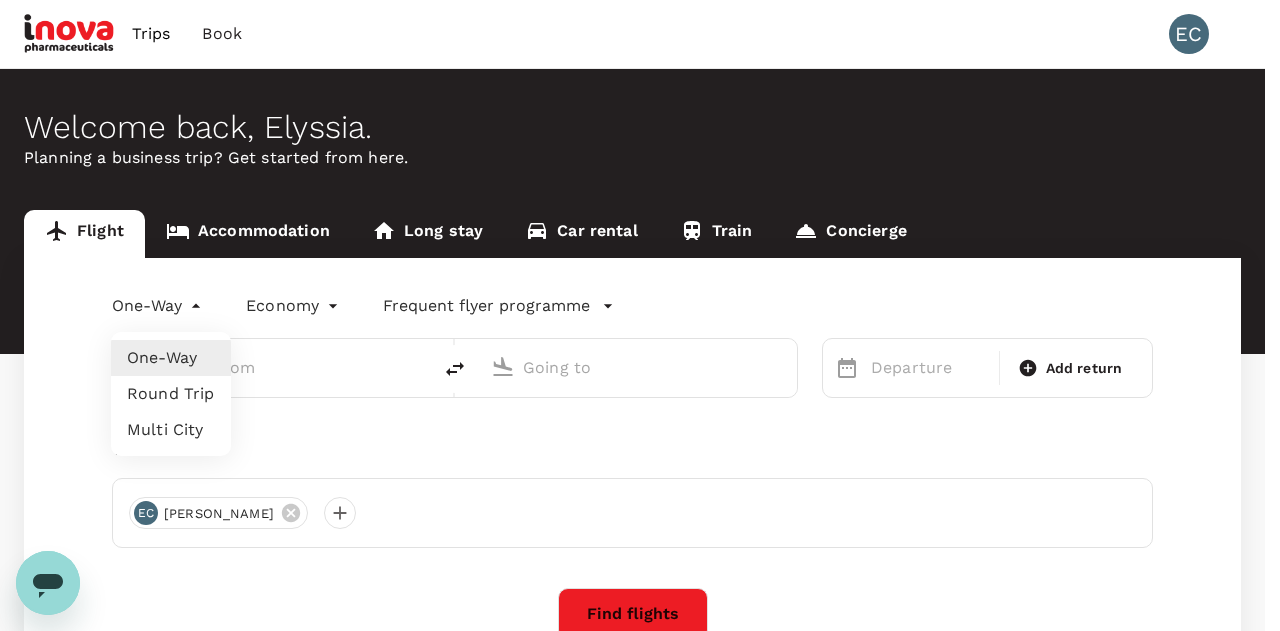 click on "Trips Book EC Welcome back , [GEOGRAPHIC_DATA] . Planning a business trip? Get started from here. Flight Accommodation Long stay Car rental Train Concierge One-Way oneway Economy economy Frequent flyer programme Departure Add return Travellers   [PERSON_NAME] Find flights Version 3.45.3 Privacy Policy Terms of Use Help Centre Frequent flyer programme Add new One-Way Round Trip Multi City" at bounding box center (640, 419) 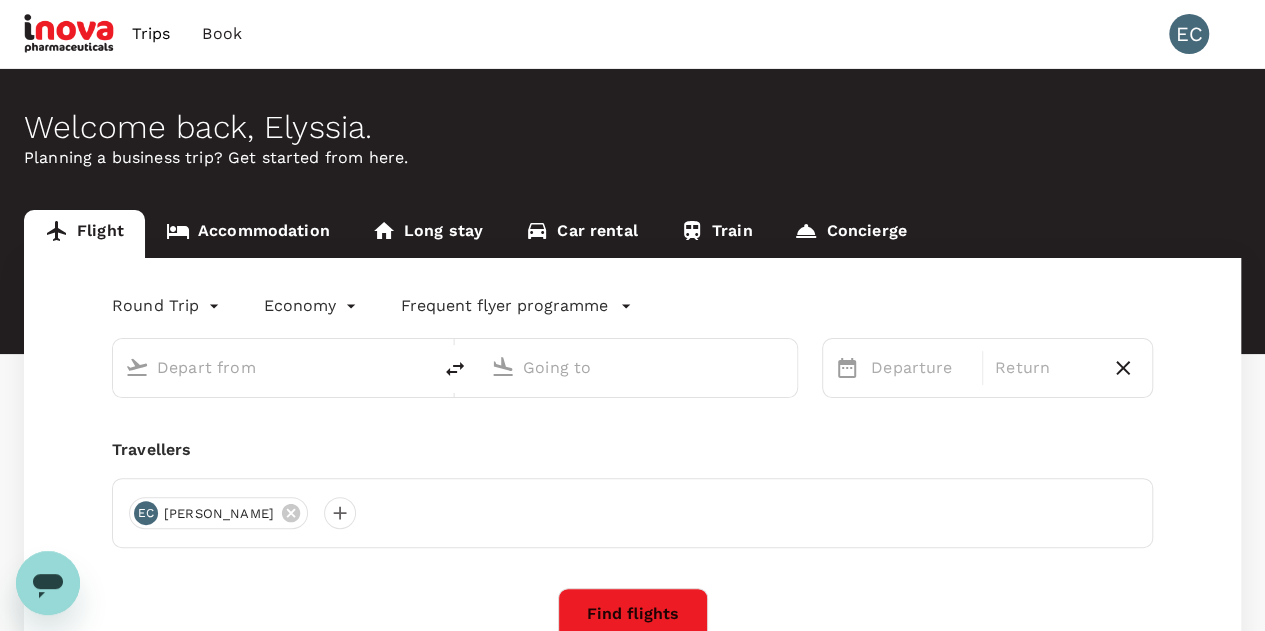 drag, startPoint x: 236, startPoint y: 370, endPoint x: 240, endPoint y: 348, distance: 22.36068 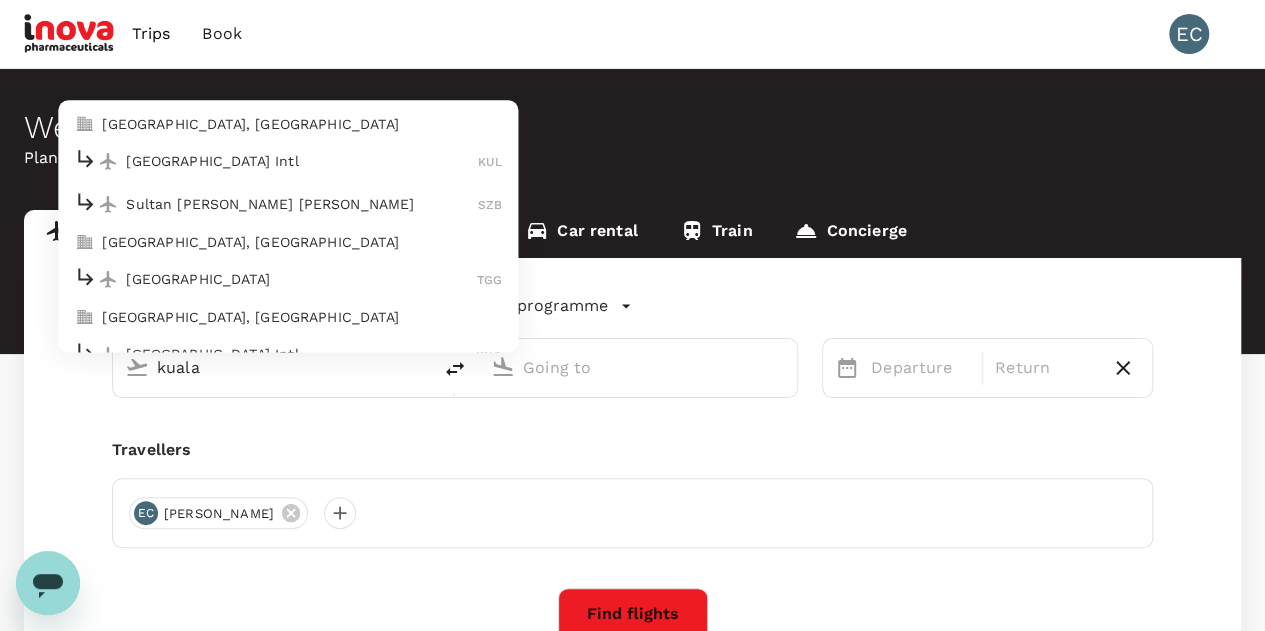 click on "[GEOGRAPHIC_DATA], [GEOGRAPHIC_DATA]" at bounding box center (302, 124) 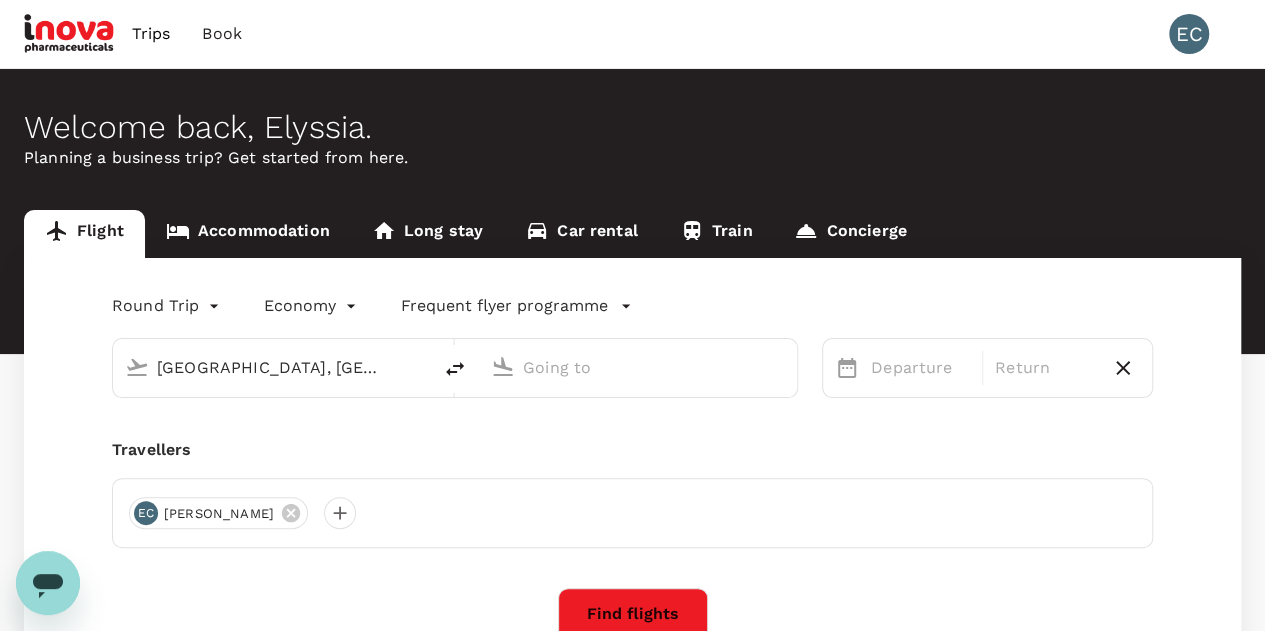 click at bounding box center [639, 367] 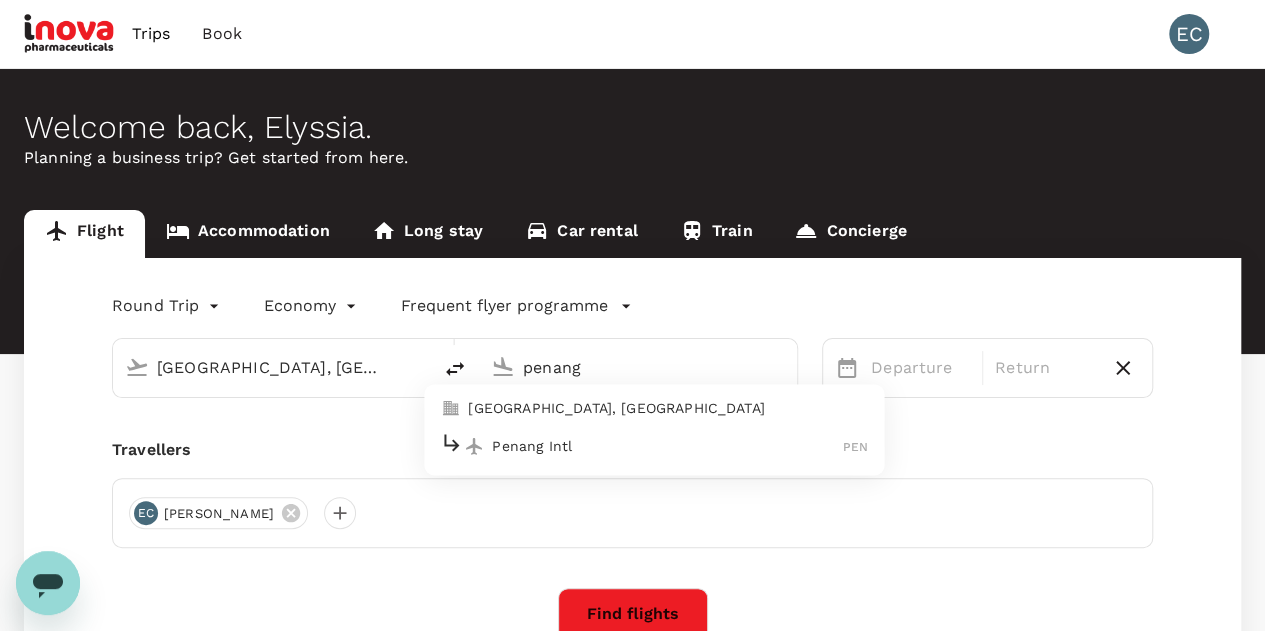 click on "[GEOGRAPHIC_DATA], [GEOGRAPHIC_DATA]" at bounding box center [668, 409] 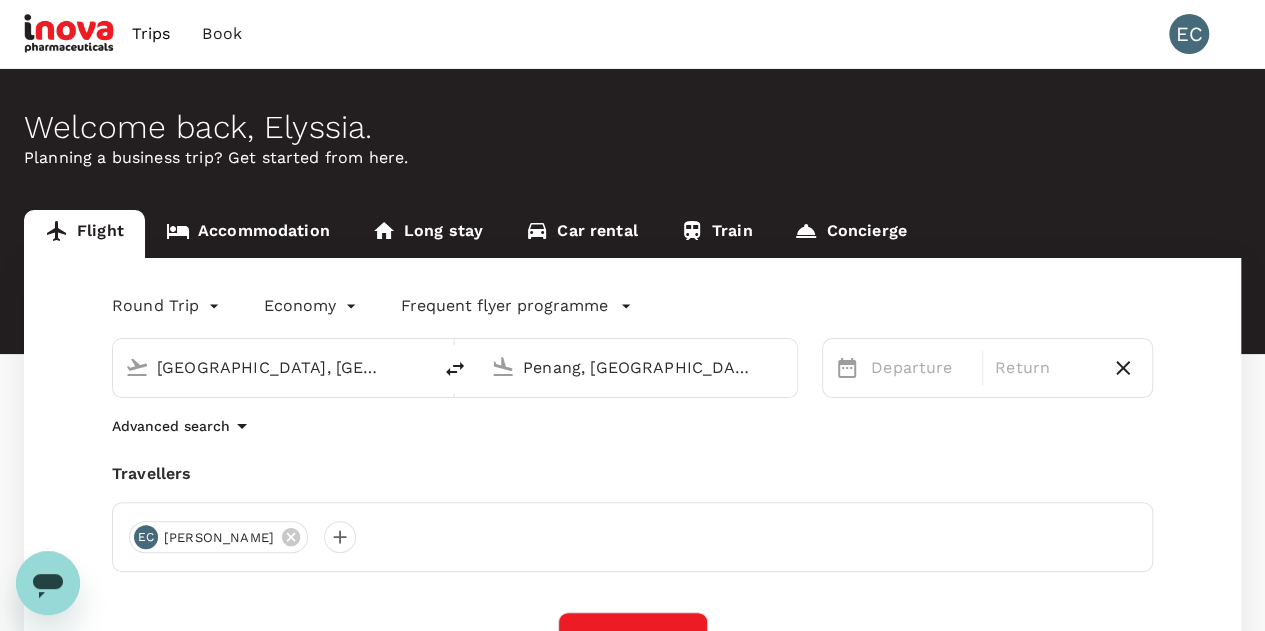 click on "Penang, [GEOGRAPHIC_DATA] (any)" at bounding box center [639, 367] 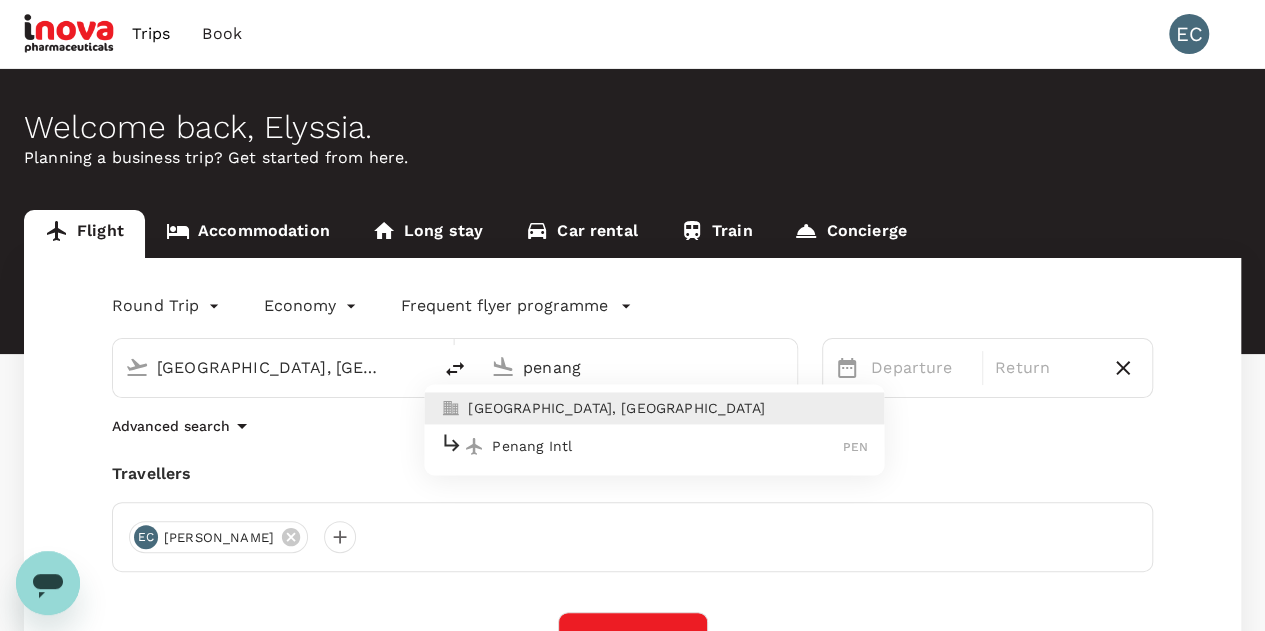 click on "Penang Intl" at bounding box center [667, 446] 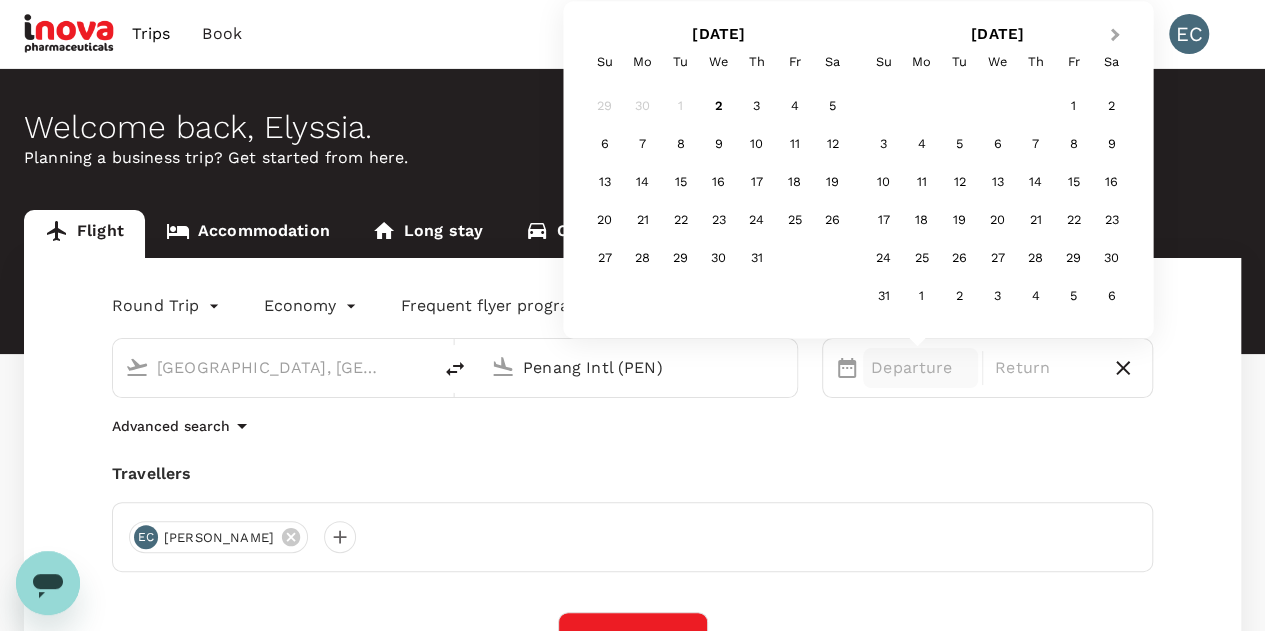 type on "Penang Intl (PEN)" 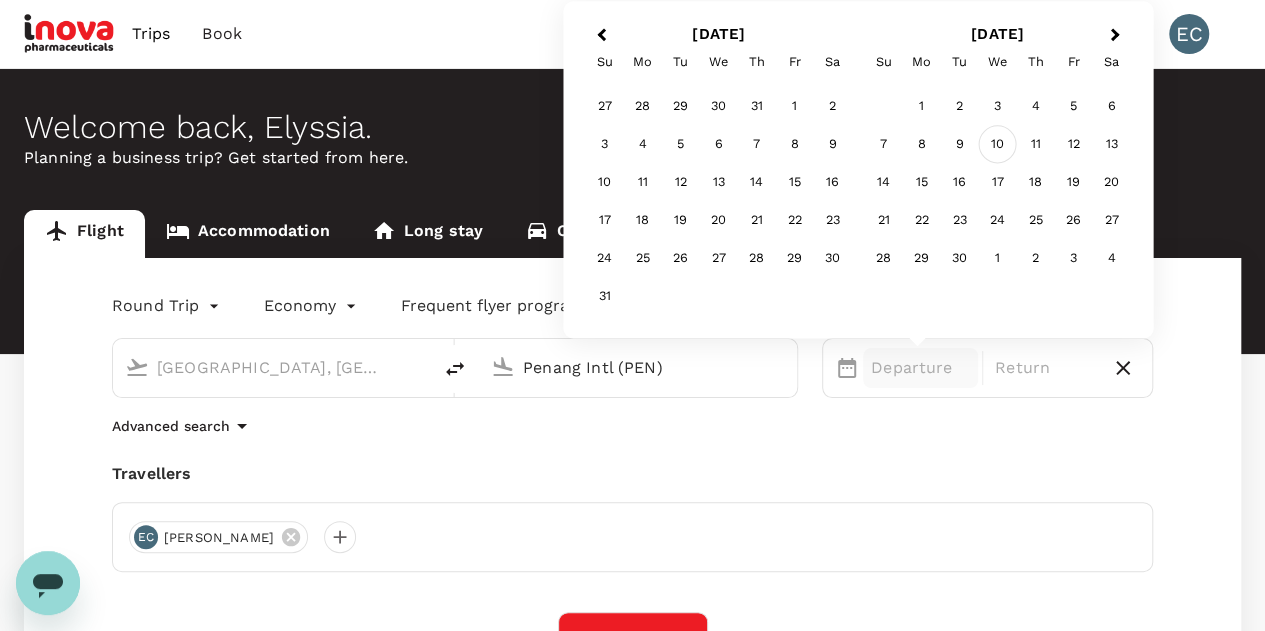 click on "10" at bounding box center (998, 145) 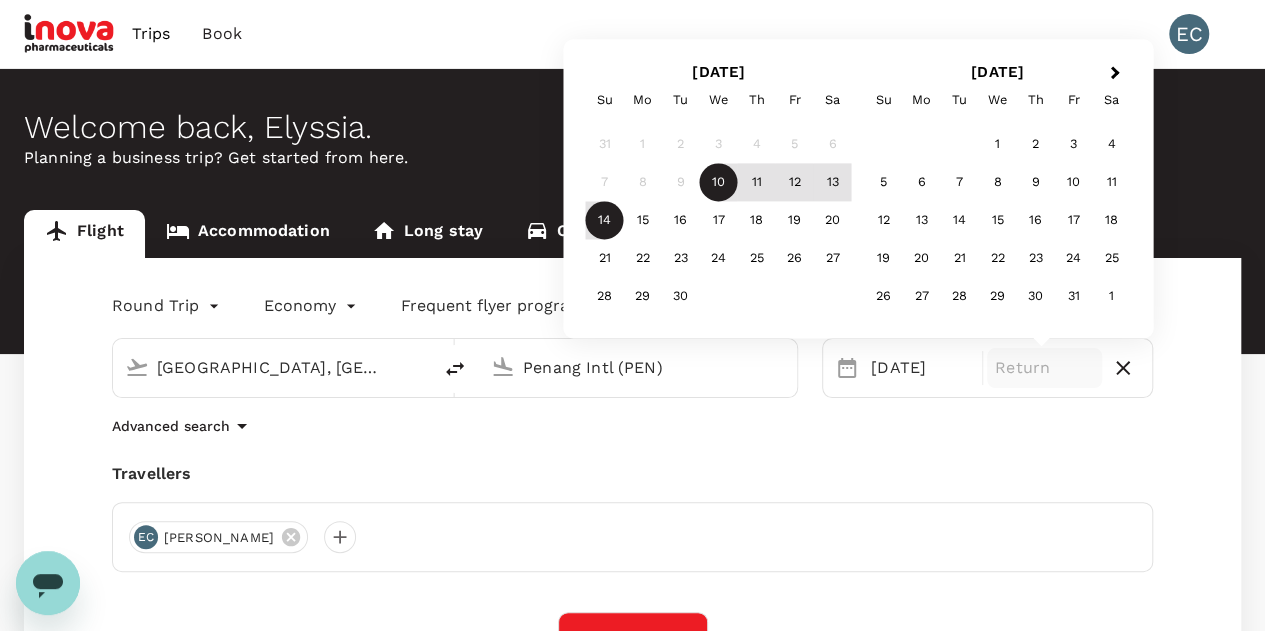 click on "14" at bounding box center (605, 221) 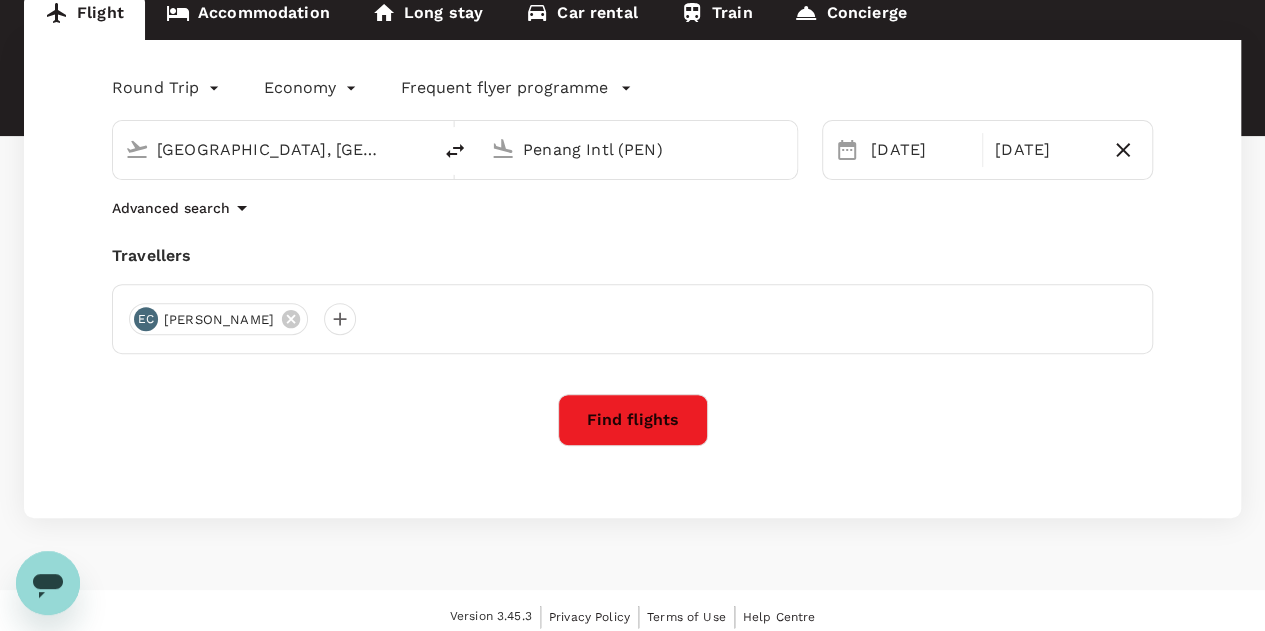 scroll, scrollTop: 228, scrollLeft: 0, axis: vertical 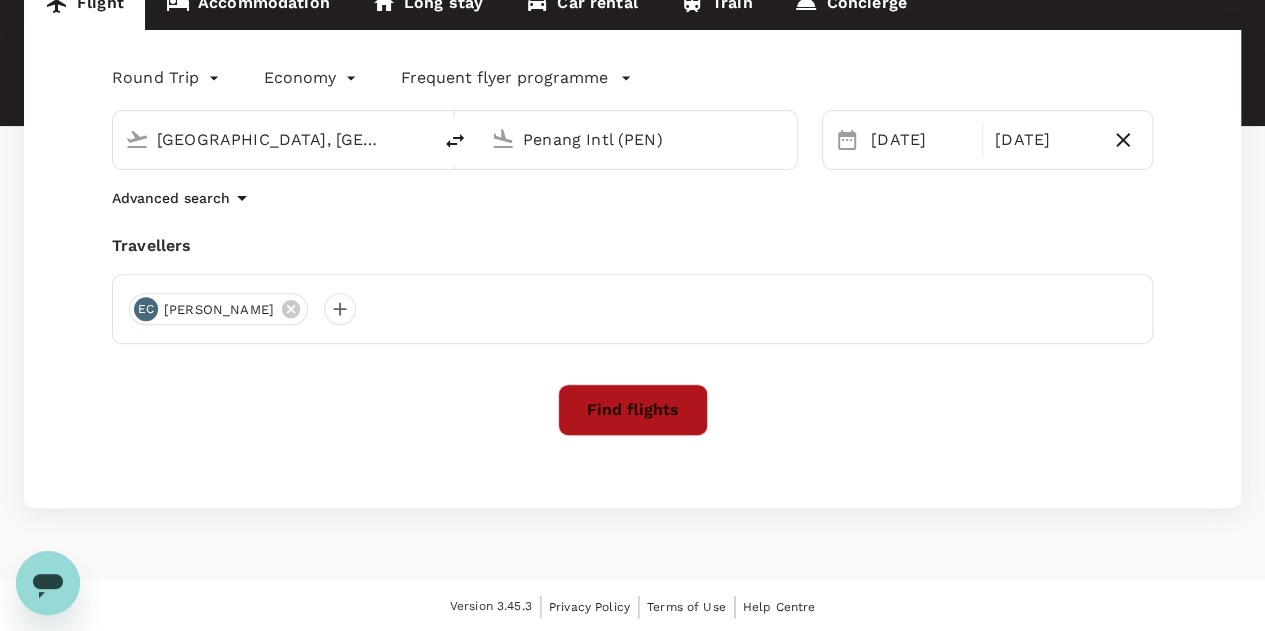 click on "Find flights" at bounding box center (633, 410) 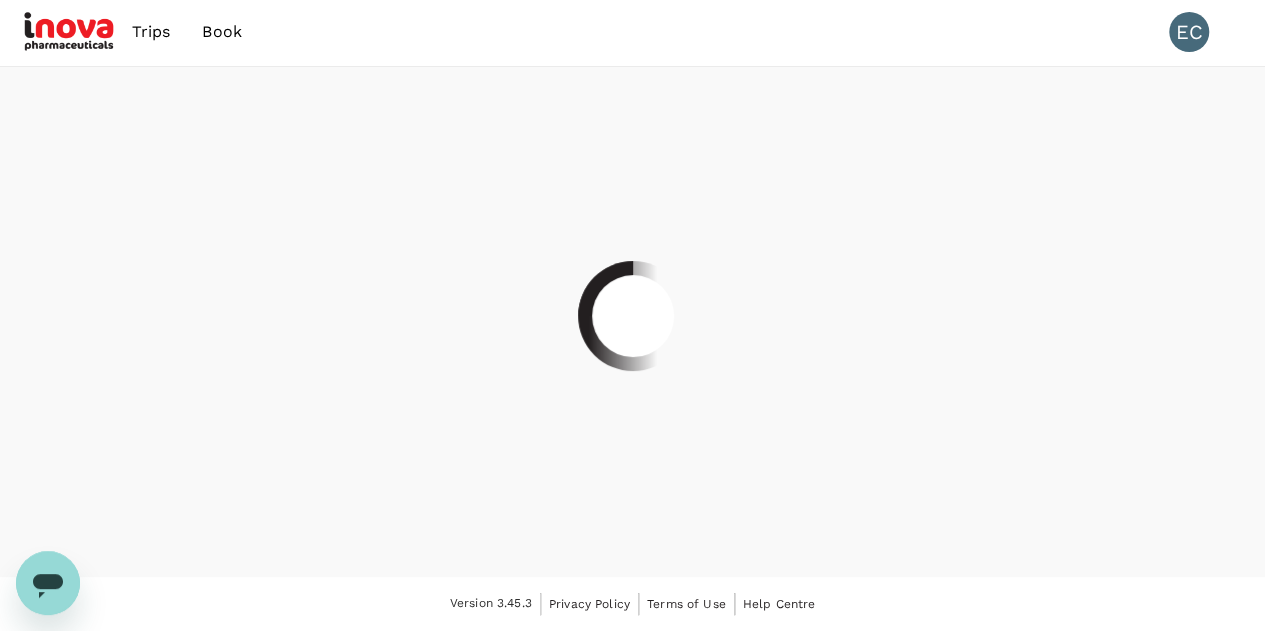scroll, scrollTop: 0, scrollLeft: 0, axis: both 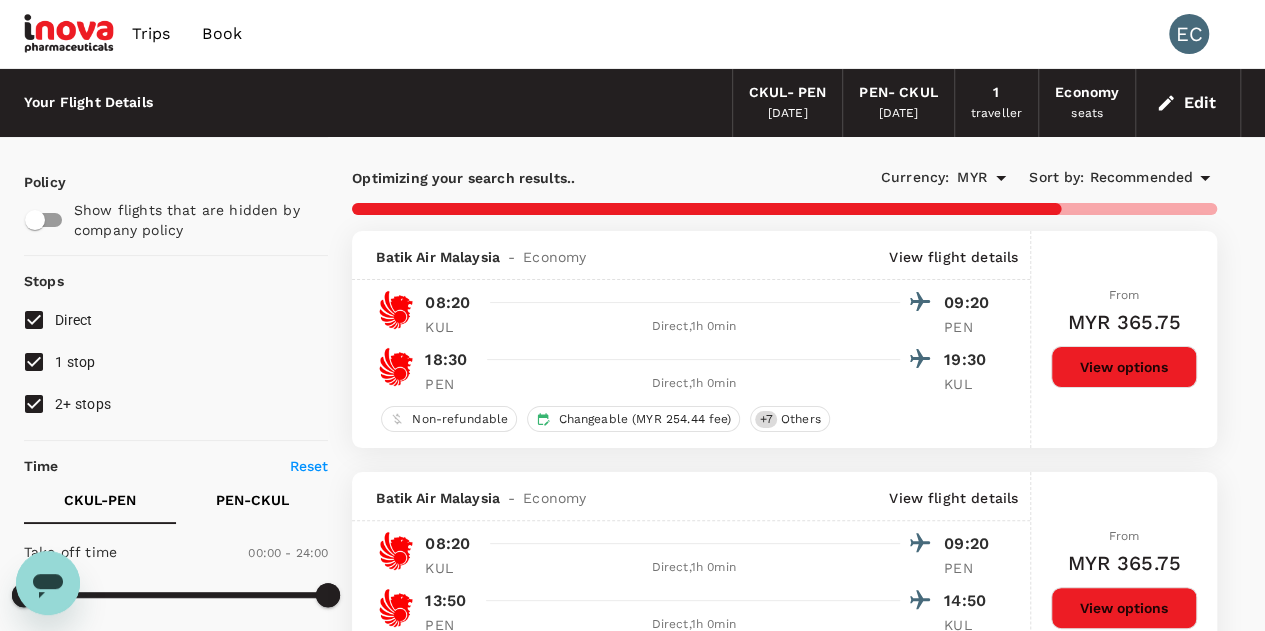 click on "[DATE]" at bounding box center [788, 114] 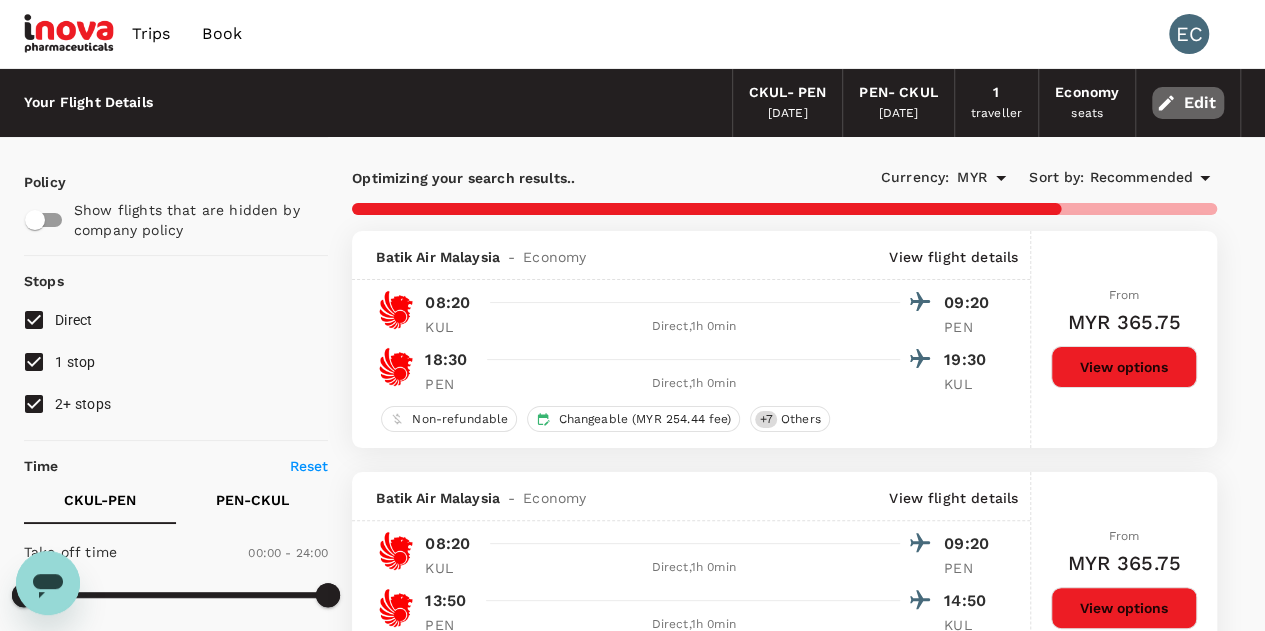 click 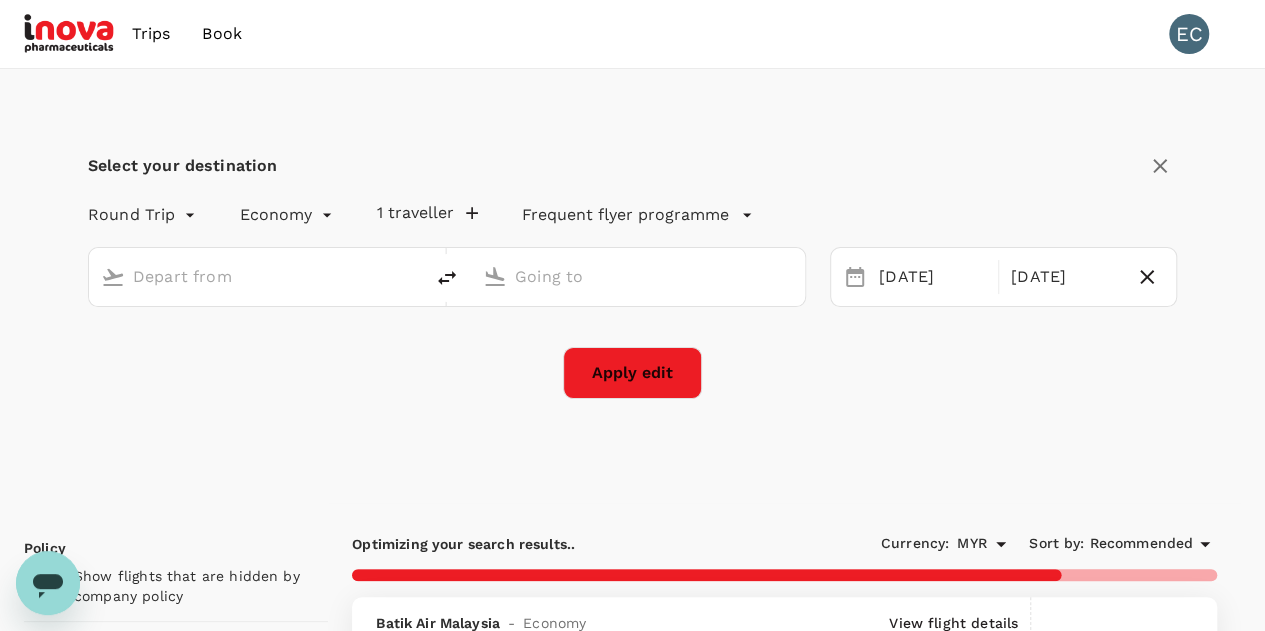 type on "[GEOGRAPHIC_DATA], [GEOGRAPHIC_DATA] (any)" 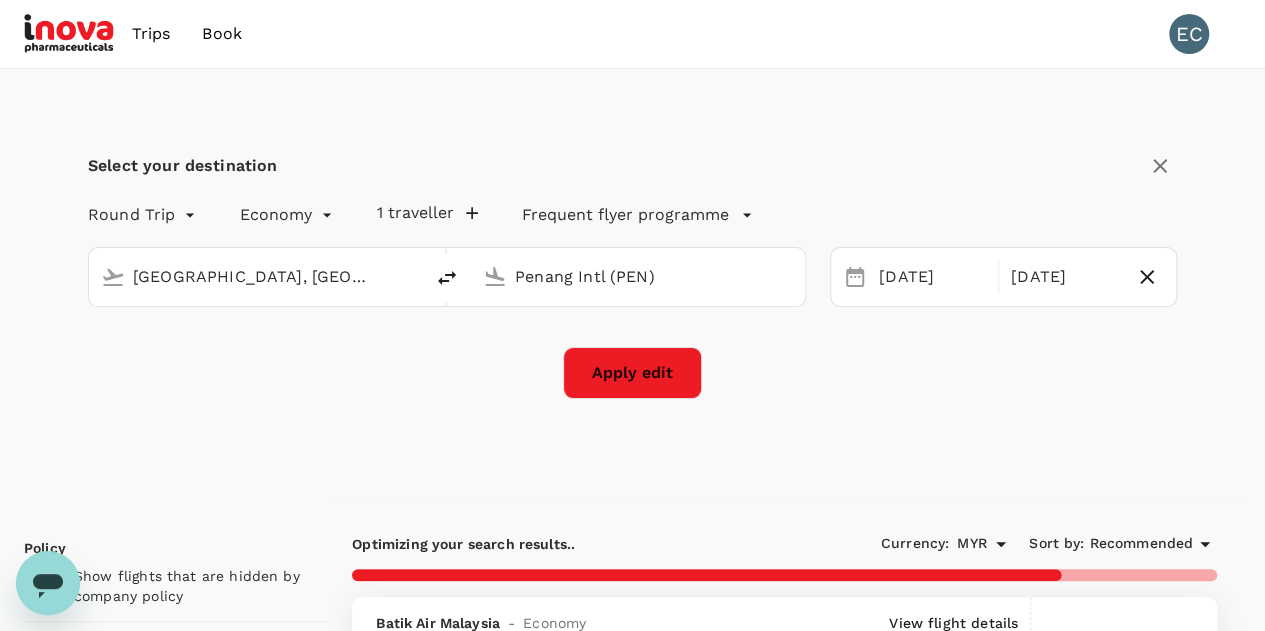 click on "[GEOGRAPHIC_DATA], [GEOGRAPHIC_DATA] (any)" at bounding box center (272, 277) 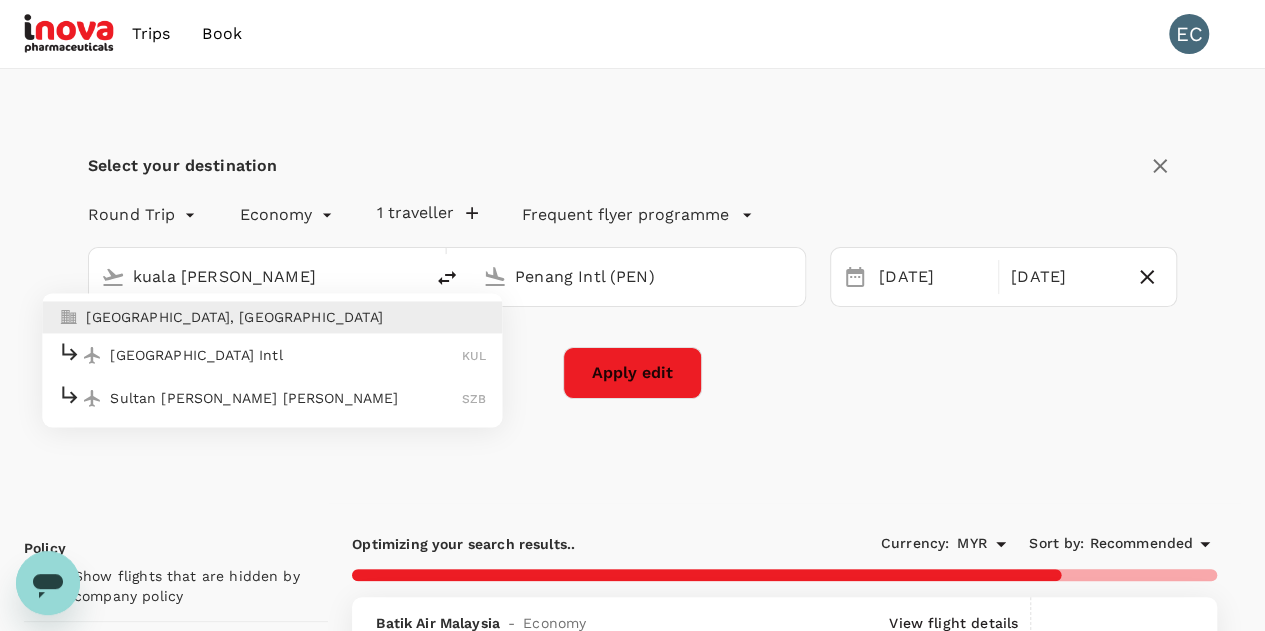 click on "Sultan [PERSON_NAME] [PERSON_NAME] SZB" at bounding box center [272, 397] 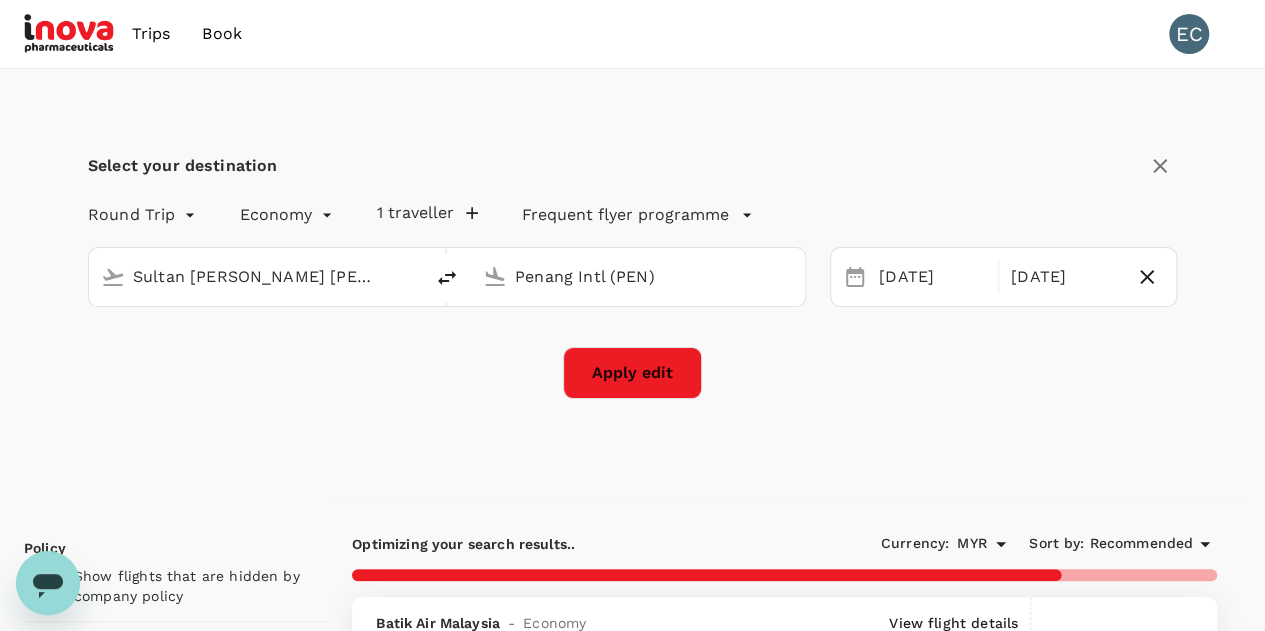 click on "Apply edit" at bounding box center (632, 373) 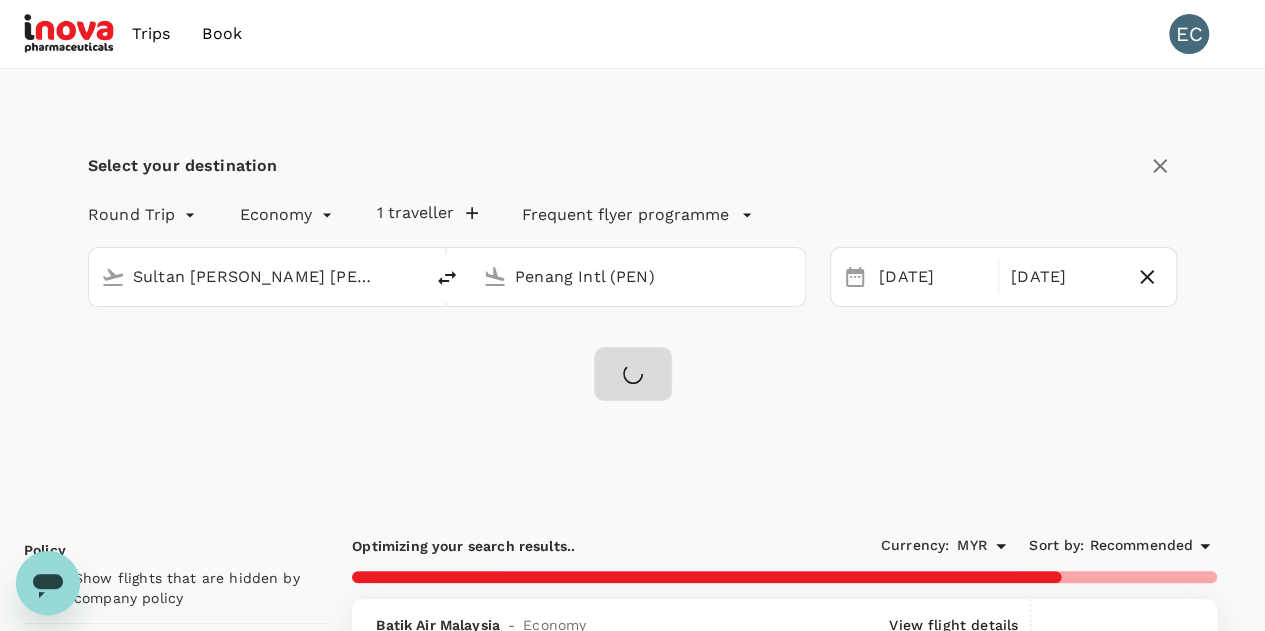 checkbox on "false" 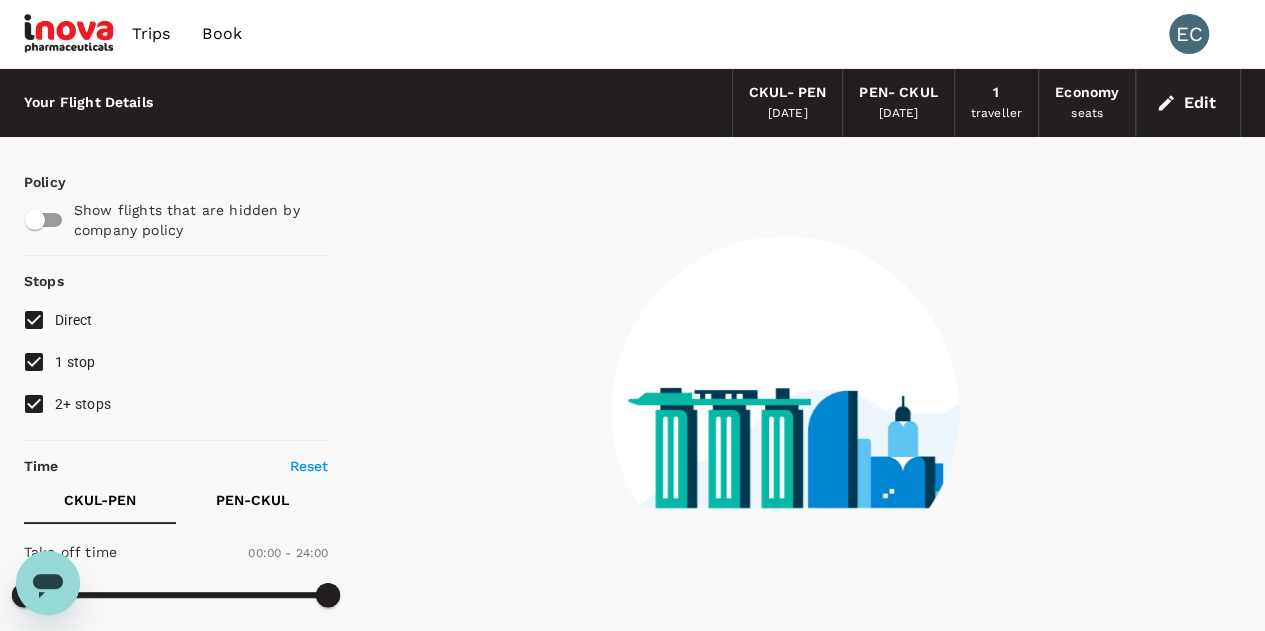 scroll, scrollTop: 200, scrollLeft: 0, axis: vertical 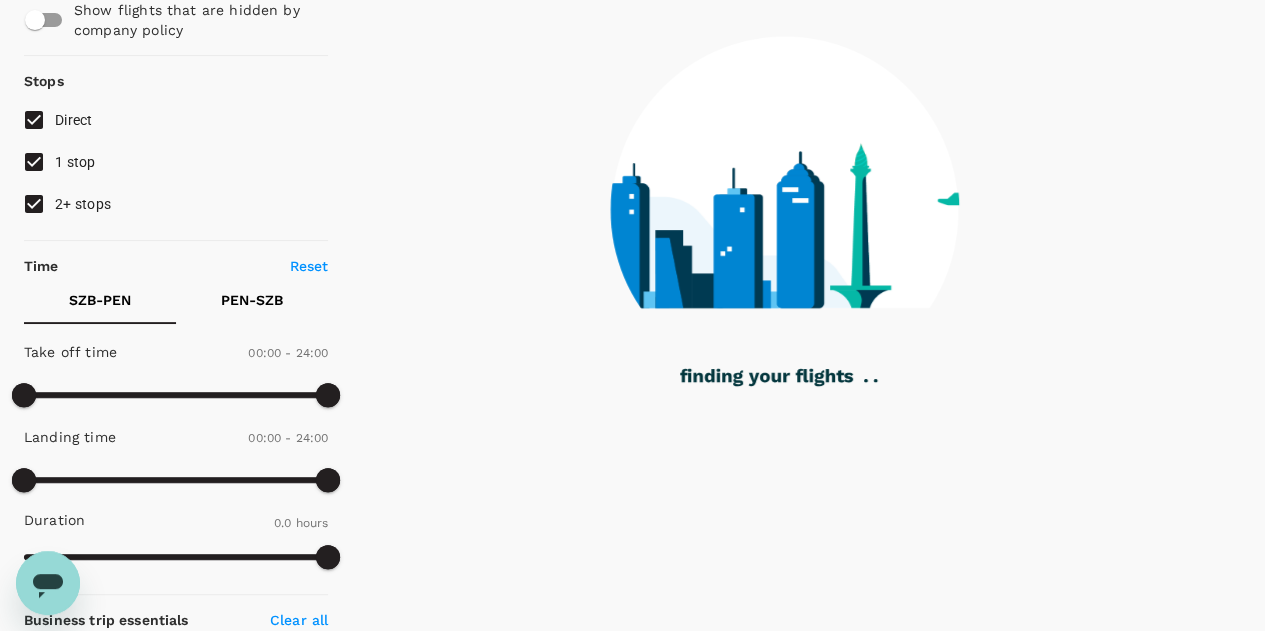 type on "330" 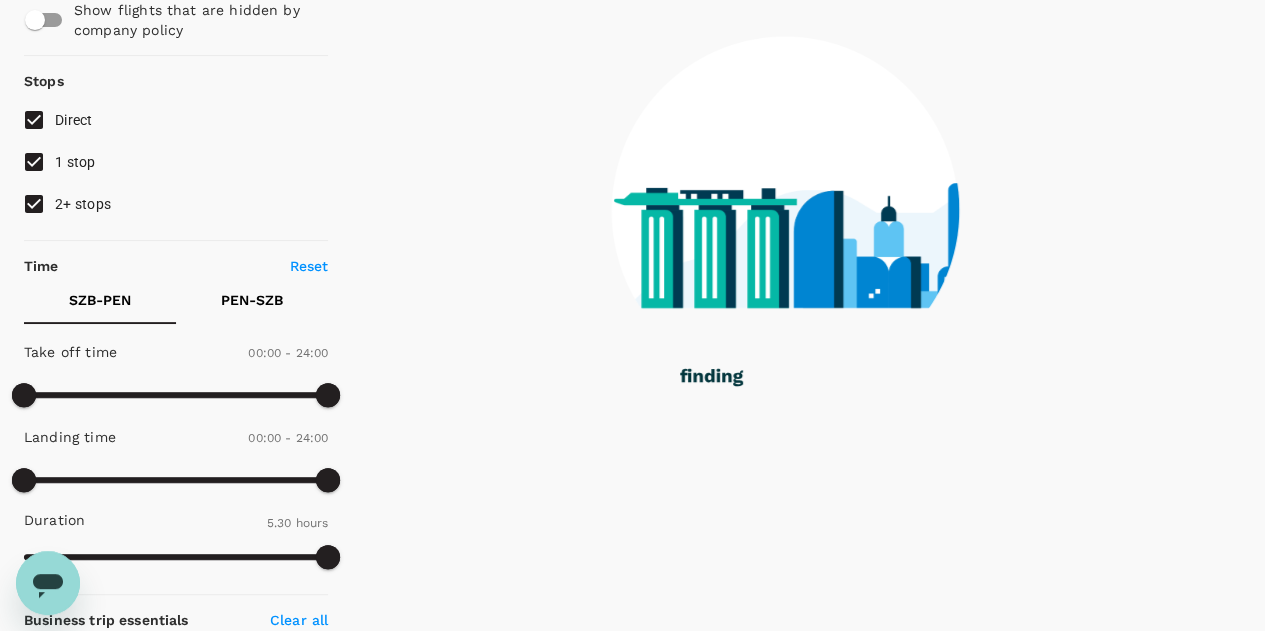 click on "1 stop" at bounding box center (34, 162) 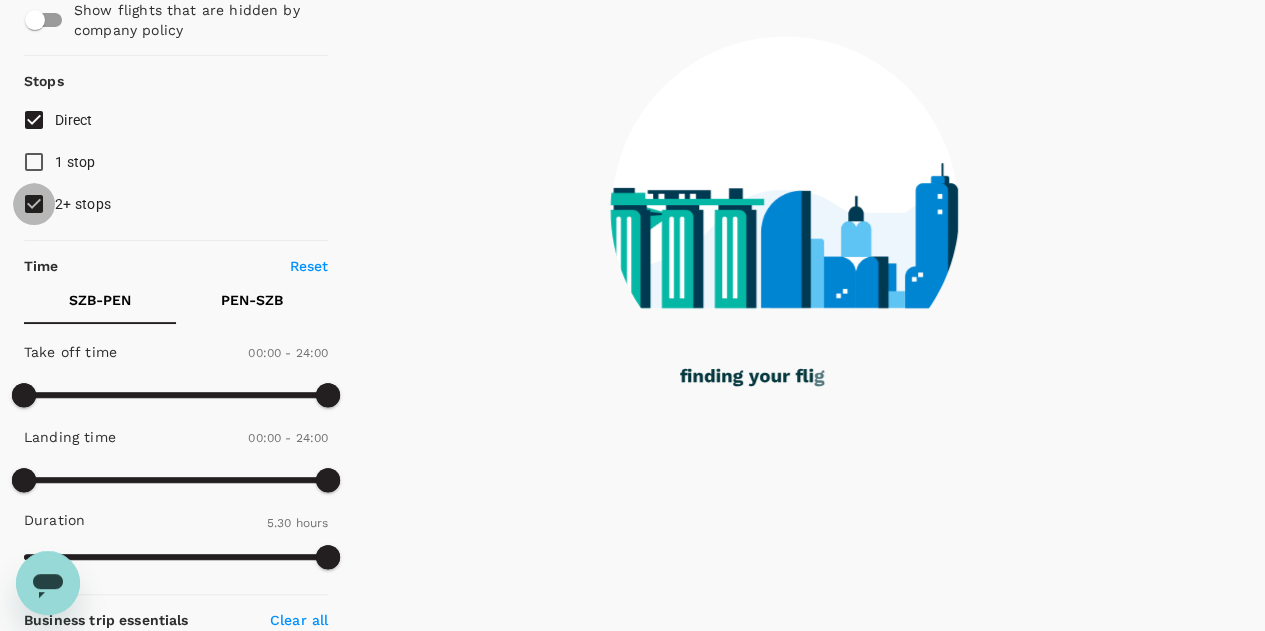 click on "2+ stops" at bounding box center [34, 204] 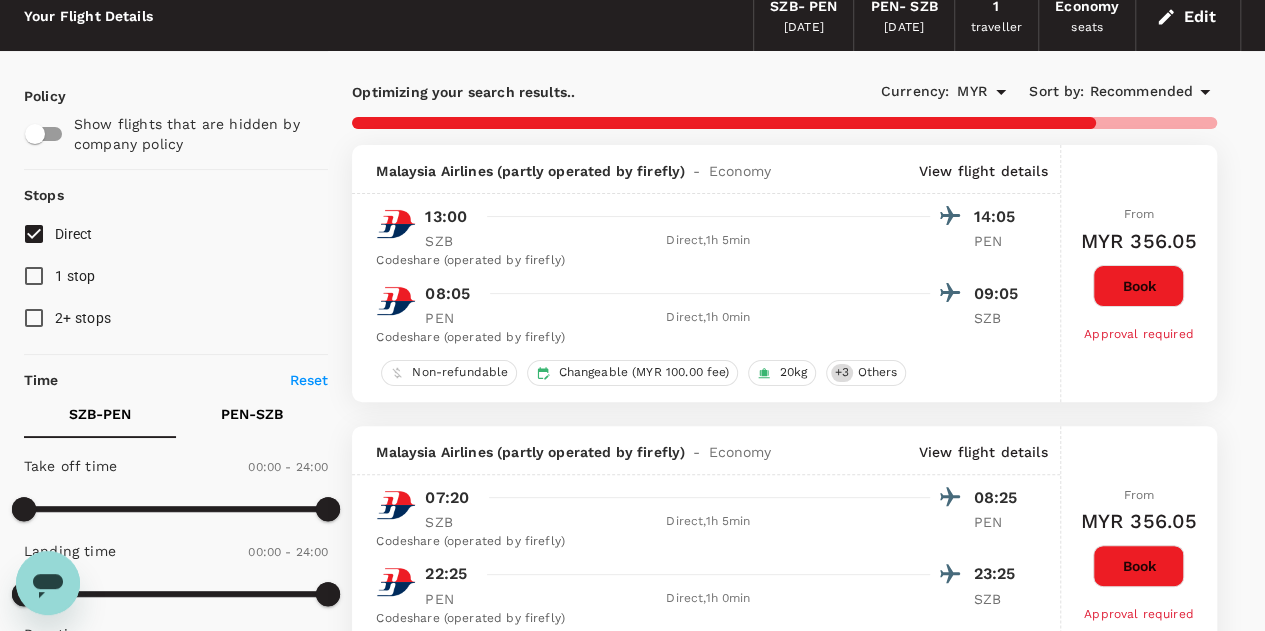 scroll, scrollTop: 0, scrollLeft: 0, axis: both 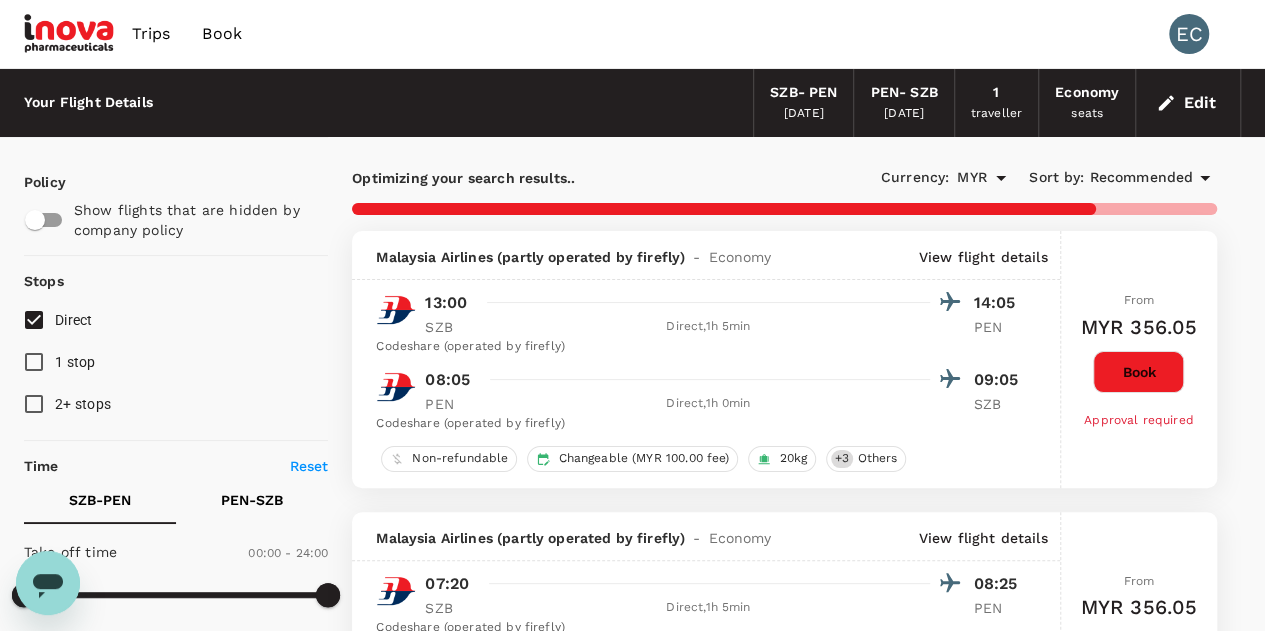 type on "505" 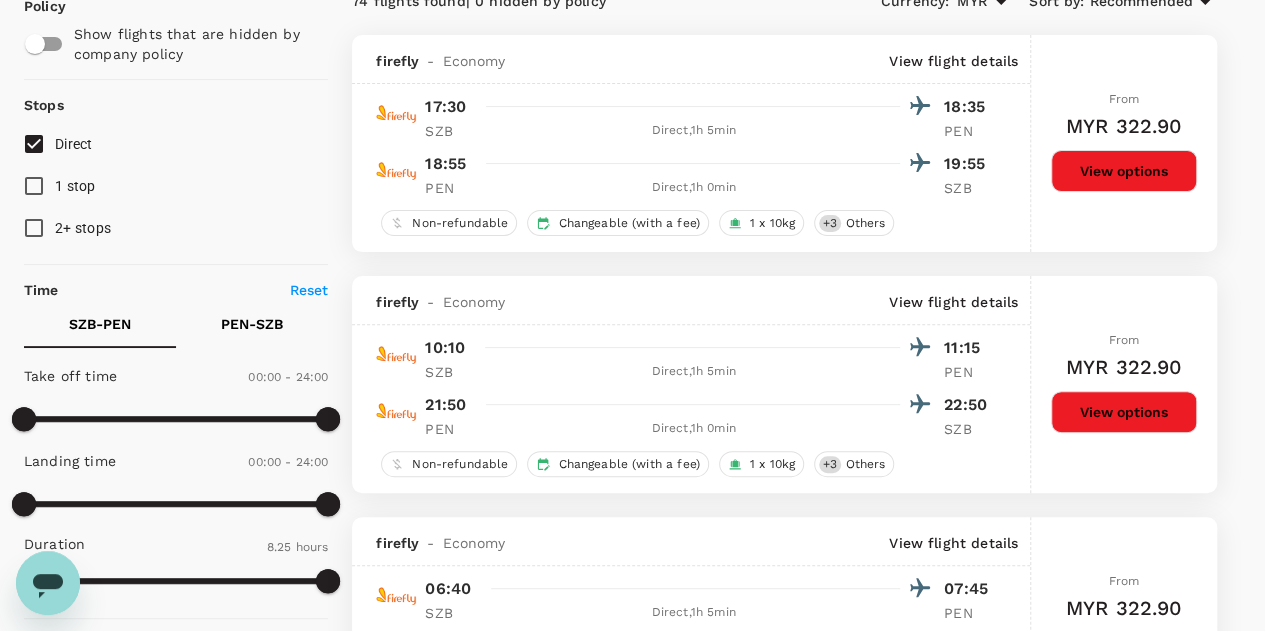 scroll, scrollTop: 0, scrollLeft: 0, axis: both 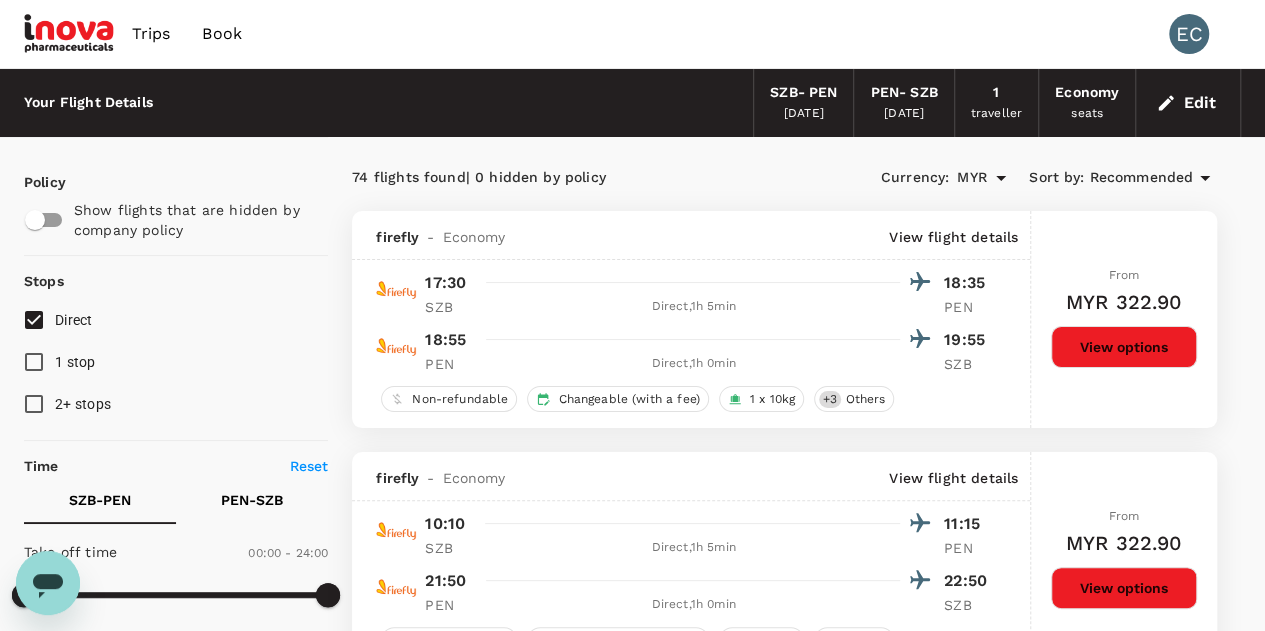 click 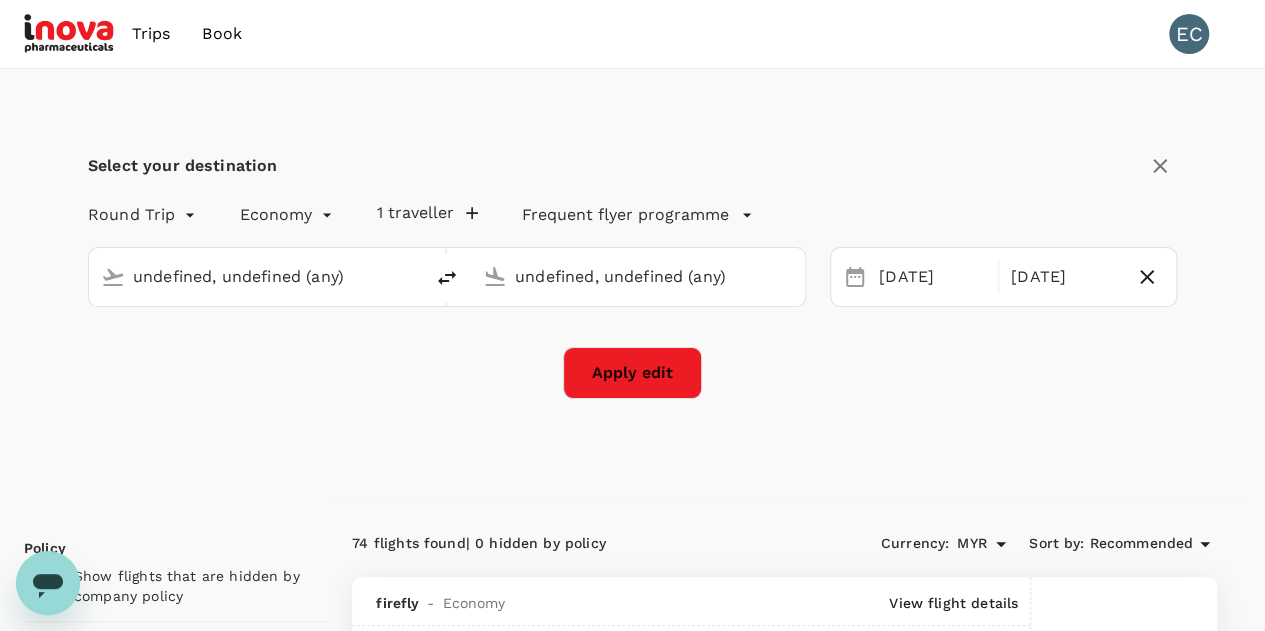 type 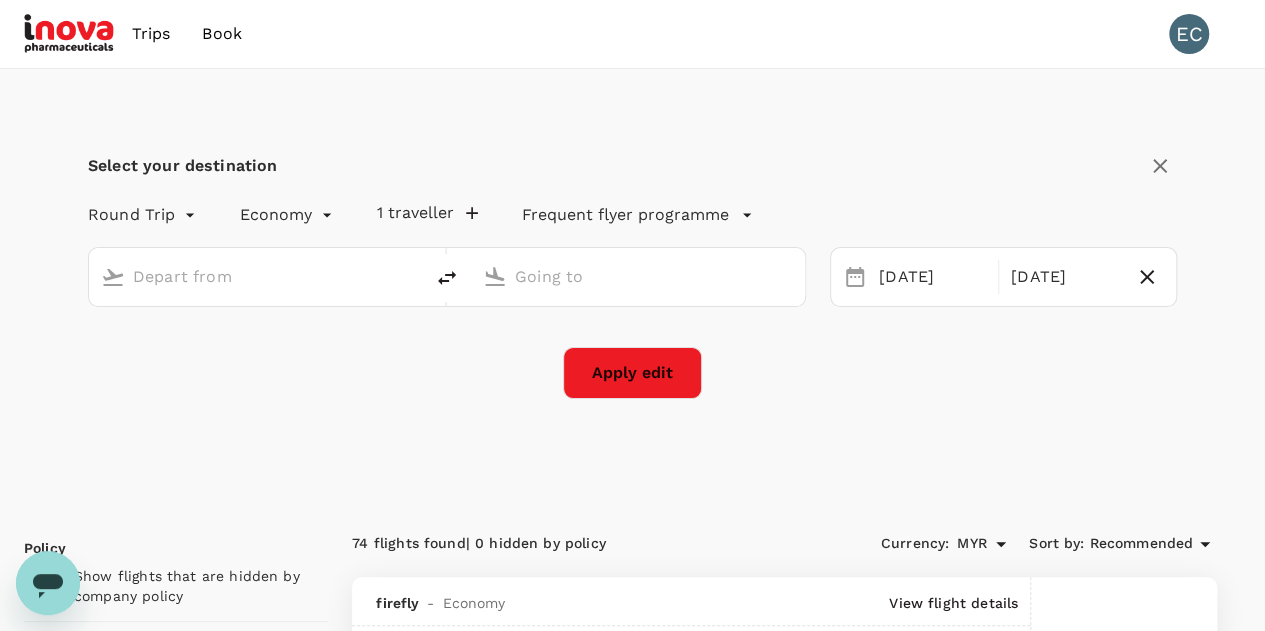 type on "Sultan [PERSON_NAME] [PERSON_NAME] (SZB)" 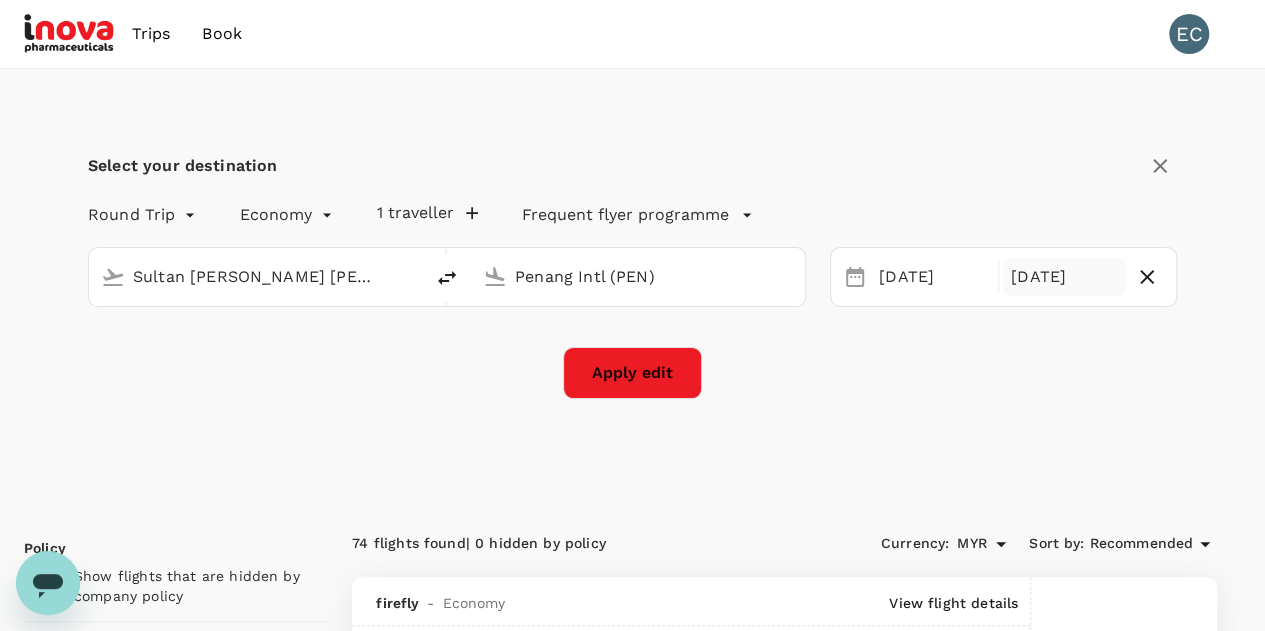 click on "[DATE]" at bounding box center [1064, 277] 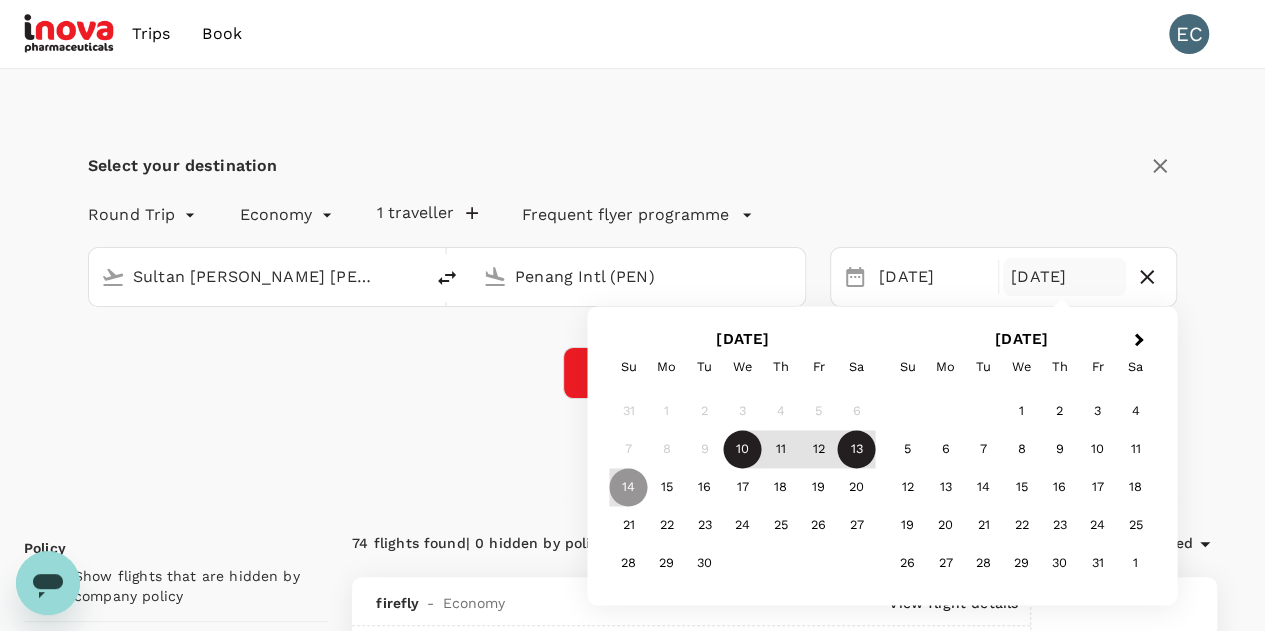 click on "13" at bounding box center (857, 450) 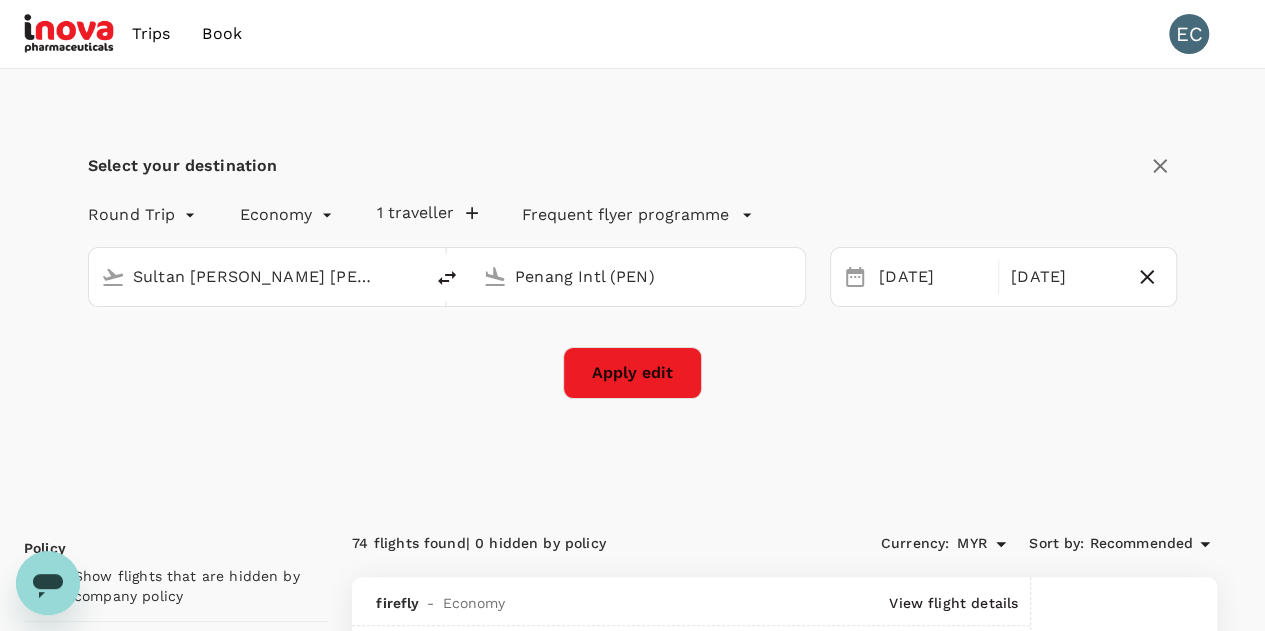 click on "Apply edit" at bounding box center (632, 373) 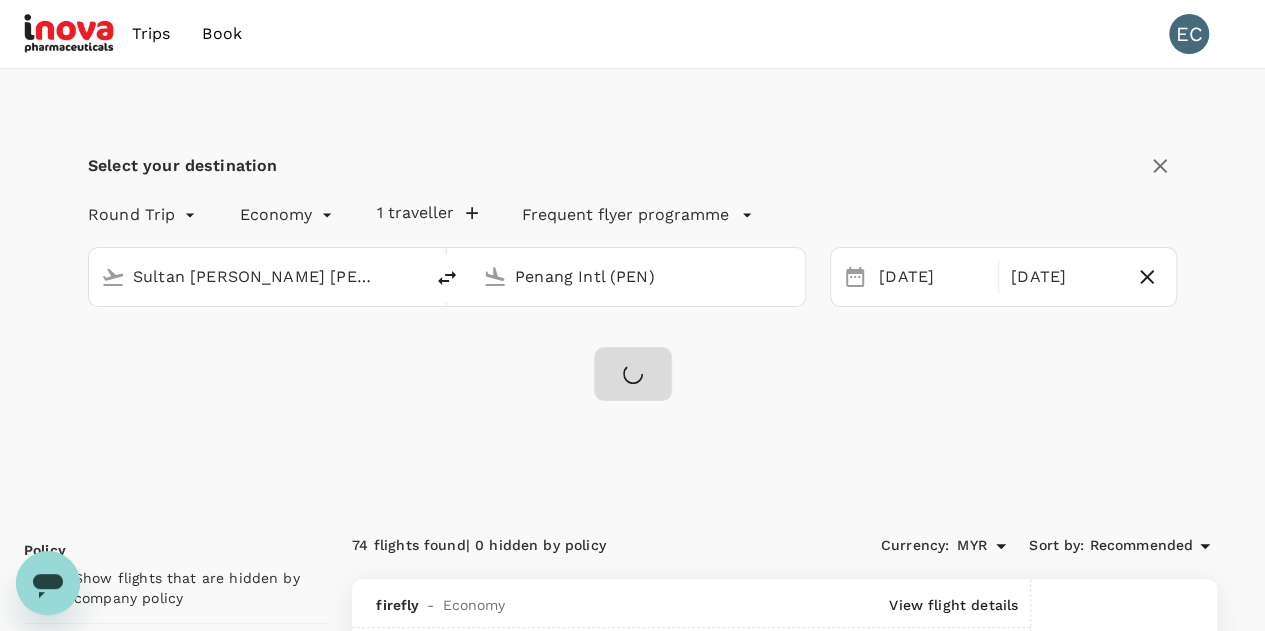 checkbox on "false" 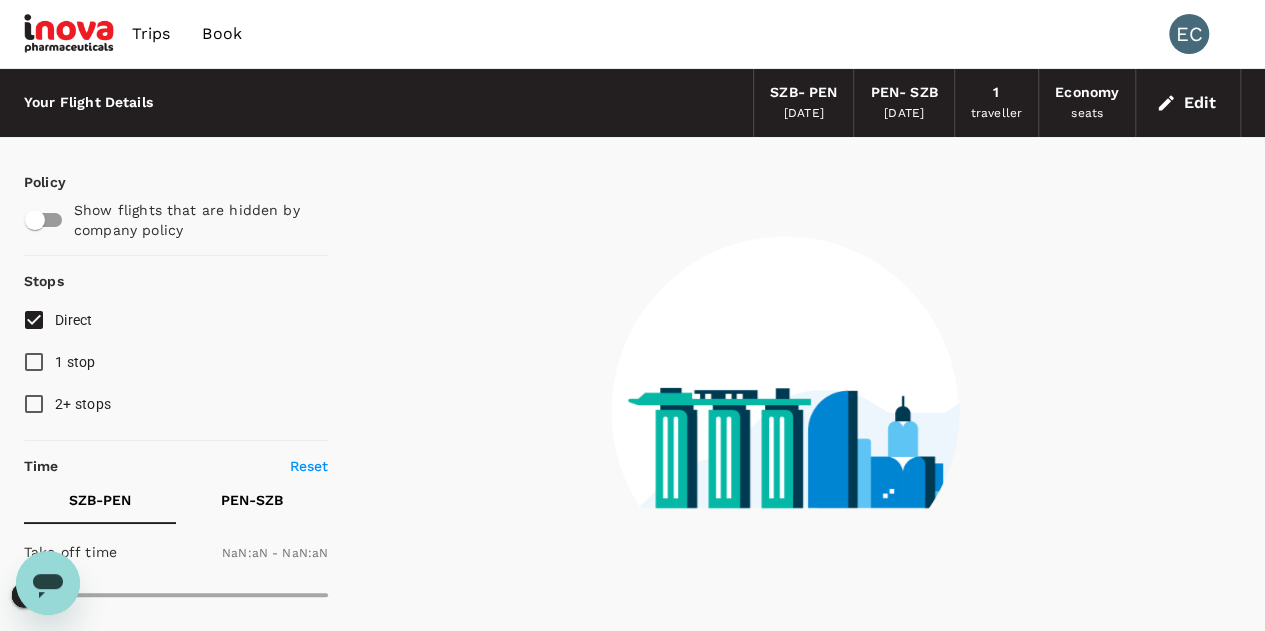 type on "1440" 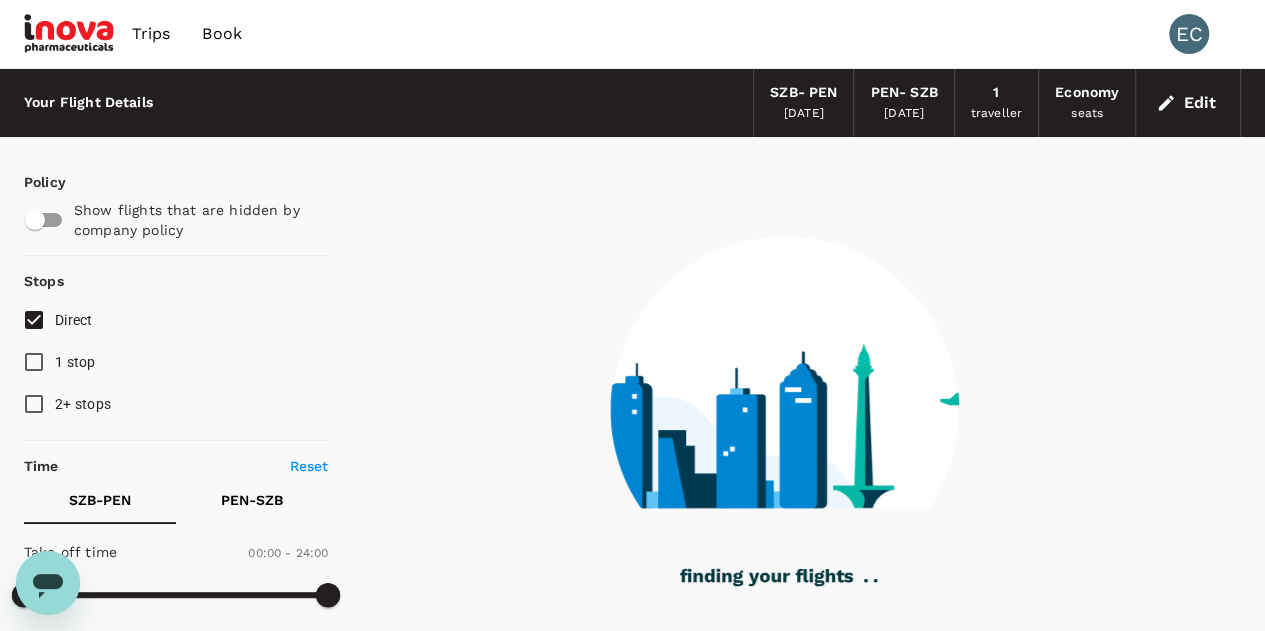 type on "330" 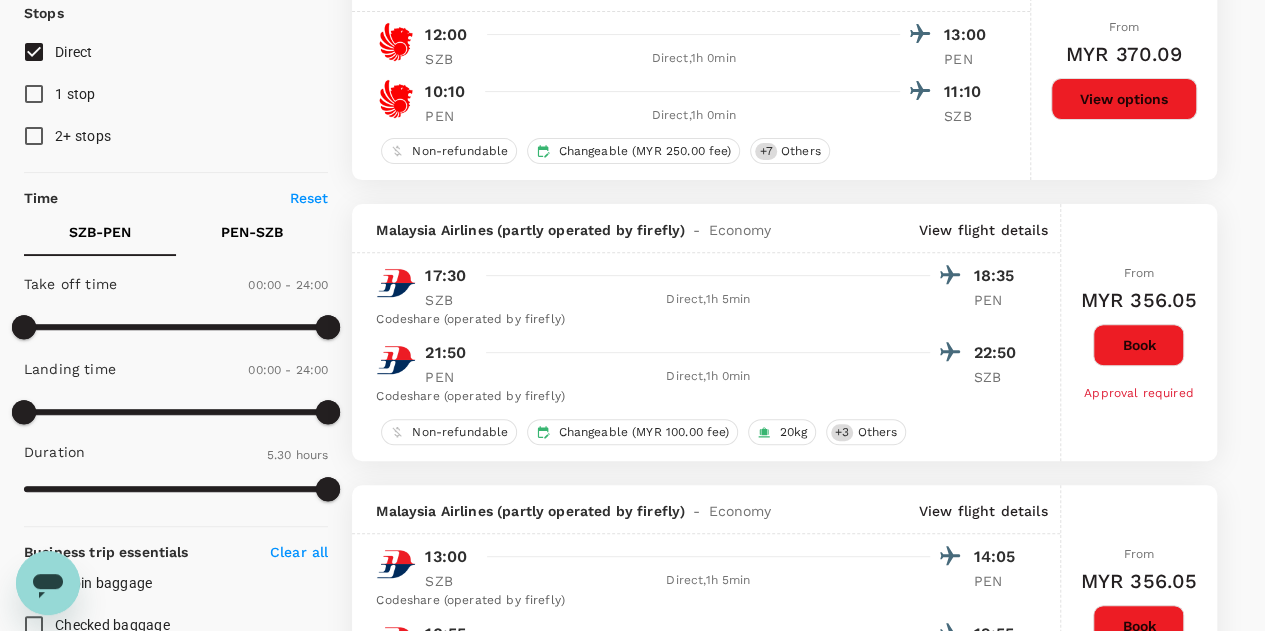 scroll, scrollTop: 300, scrollLeft: 0, axis: vertical 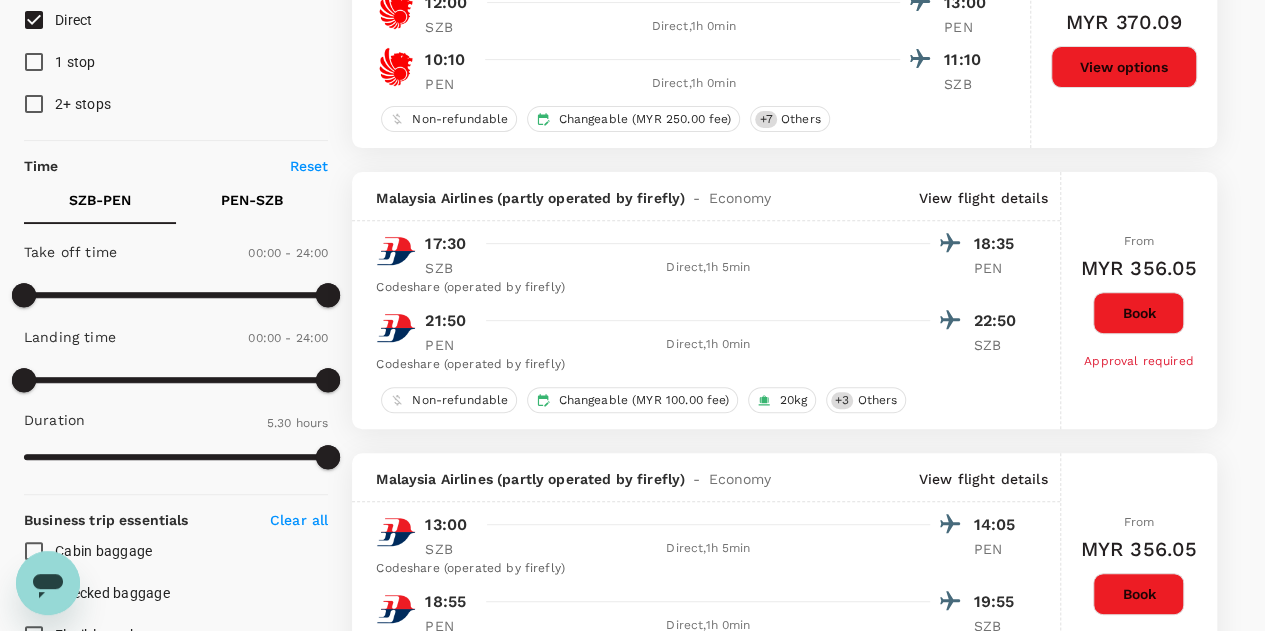 type on "505" 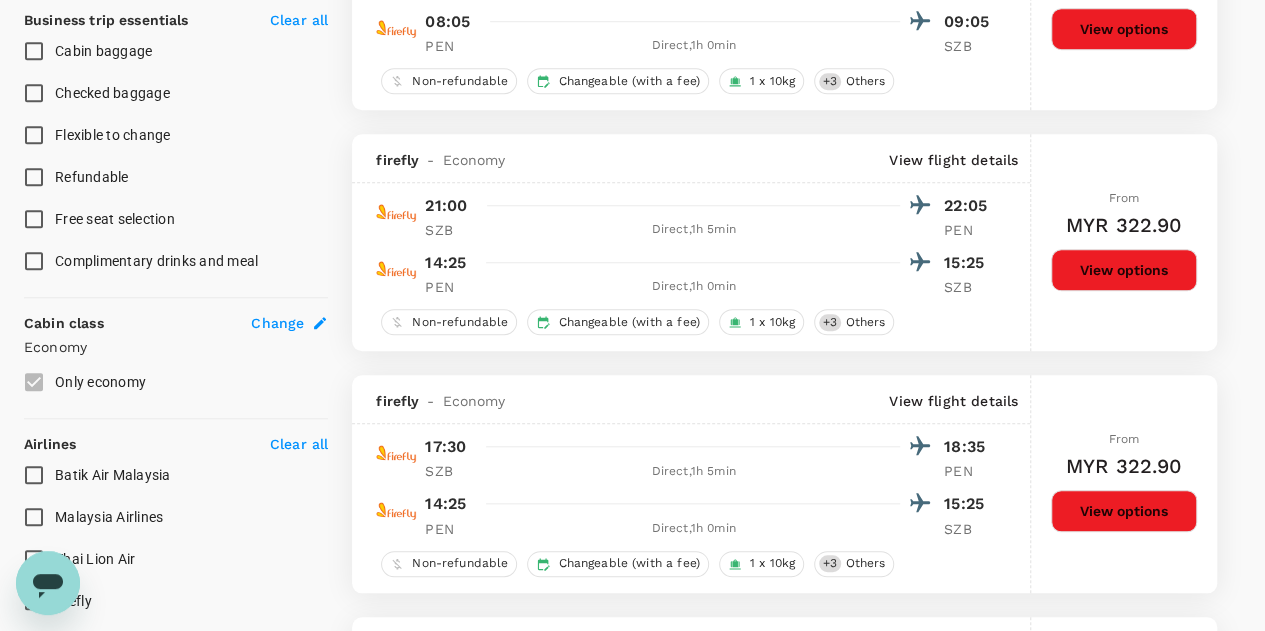 scroll, scrollTop: 900, scrollLeft: 0, axis: vertical 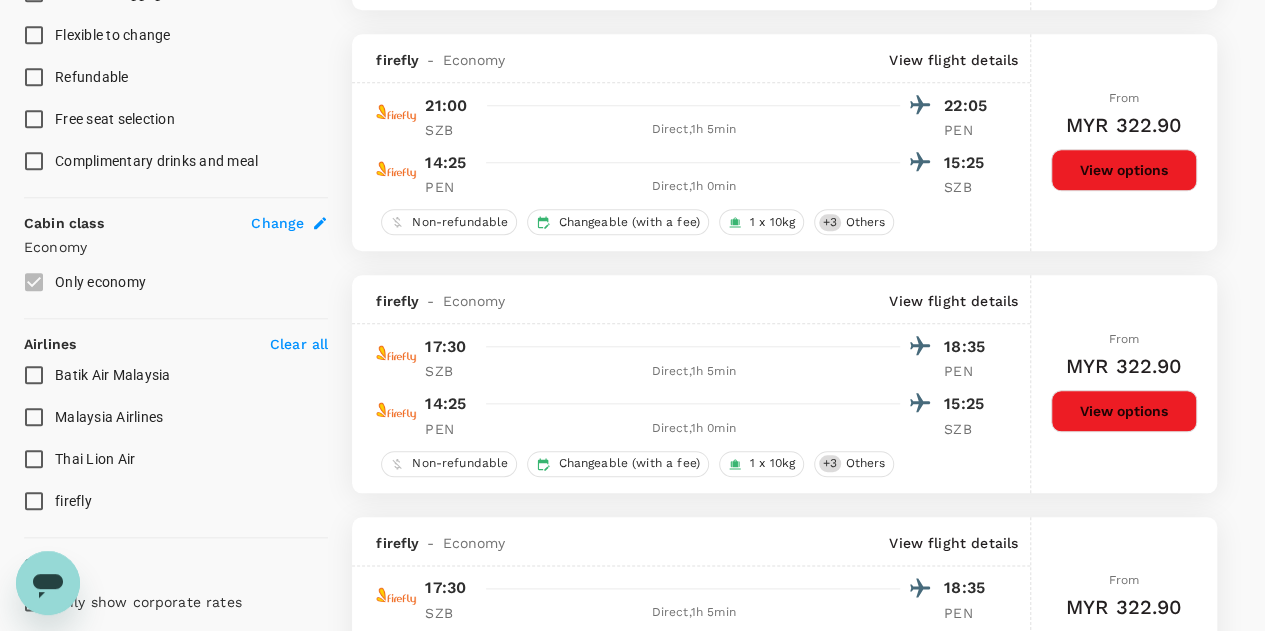 click on "View options" at bounding box center [1124, 411] 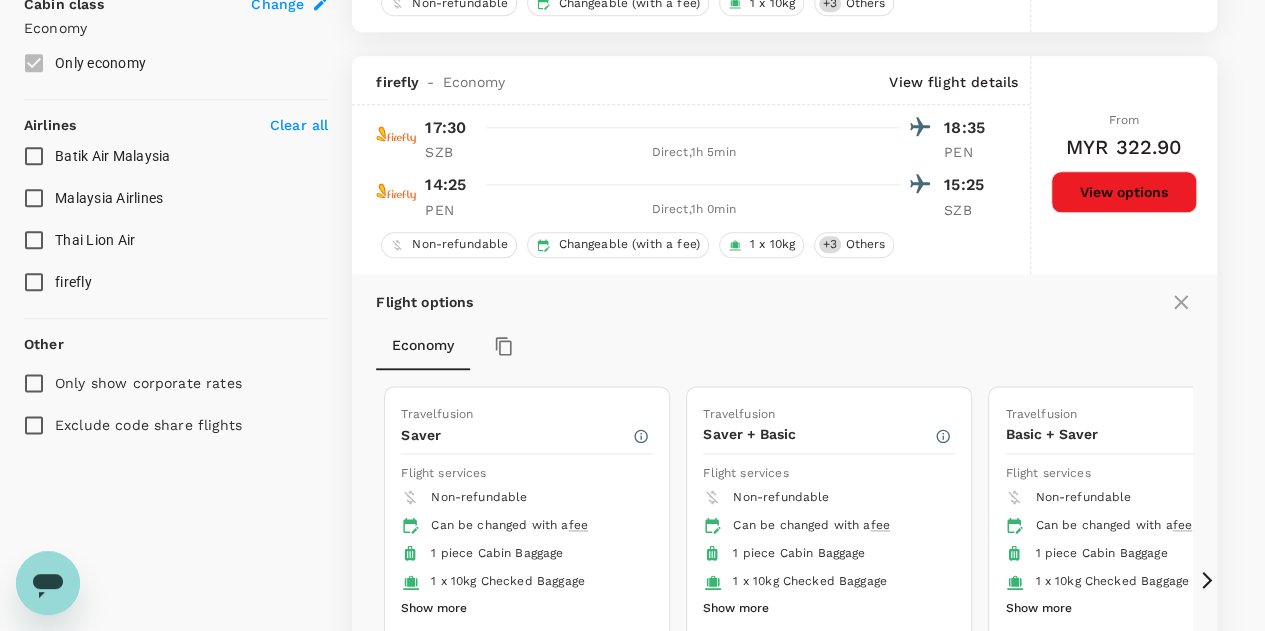 scroll, scrollTop: 1174, scrollLeft: 0, axis: vertical 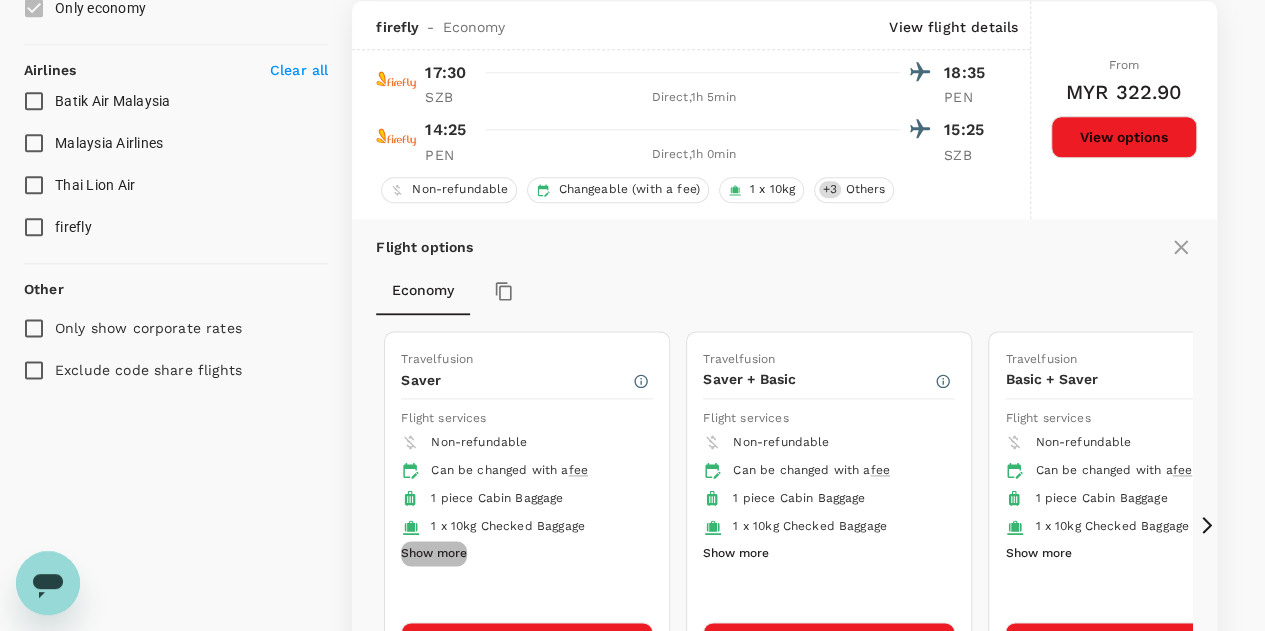 click on "Show more" at bounding box center [434, 554] 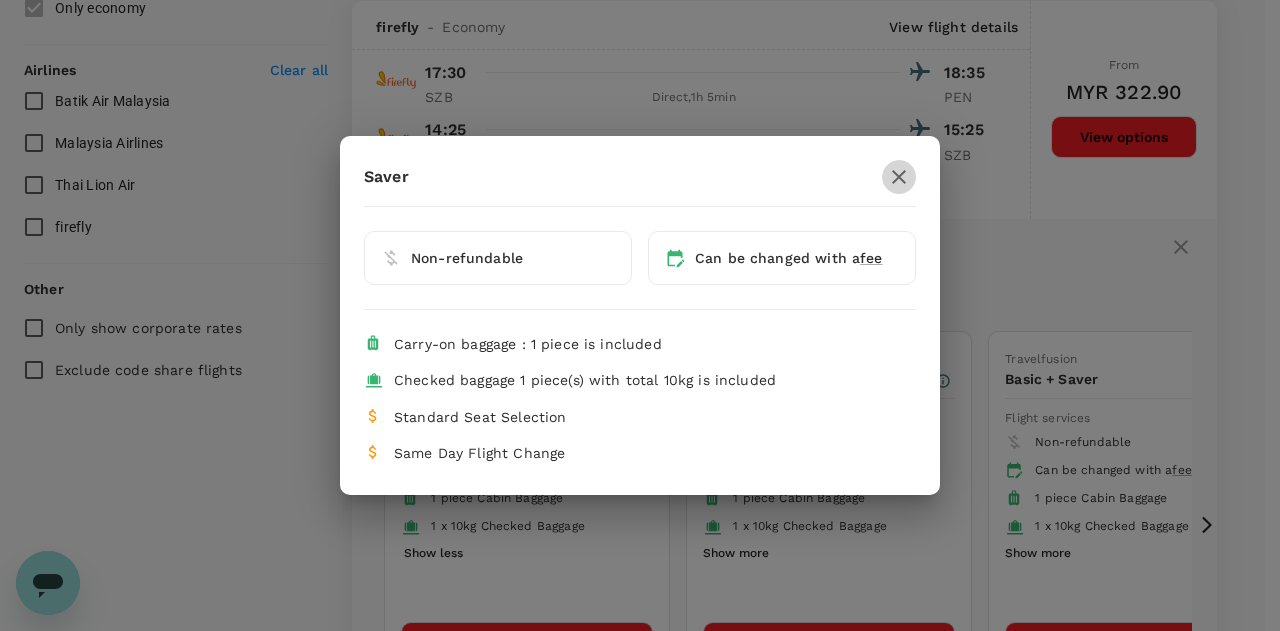 click 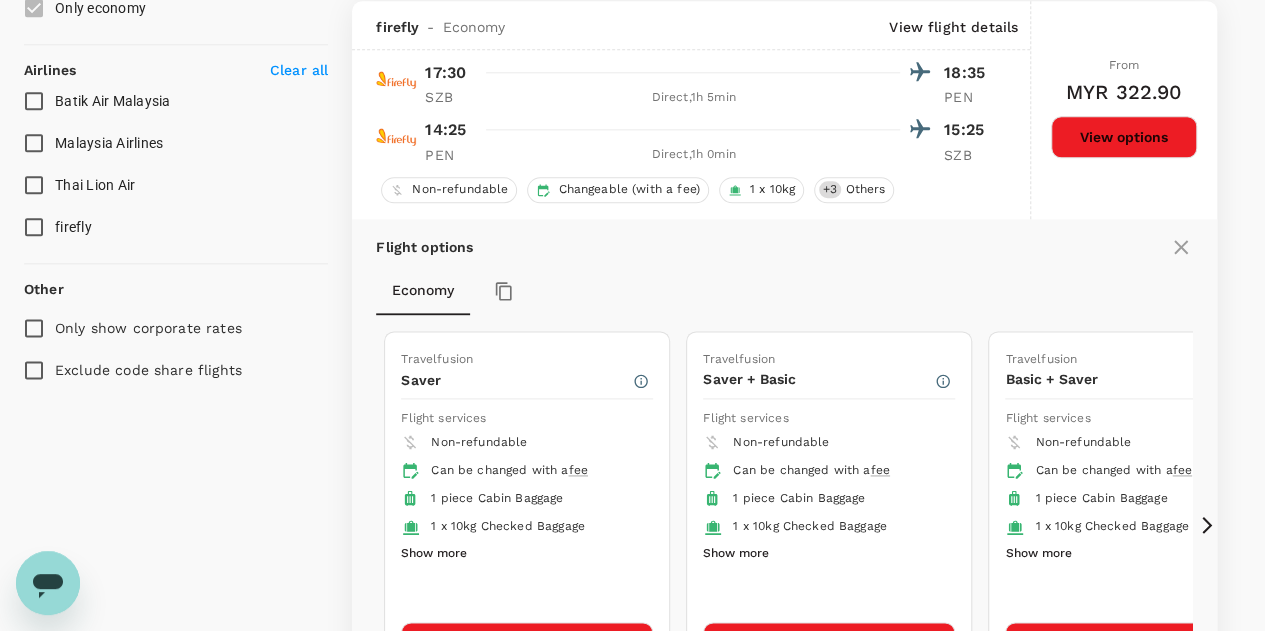scroll, scrollTop: 1274, scrollLeft: 0, axis: vertical 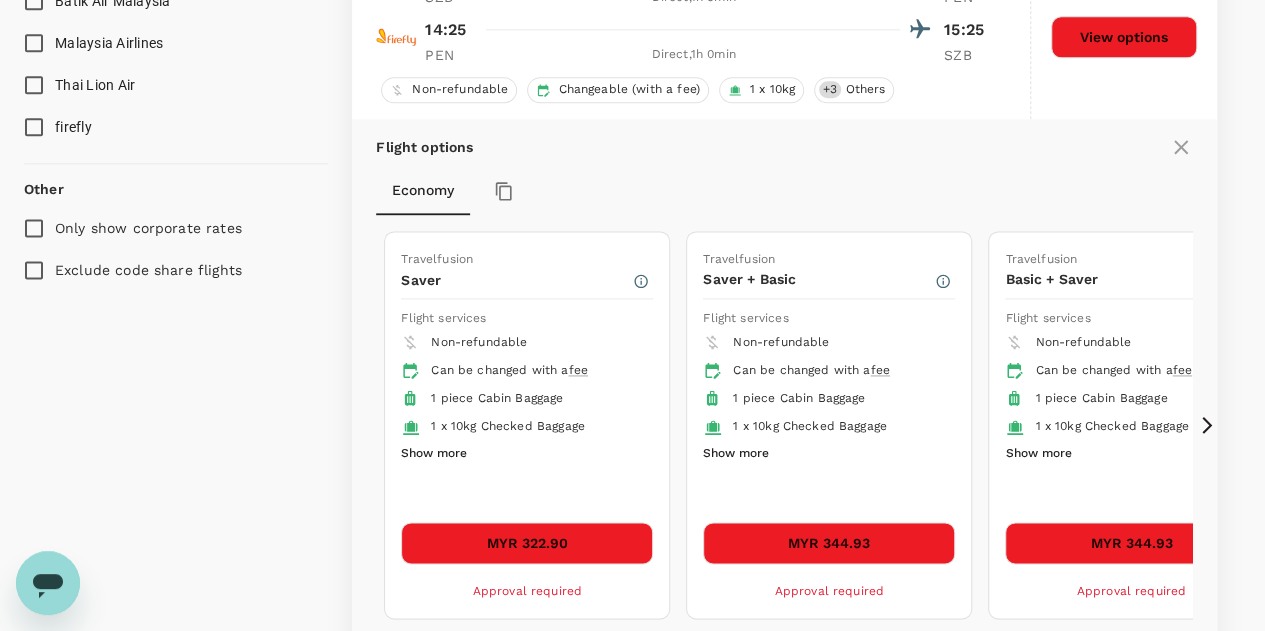 click on "Show more" at bounding box center [736, 454] 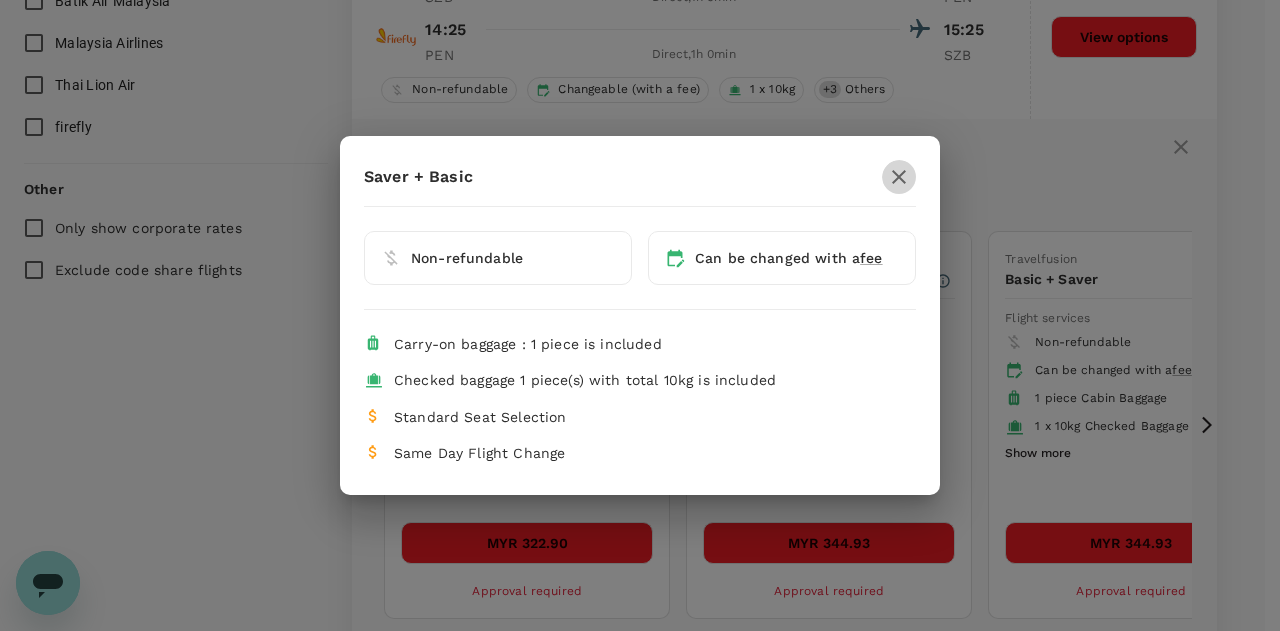 click 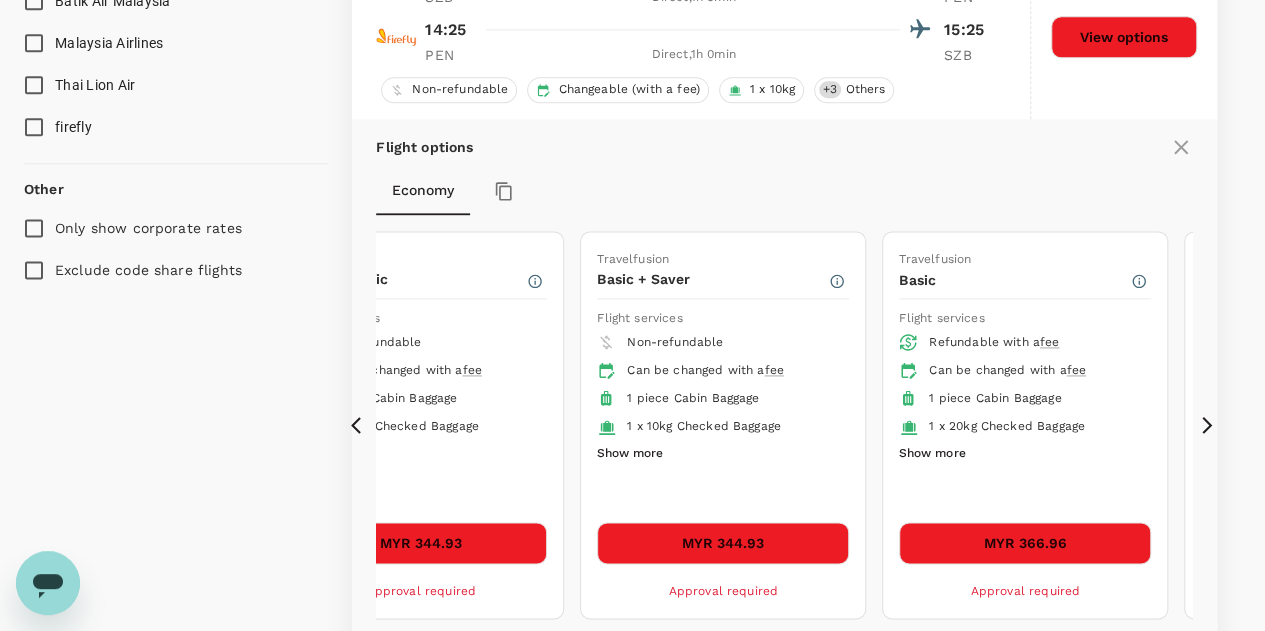 click 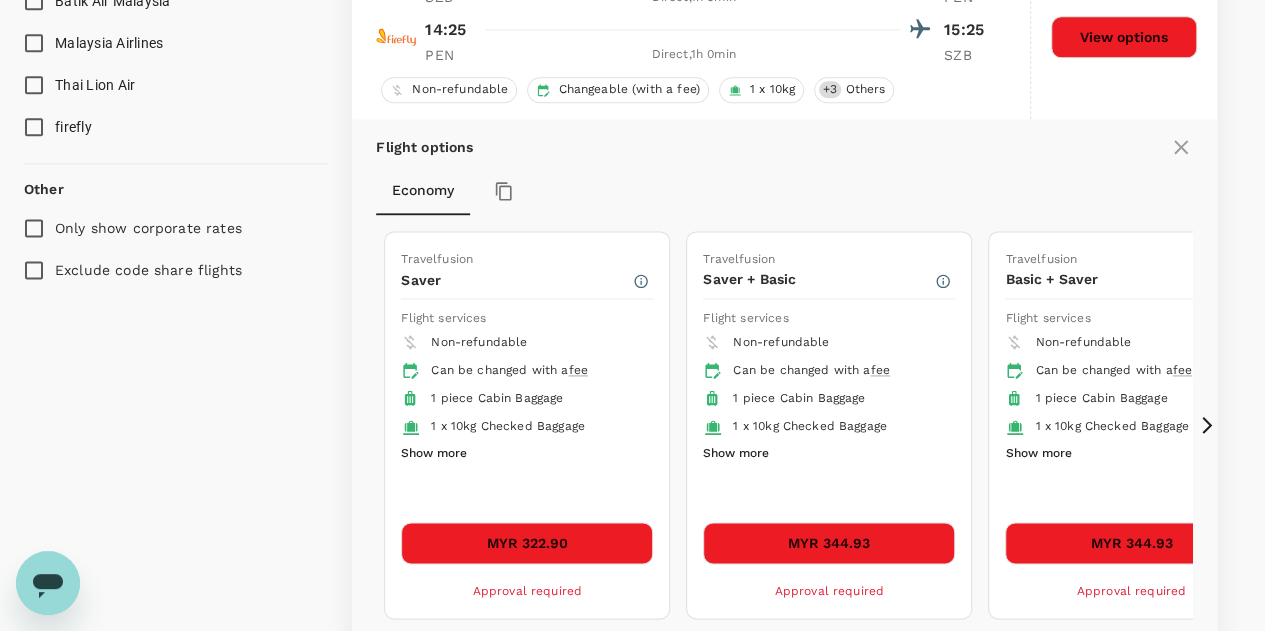 click on "Show more" at bounding box center [1038, 454] 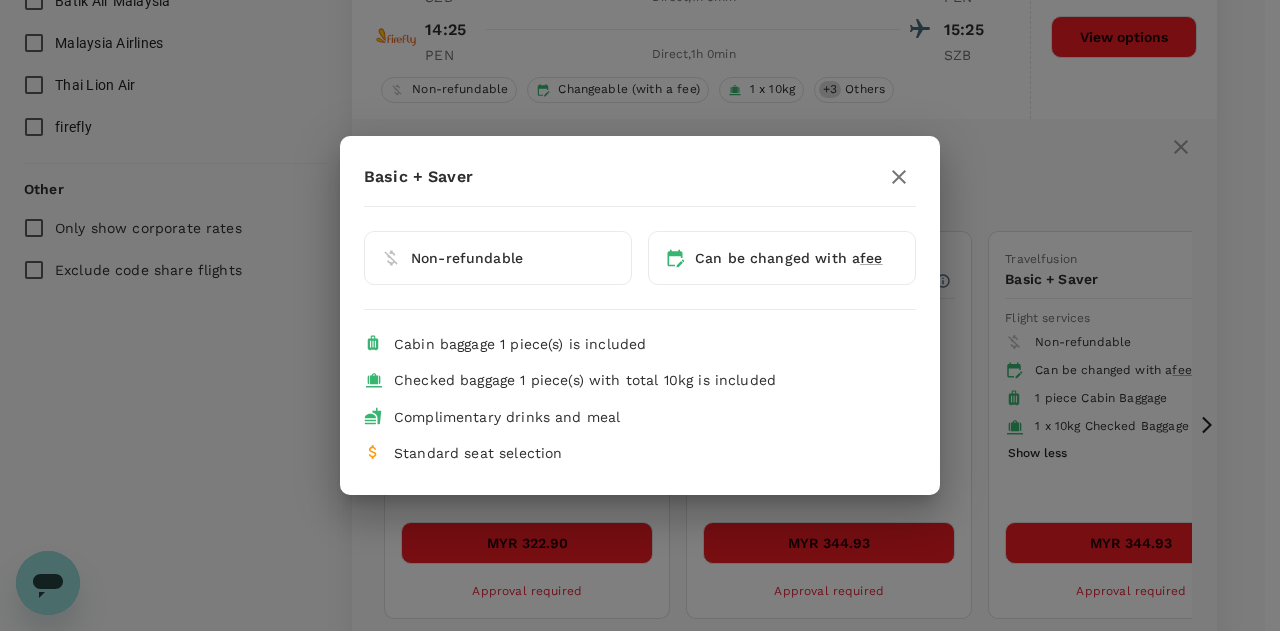 click 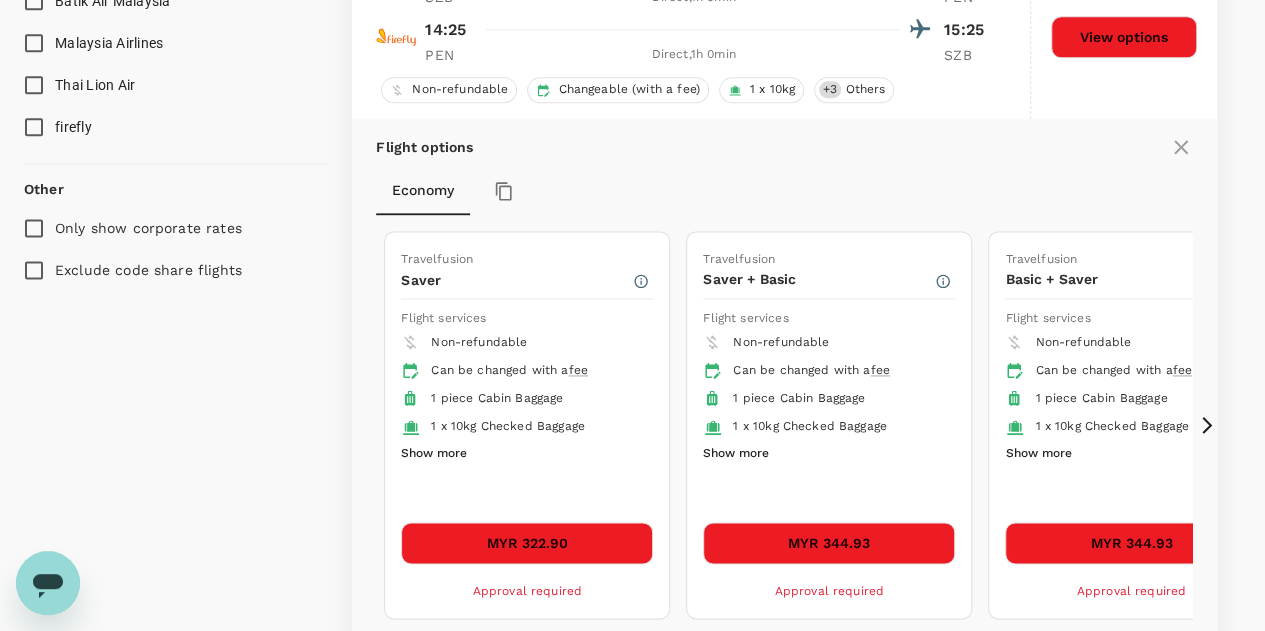 scroll, scrollTop: 1174, scrollLeft: 0, axis: vertical 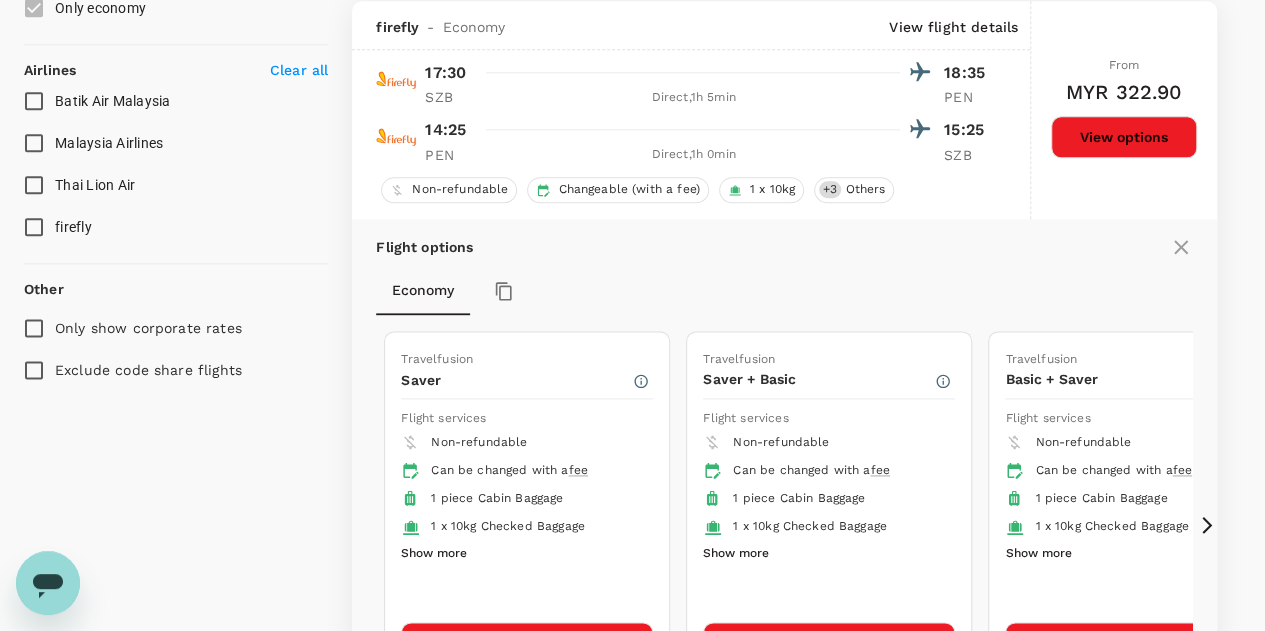 click 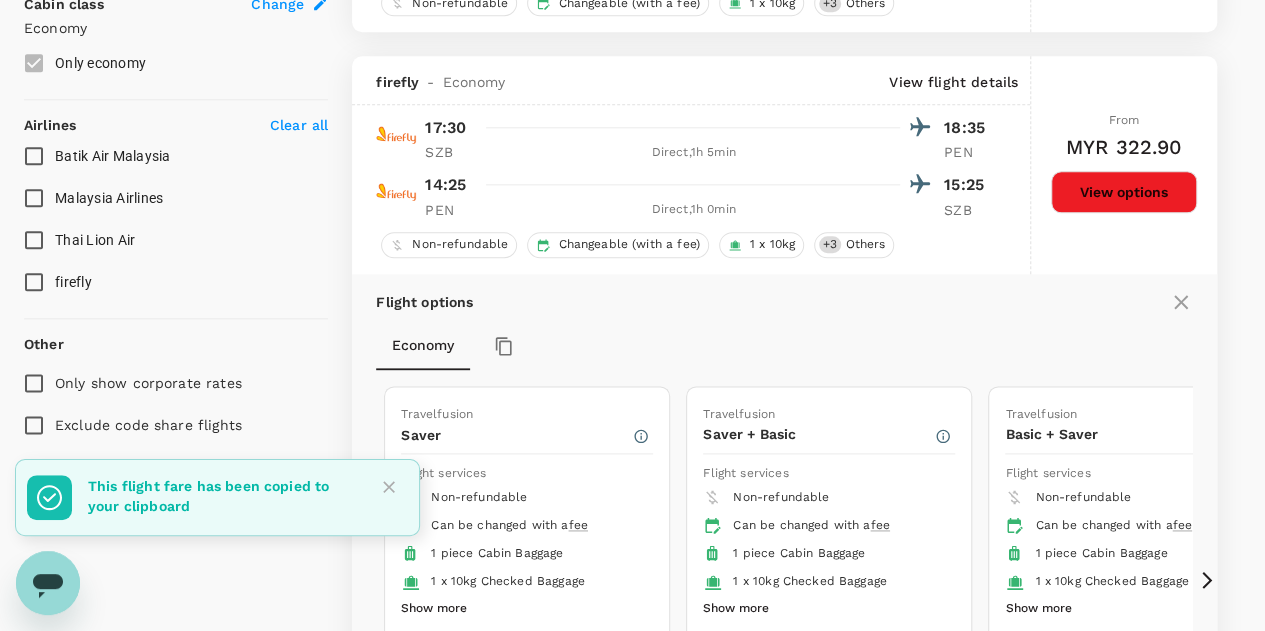 scroll, scrollTop: 974, scrollLeft: 0, axis: vertical 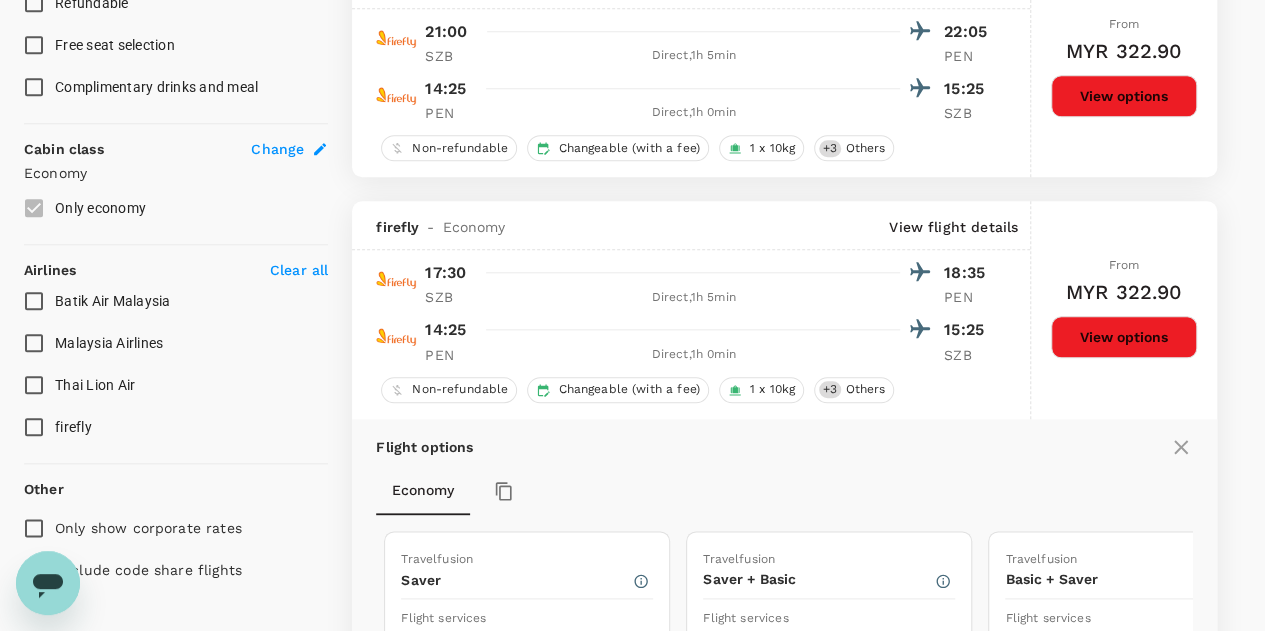 click on "91   flights found  |   0   hidden by policy Currency :  MYR Sort by :  Recommended Batik Air Malaysia     - Economy   View flight details 12:00 13:00 SZB Direct ,  1h 0min PEN 10:10 11:10 PEN Direct ,  1h 0min SZB Non-refundable Changeable (with a fee) No checked baggage + 2 Others From MYR 319.98 View options firefly     - Economy   View flight details 06:40 07:45 SZB Direct ,  1h 5min PEN 21:50 22:50 PEN Direct ,  1h 0min SZB Non-refundable Changeable (with a fee) 1 x 10kg + 3 Others From MYR 322.90 View options firefly     - Economy   View flight details 07:20 08:25 SZB Direct ,  1h 5min PEN 08:05 09:05 PEN Direct ,  1h 0min SZB Non-refundable Changeable (with a fee) 1 x 10kg + 3 Others From MYR 322.90 View options firefly     - Economy   View flight details 21:00 22:05 SZB Direct ,  1h 5min PEN 14:25 15:25 PEN Direct ,  1h 0min SZB Non-refundable Changeable (with a fee) 1 x 10kg + 3 Others From MYR 322.90 View options firefly     - Economy   View flight details 17:30 18:35 SZB Direct ,  1h 5min PEN 14:25" at bounding box center (784, 2050) 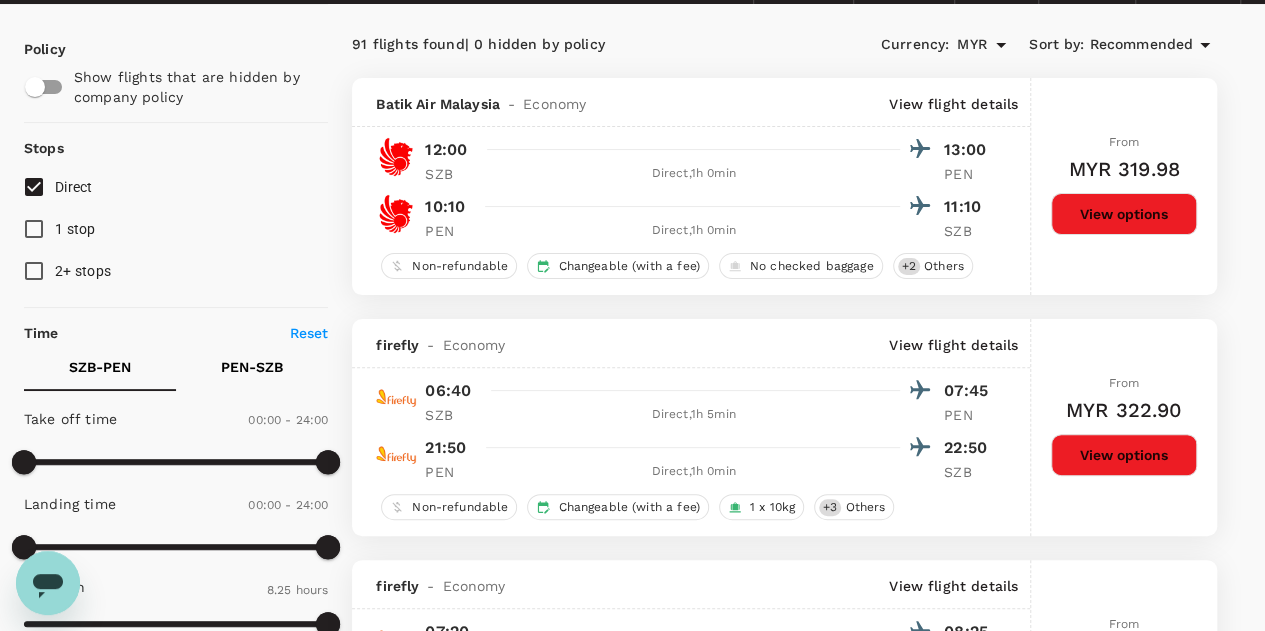 scroll, scrollTop: 0, scrollLeft: 0, axis: both 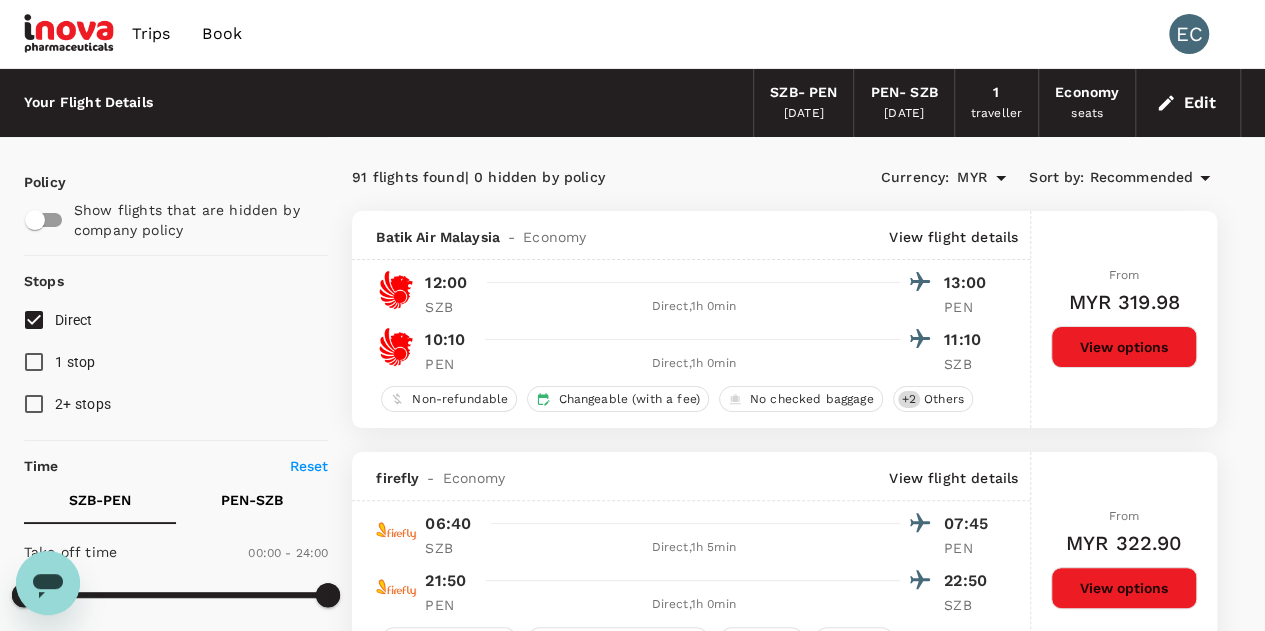 click 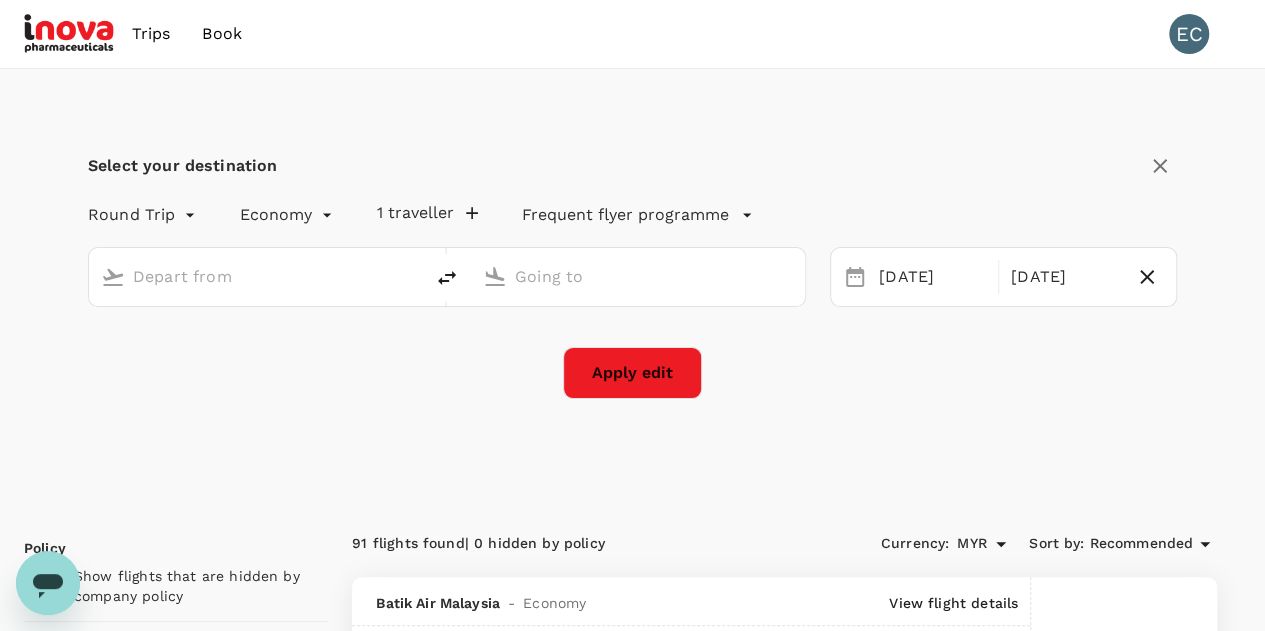 type on "Sultan [PERSON_NAME] [PERSON_NAME] (SZB)" 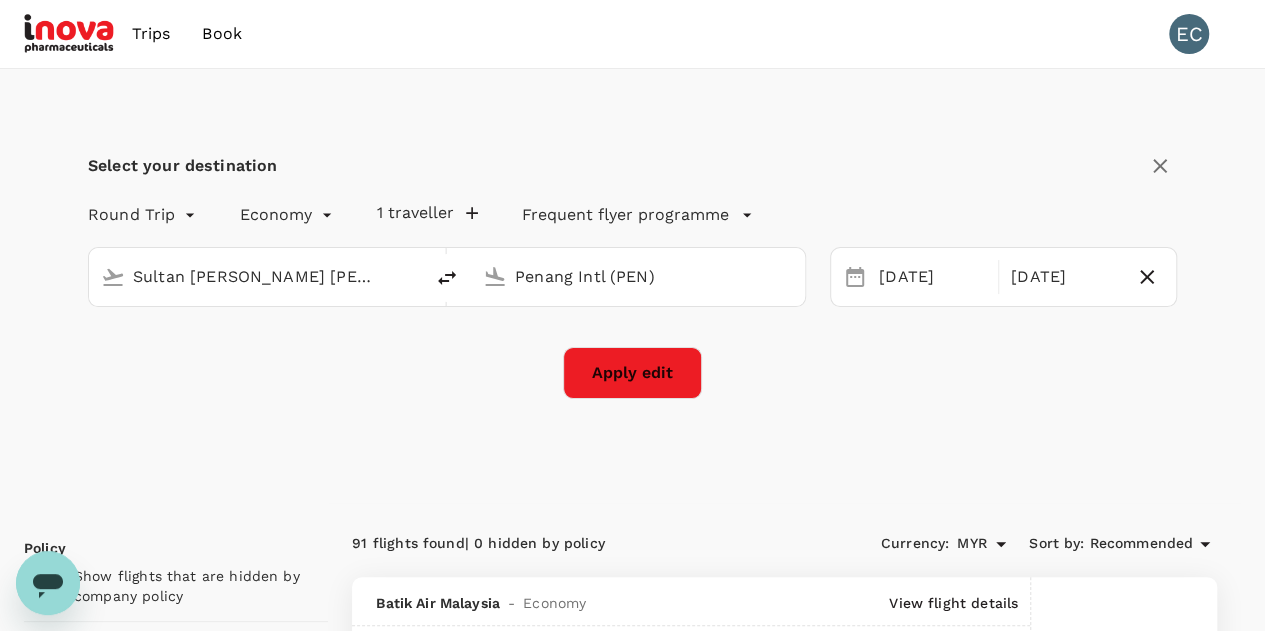 click on "Penang Intl (PEN)" at bounding box center (639, 276) 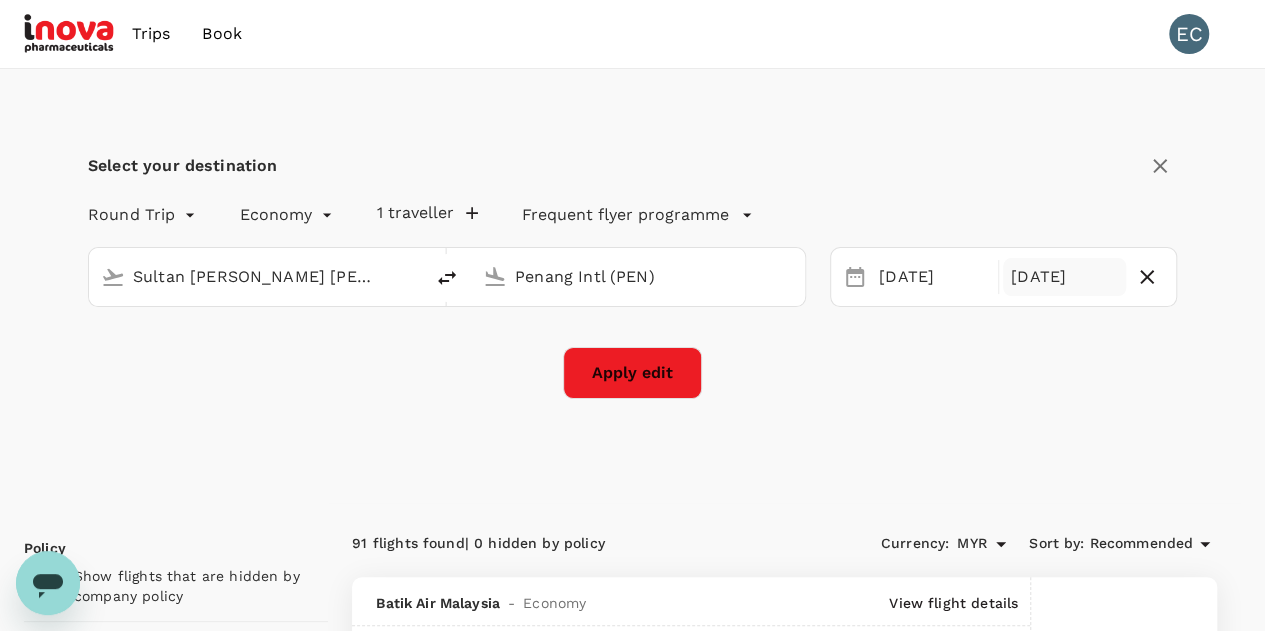 click on "[DATE]" at bounding box center [1064, 277] 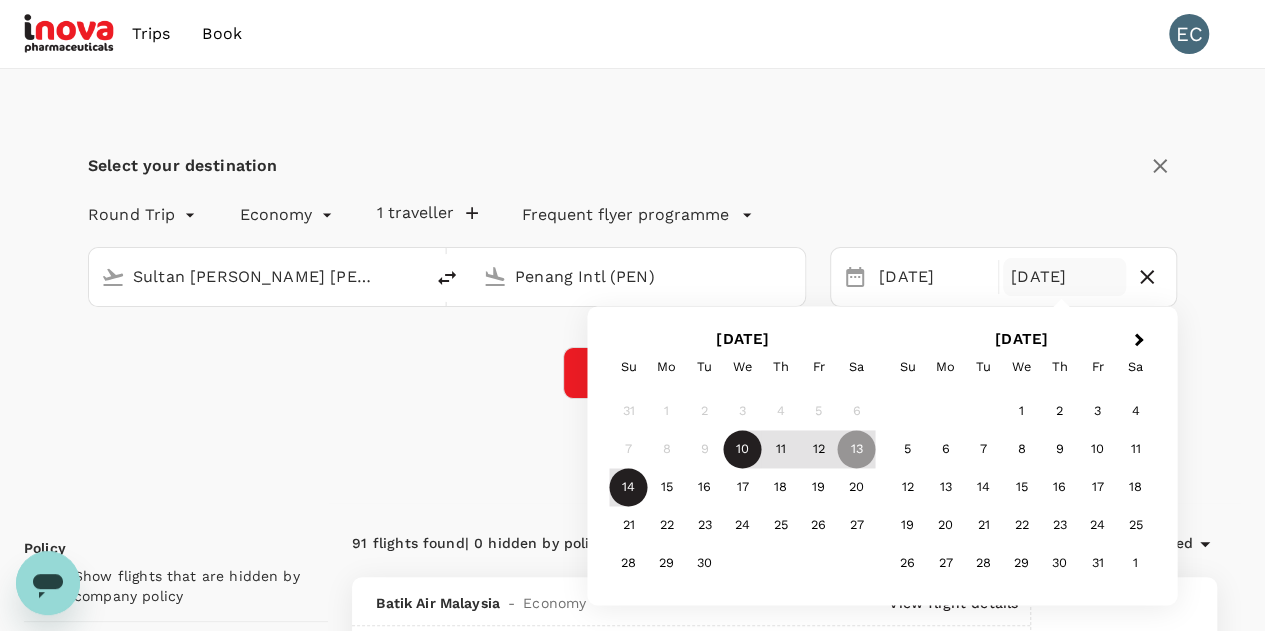 click on "14" at bounding box center (629, 488) 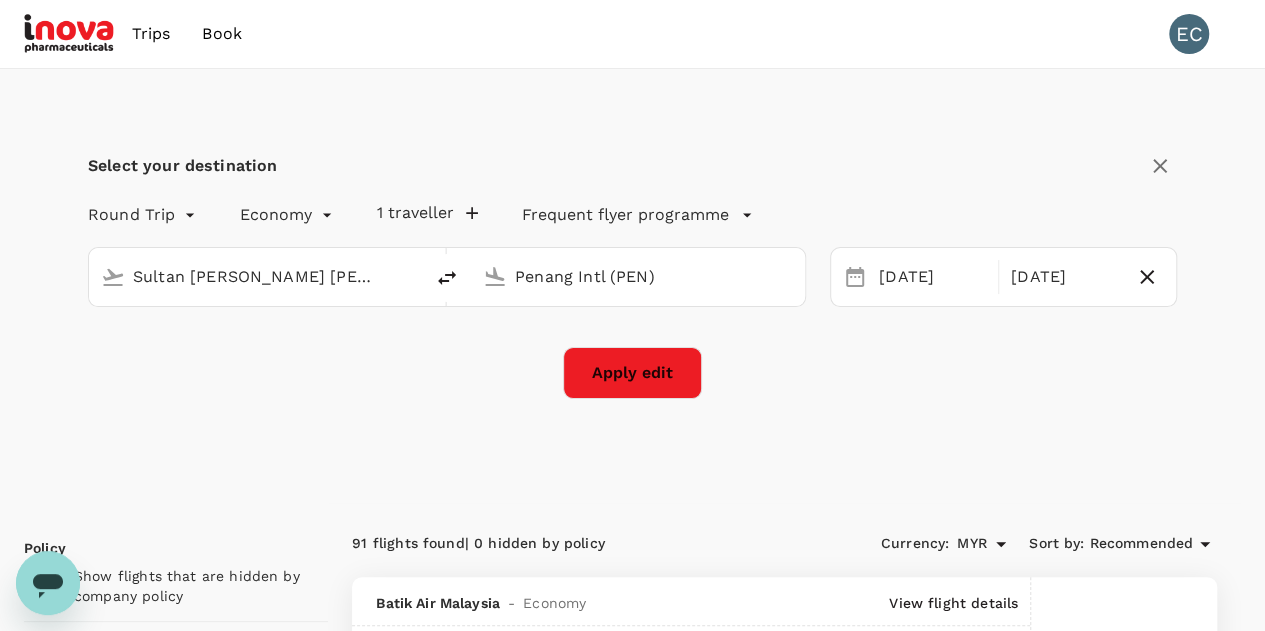 click on "Apply edit" at bounding box center [632, 373] 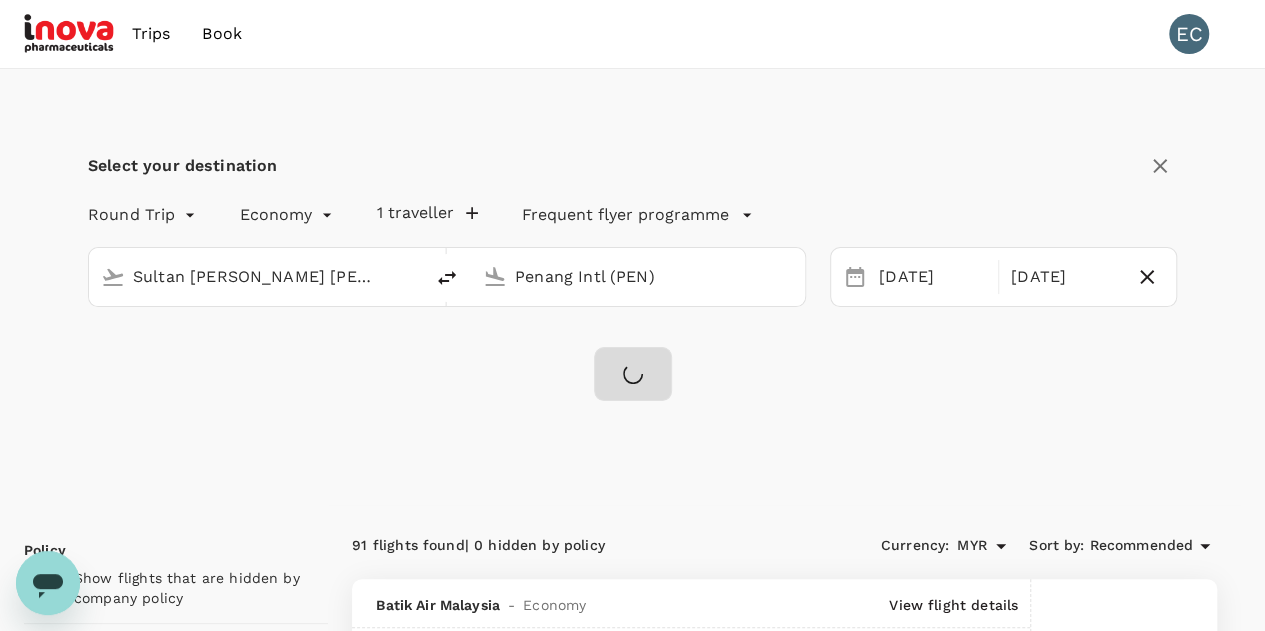 checkbox on "false" 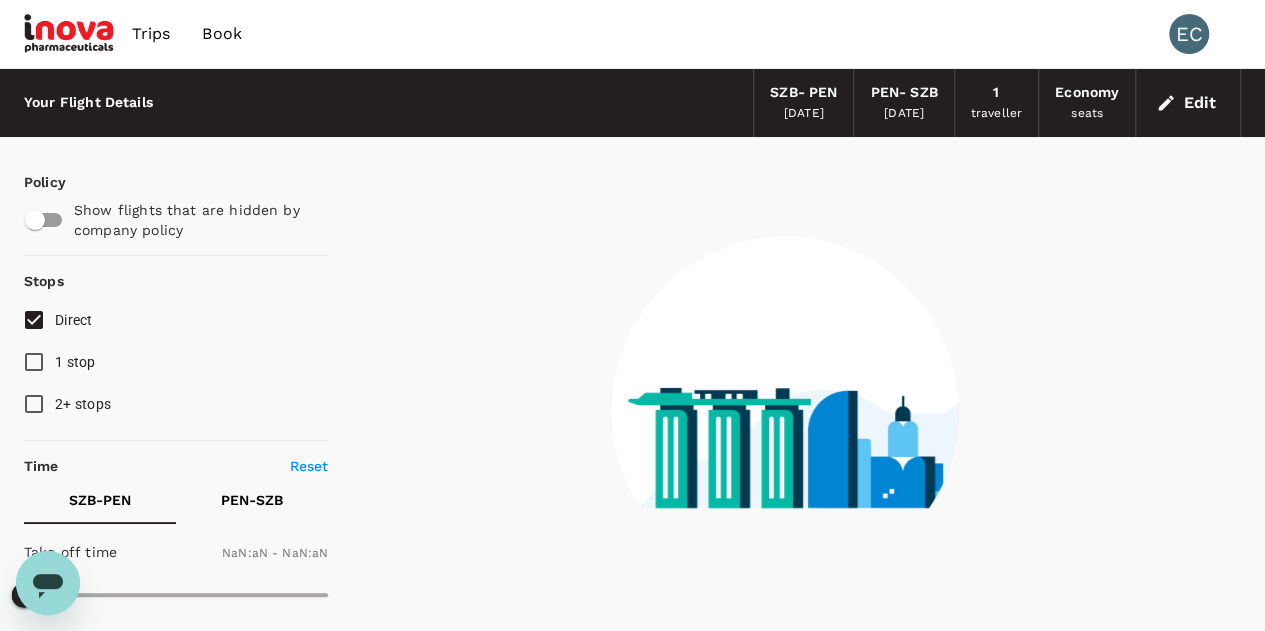 type on "1440" 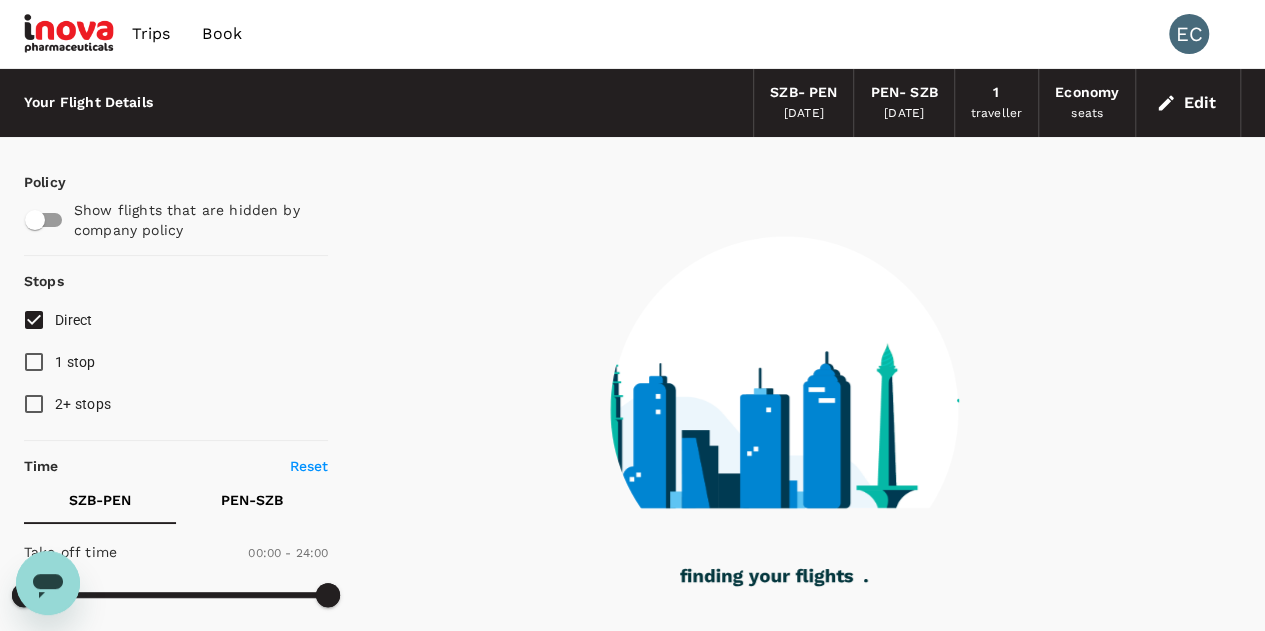 type on "330" 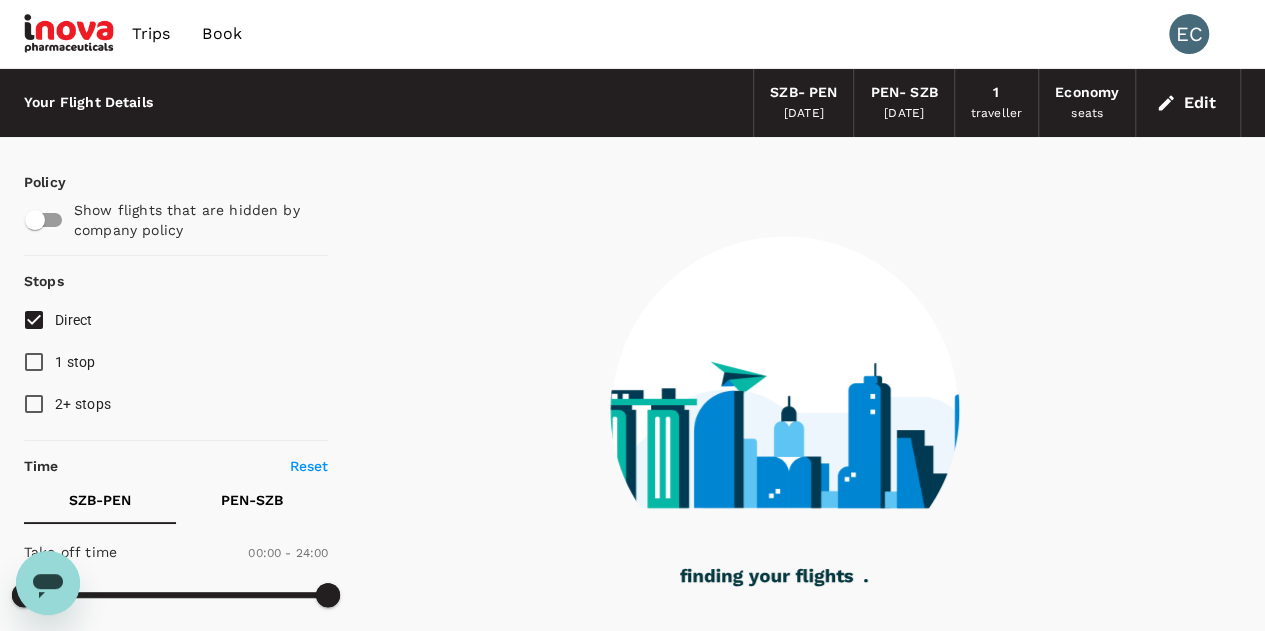 type on "505" 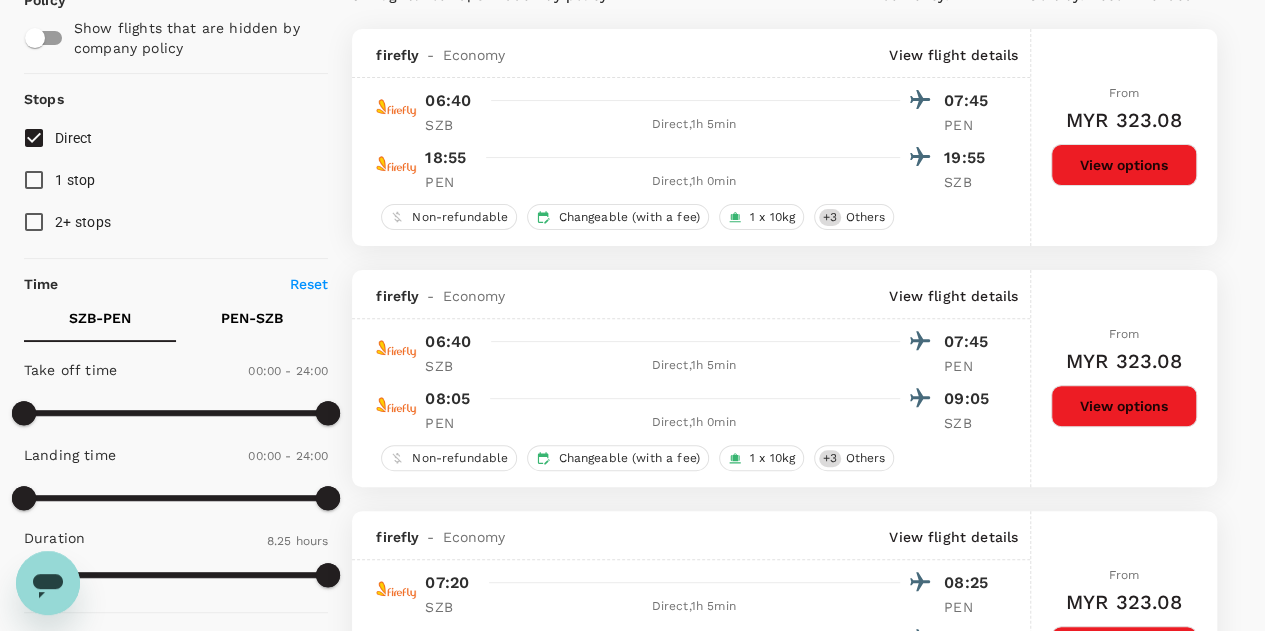 scroll, scrollTop: 200, scrollLeft: 0, axis: vertical 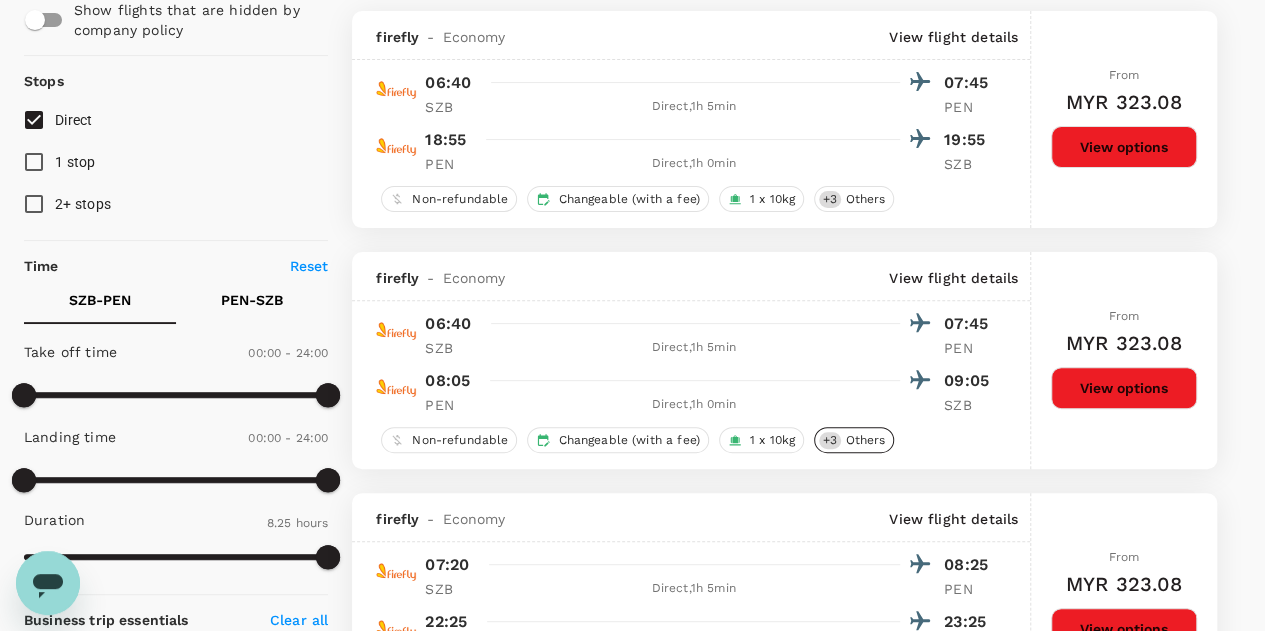 click on "Others" at bounding box center (865, 440) 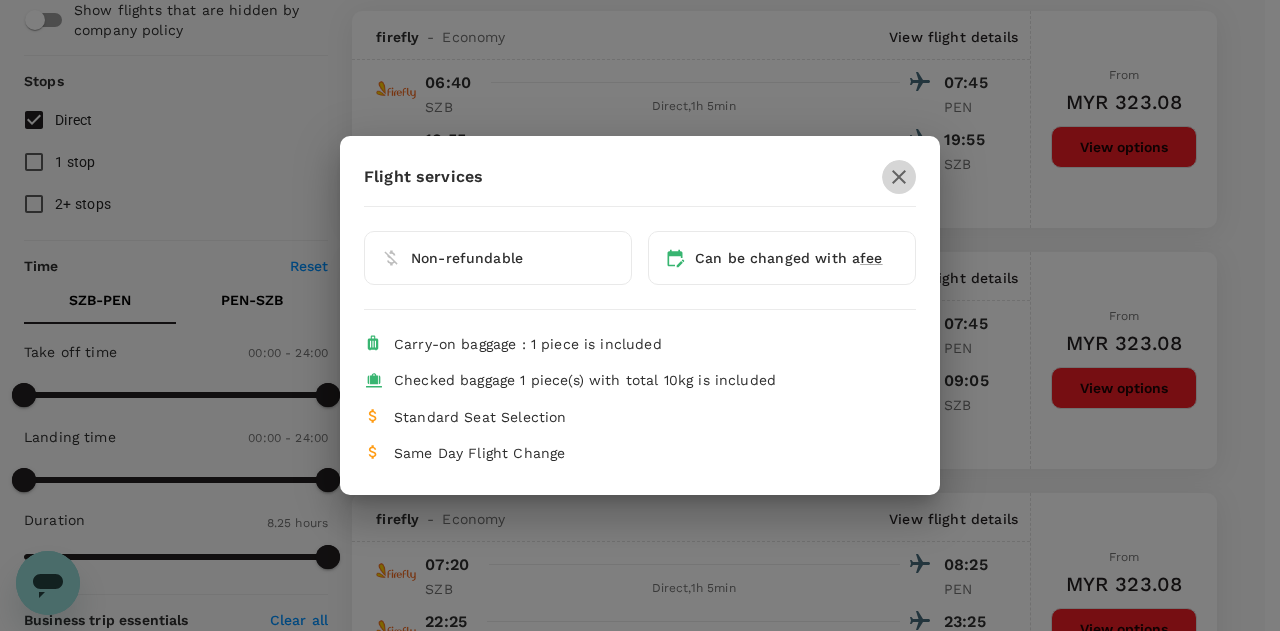 click 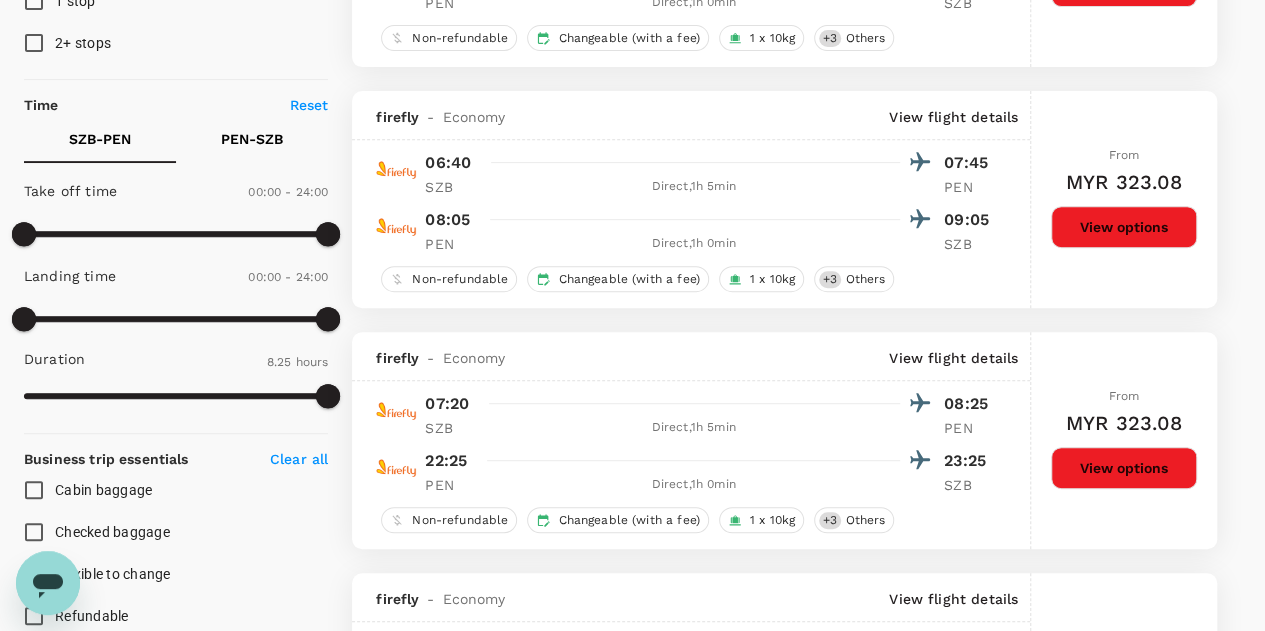 scroll, scrollTop: 0, scrollLeft: 0, axis: both 